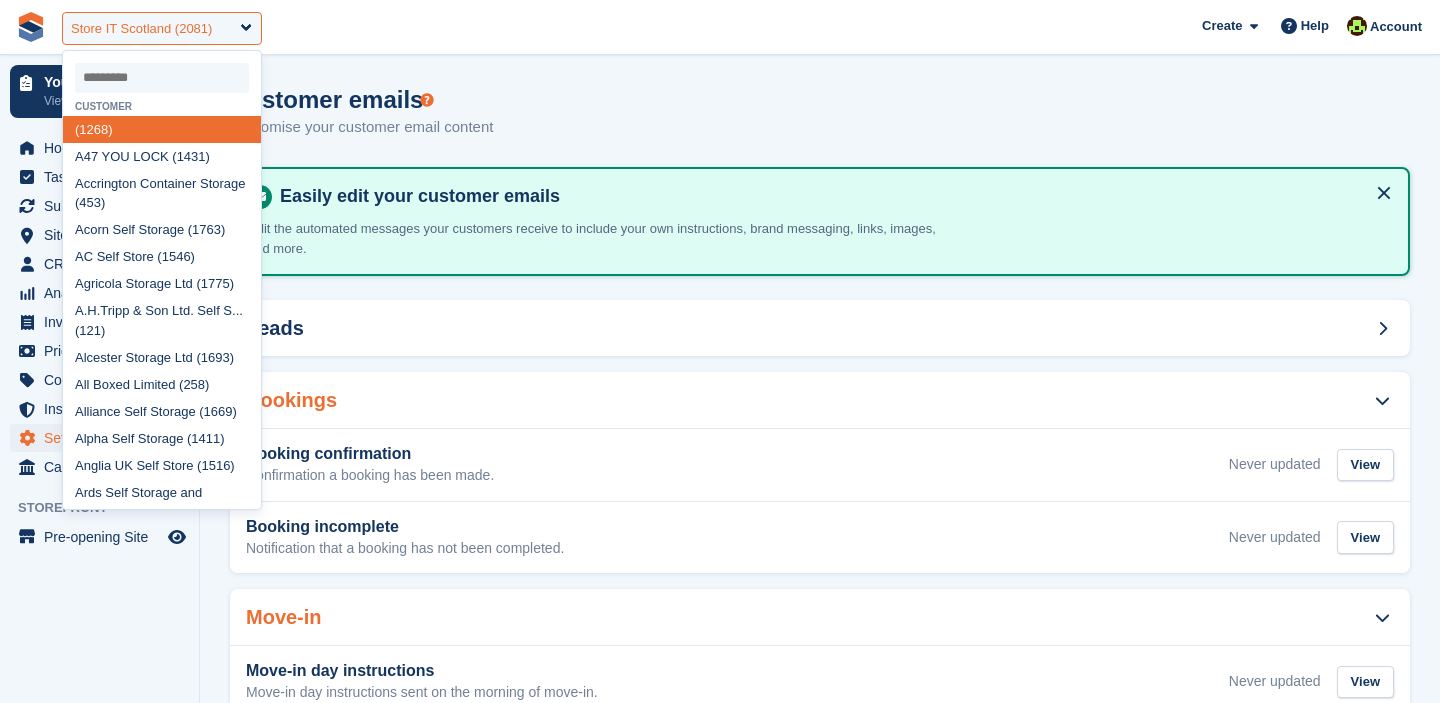 scroll, scrollTop: 0, scrollLeft: 0, axis: both 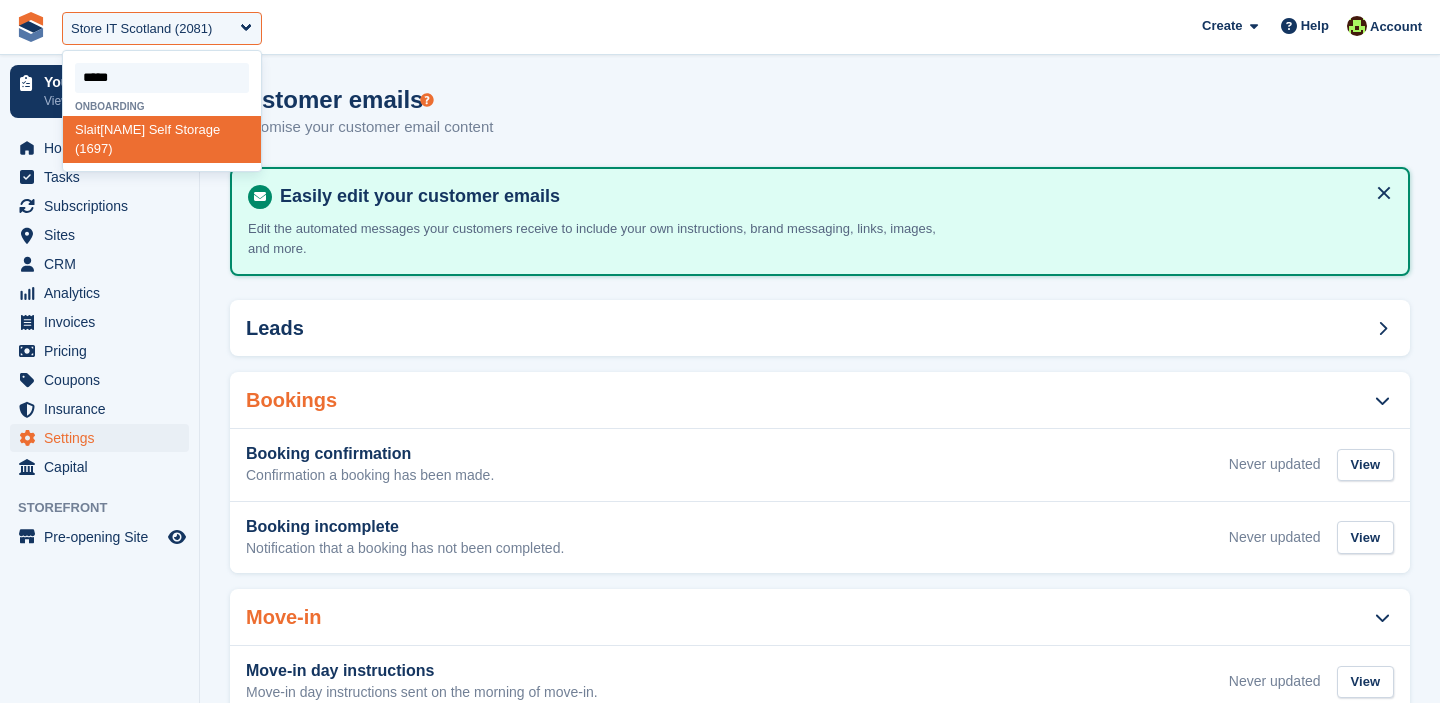 type on "******" 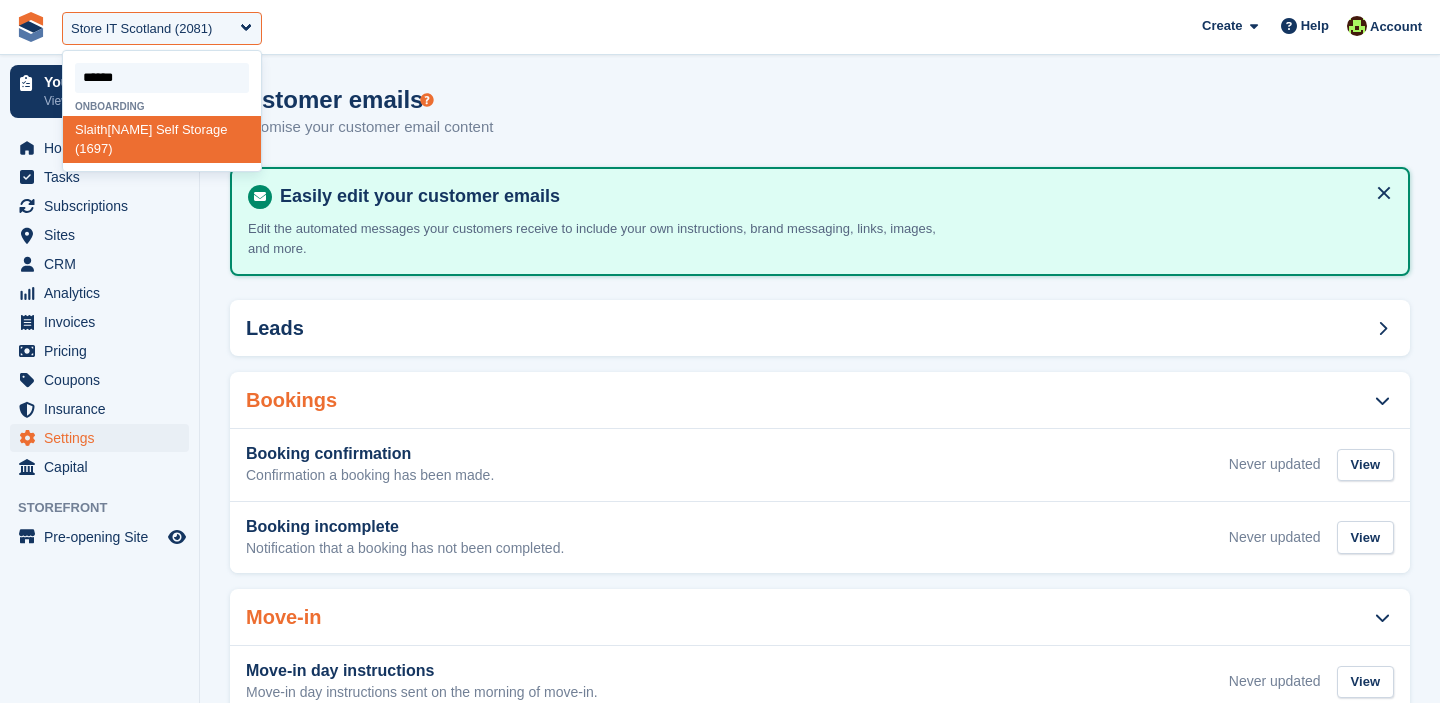 click on "Onboarding Slaith waite Self Storage (1697)" at bounding box center (162, 111) 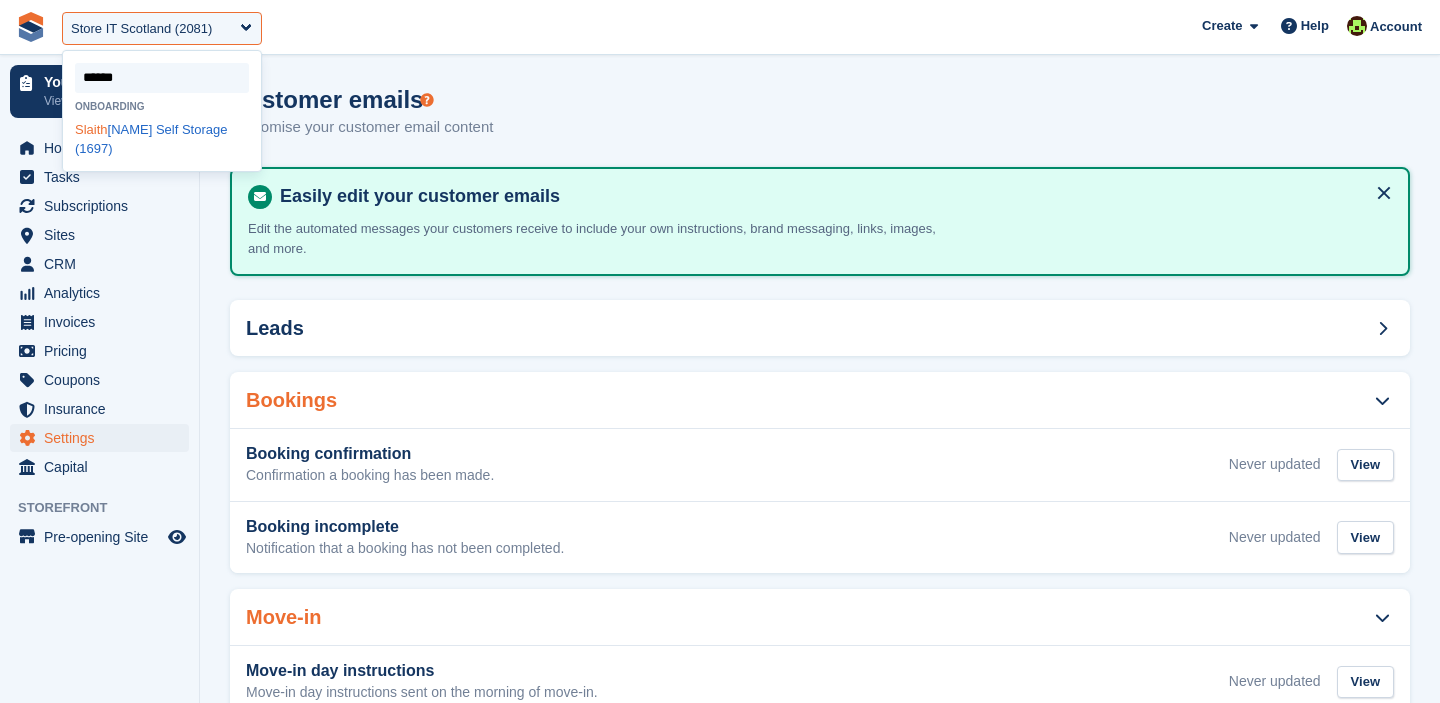 click on "Slaith waite Self Storage (1697)" at bounding box center (162, 139) 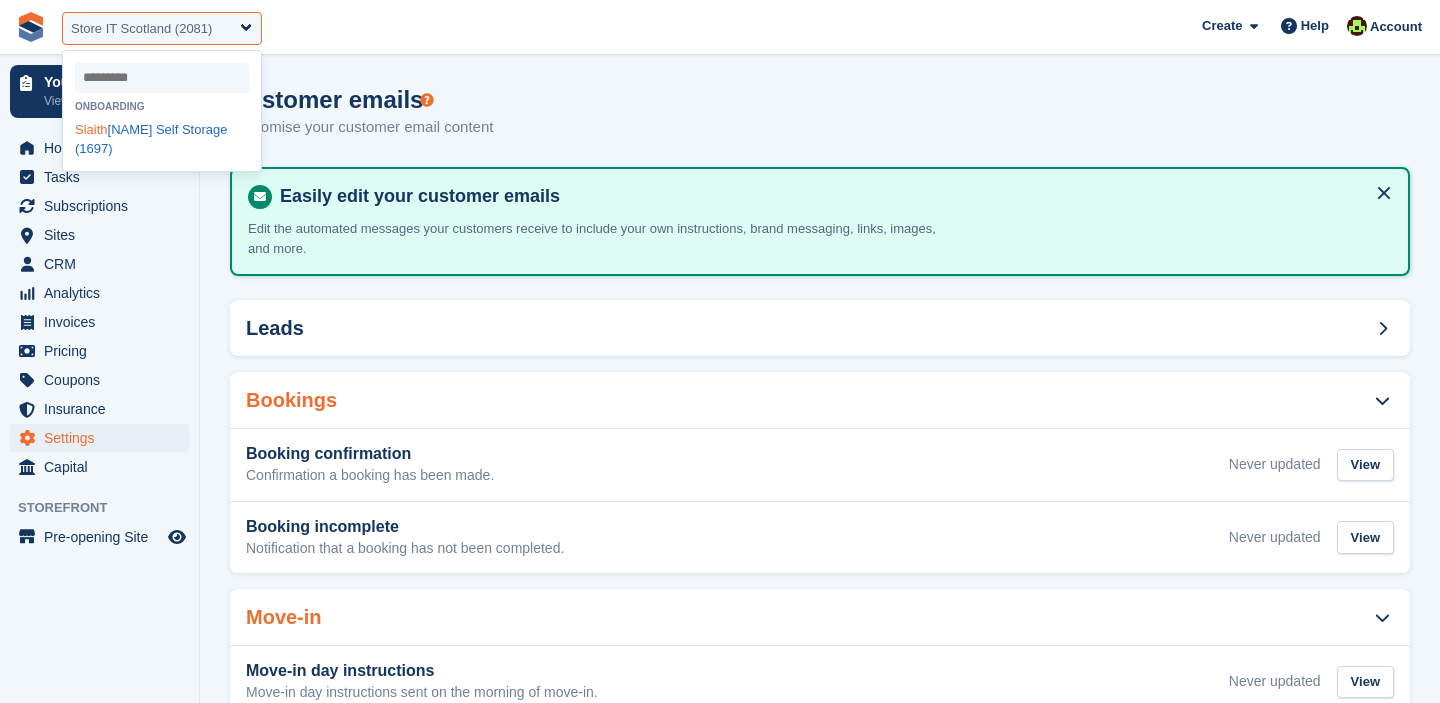 select on "****" 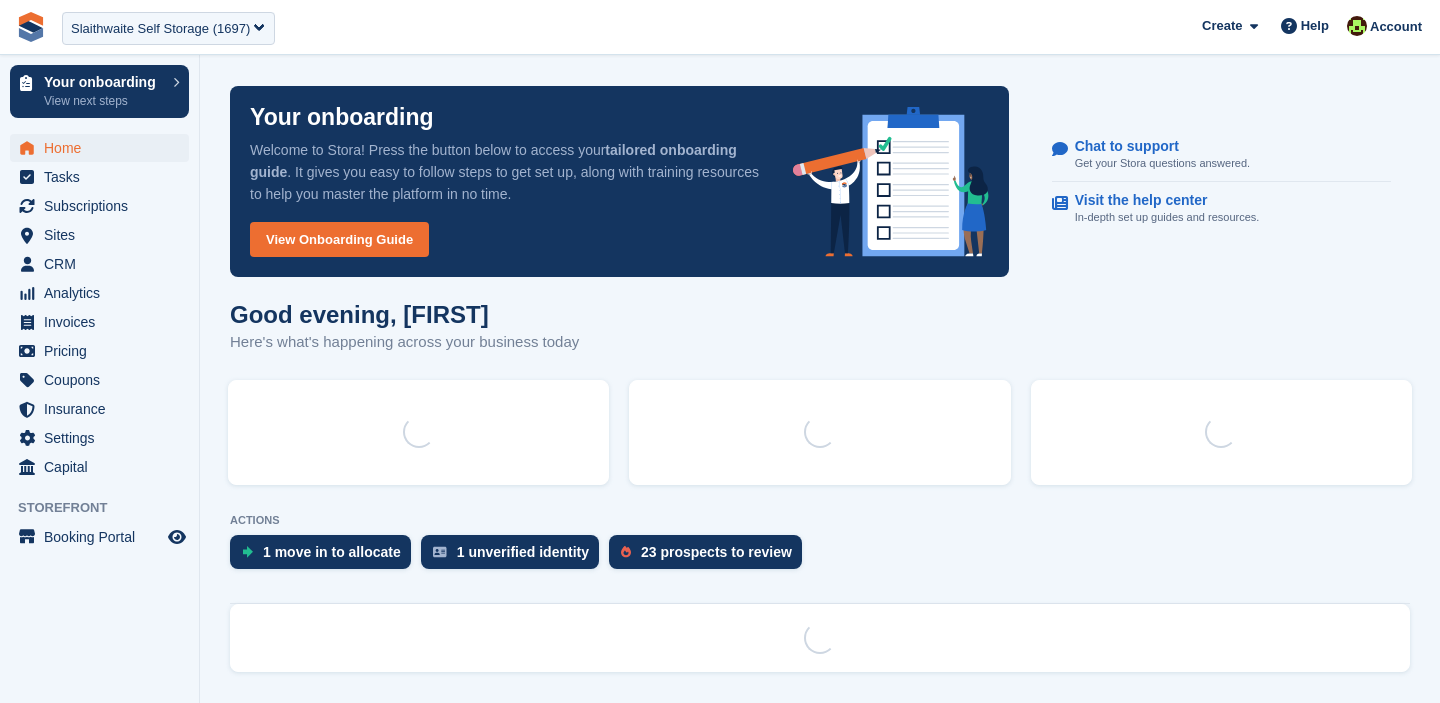 scroll, scrollTop: 0, scrollLeft: 0, axis: both 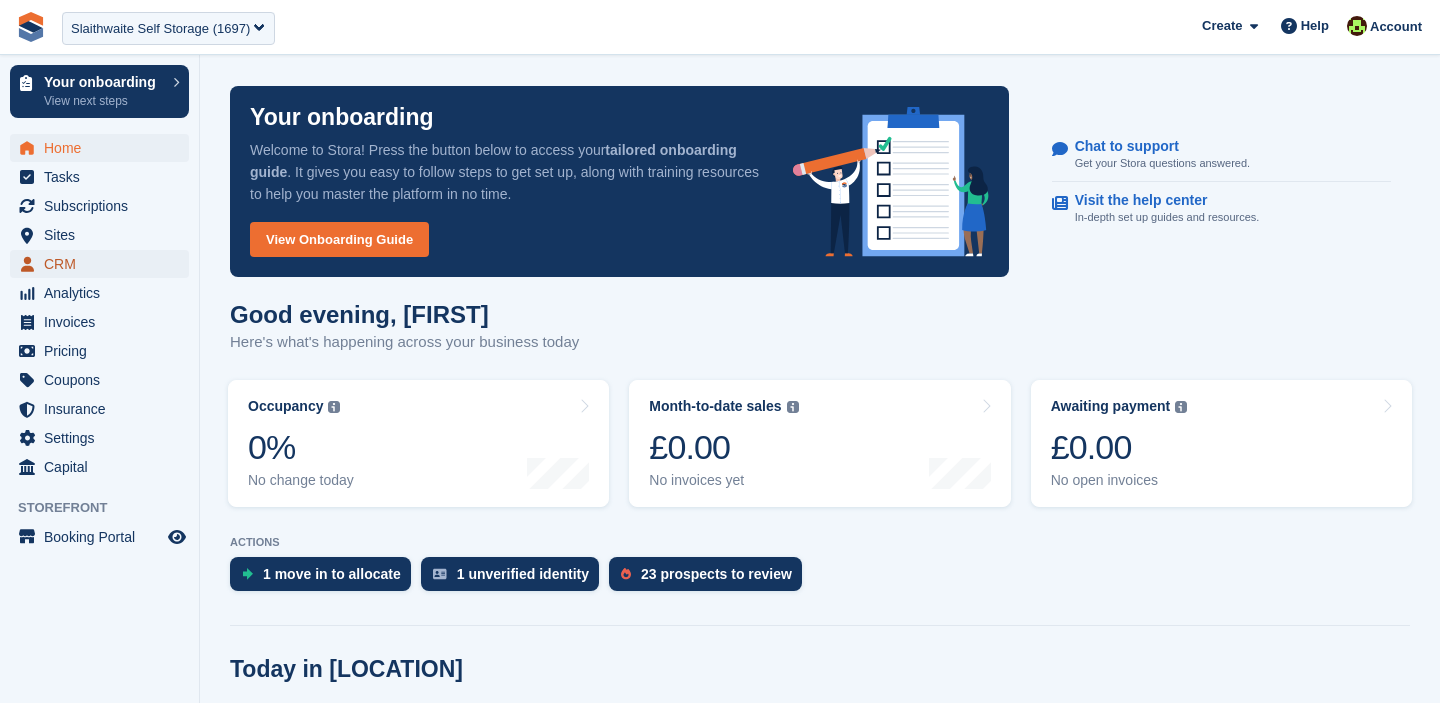 click on "CRM" at bounding box center [104, 264] 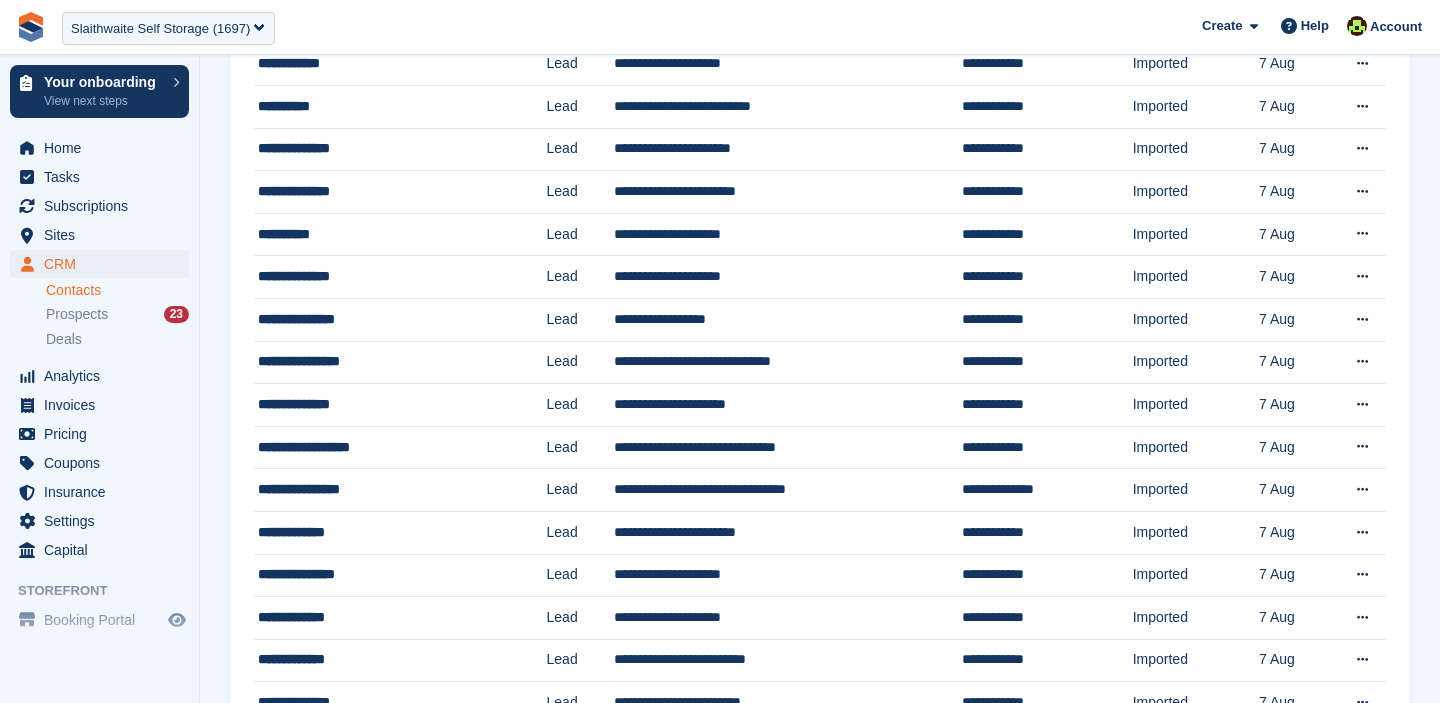 scroll, scrollTop: 0, scrollLeft: 0, axis: both 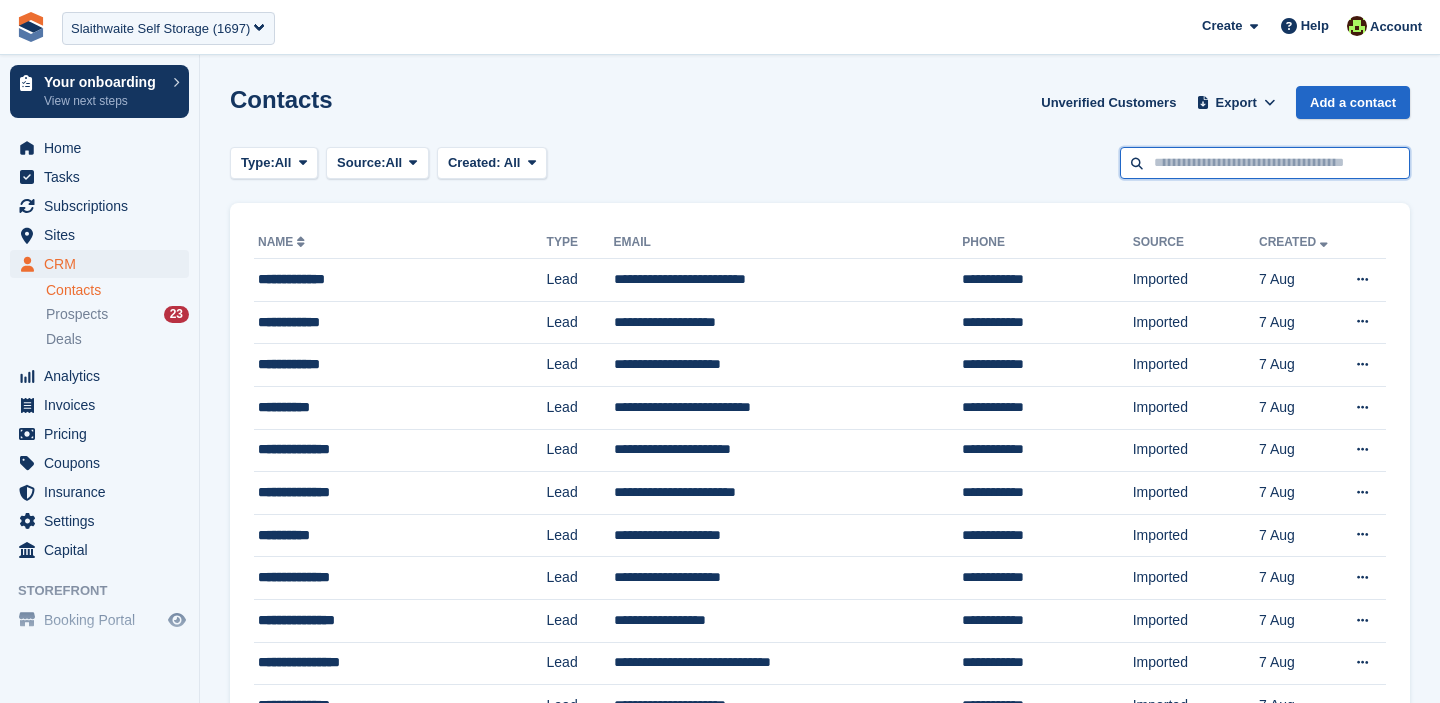 click at bounding box center [1265, 163] 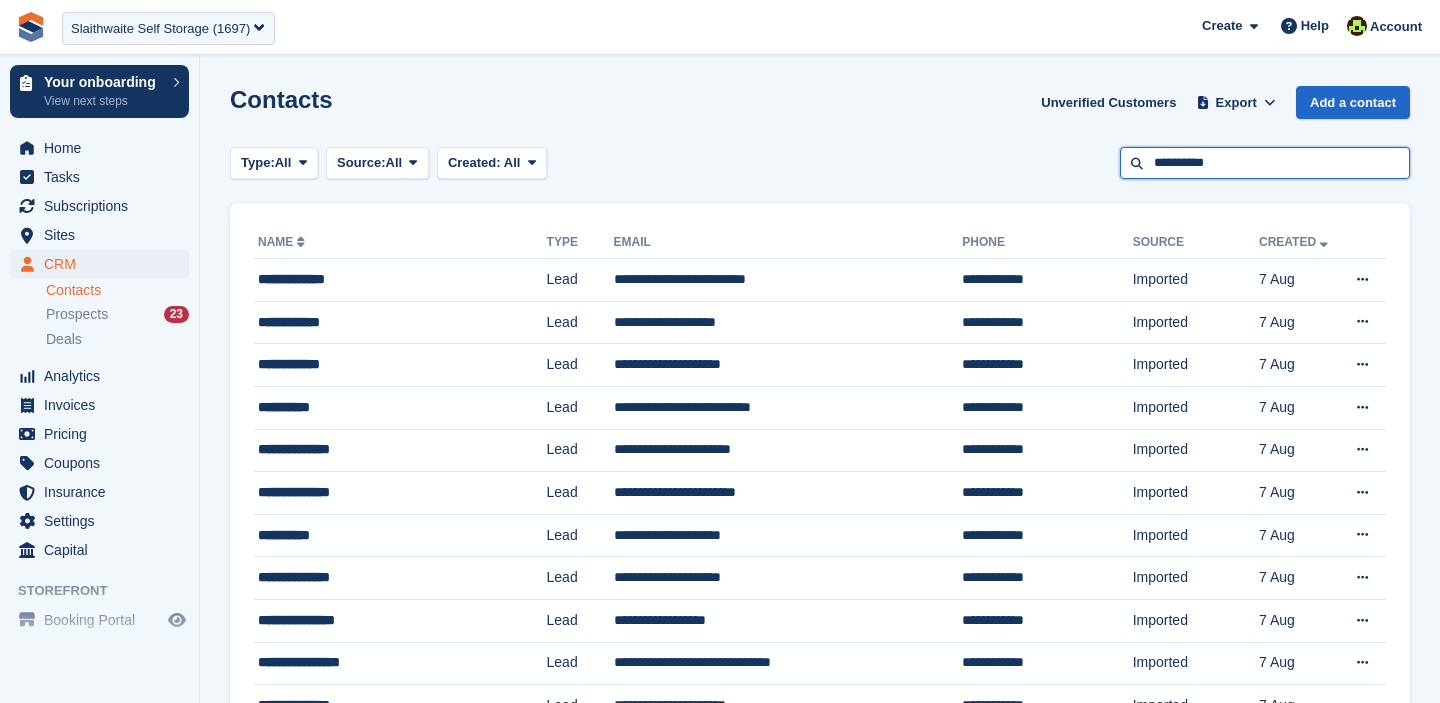 type on "**********" 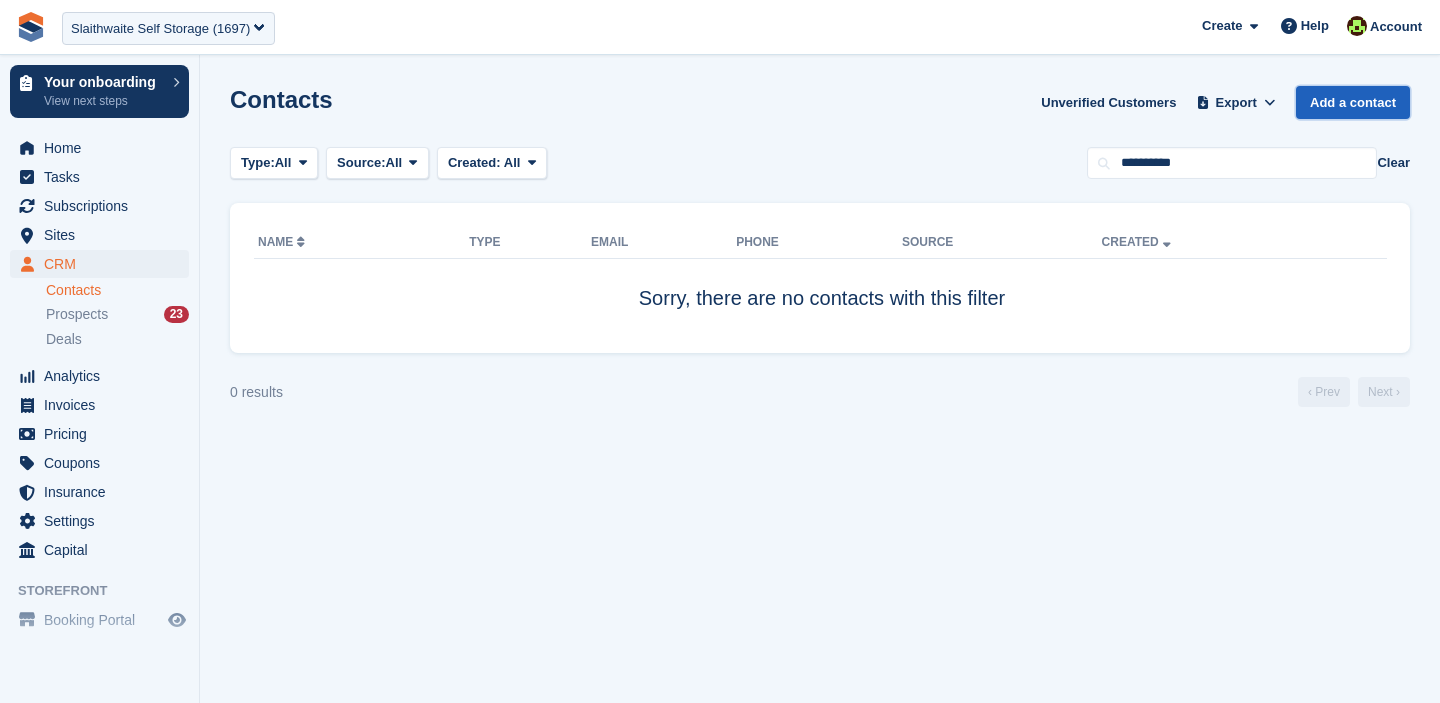 click on "Add a contact" at bounding box center (1353, 102) 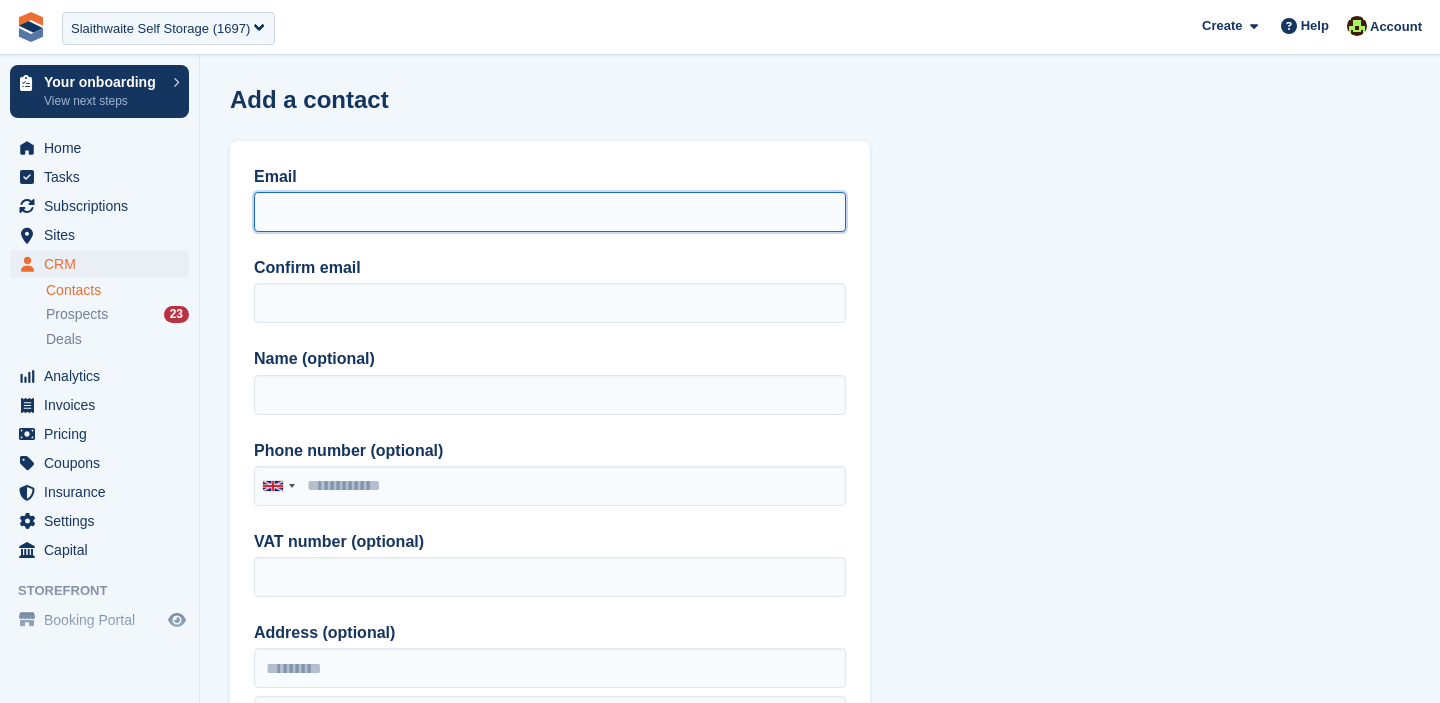 click on "Email" at bounding box center (550, 212) 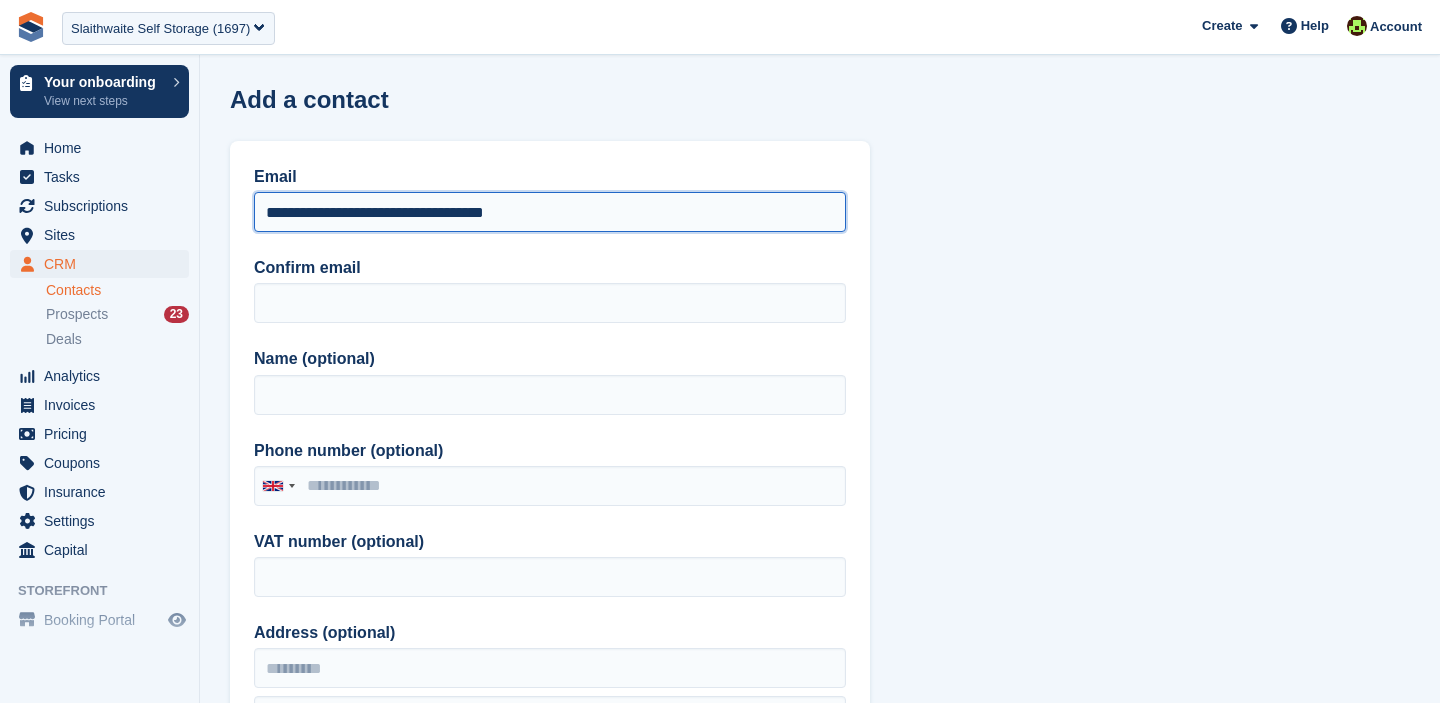 drag, startPoint x: 562, startPoint y: 224, endPoint x: 245, endPoint y: 213, distance: 317.1908 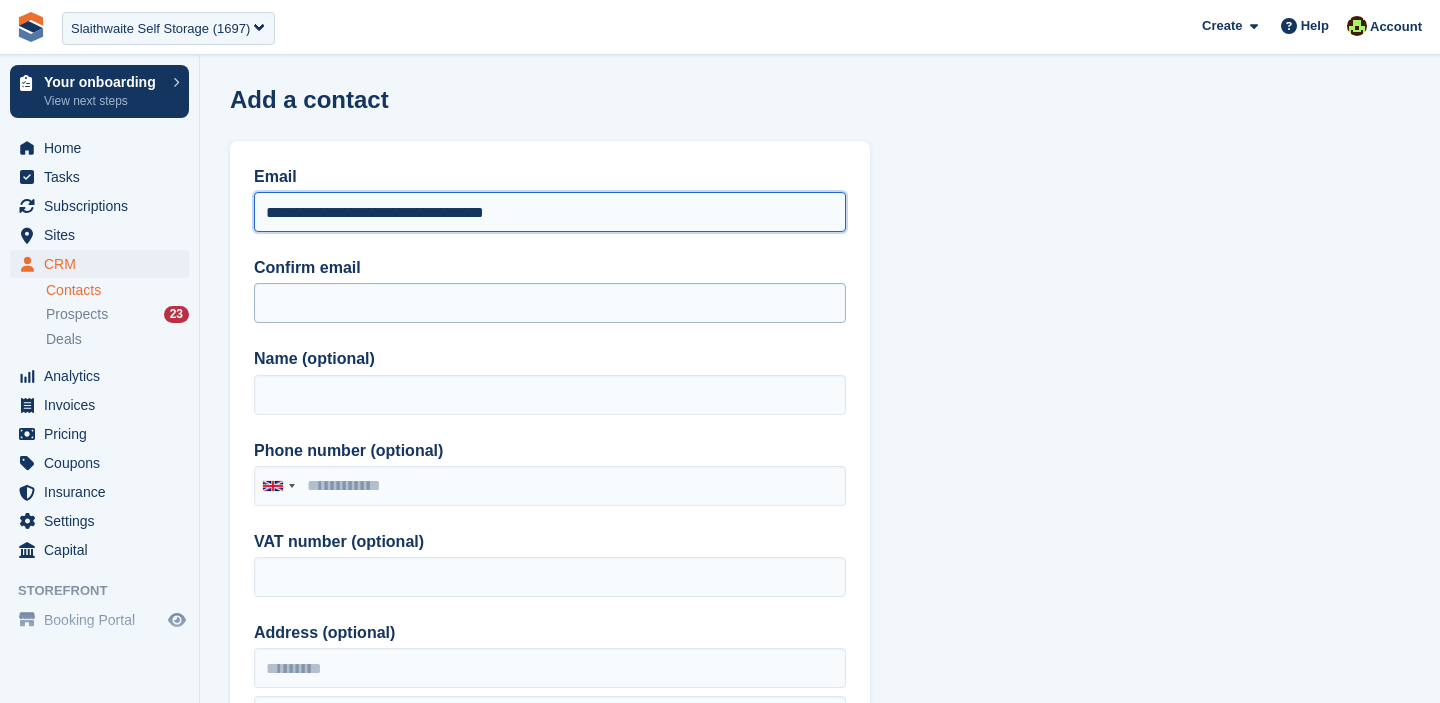 type on "**********" 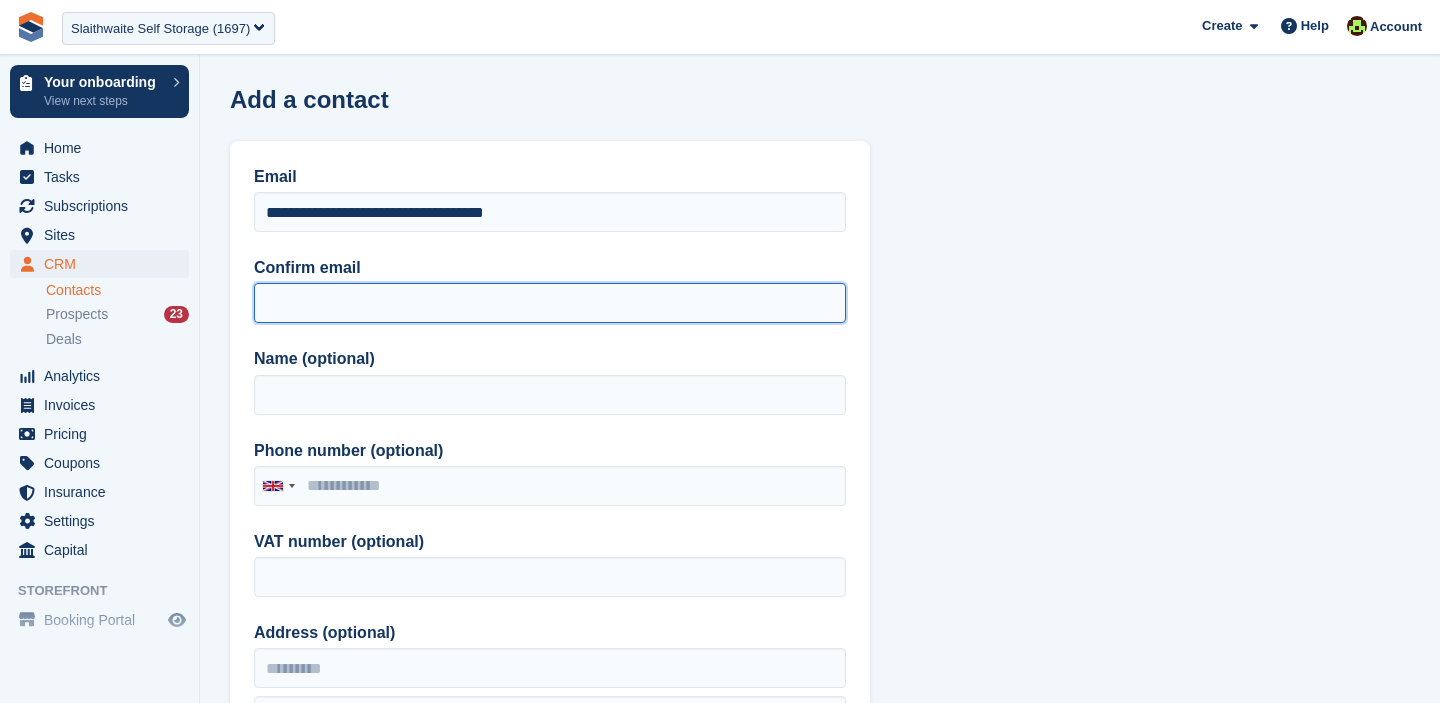 click on "Confirm email" at bounding box center (550, 303) 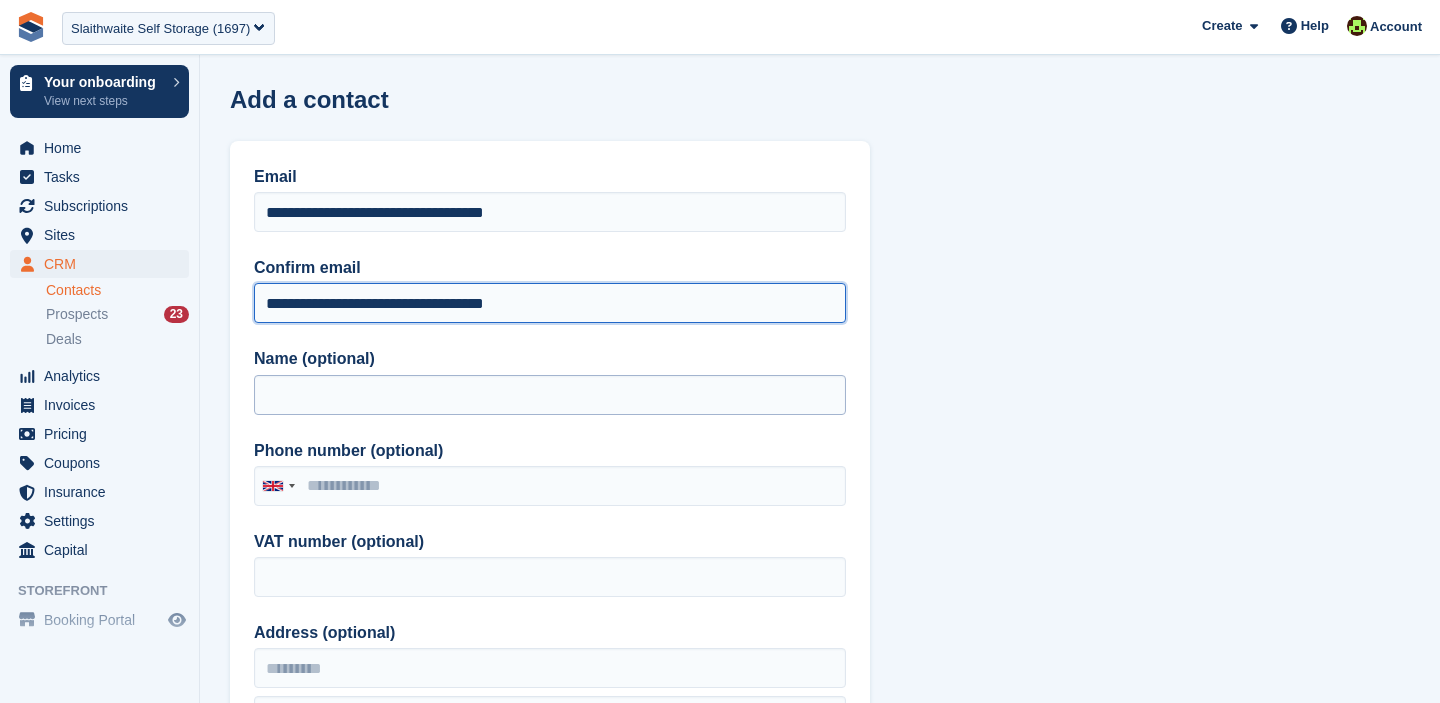 type on "**********" 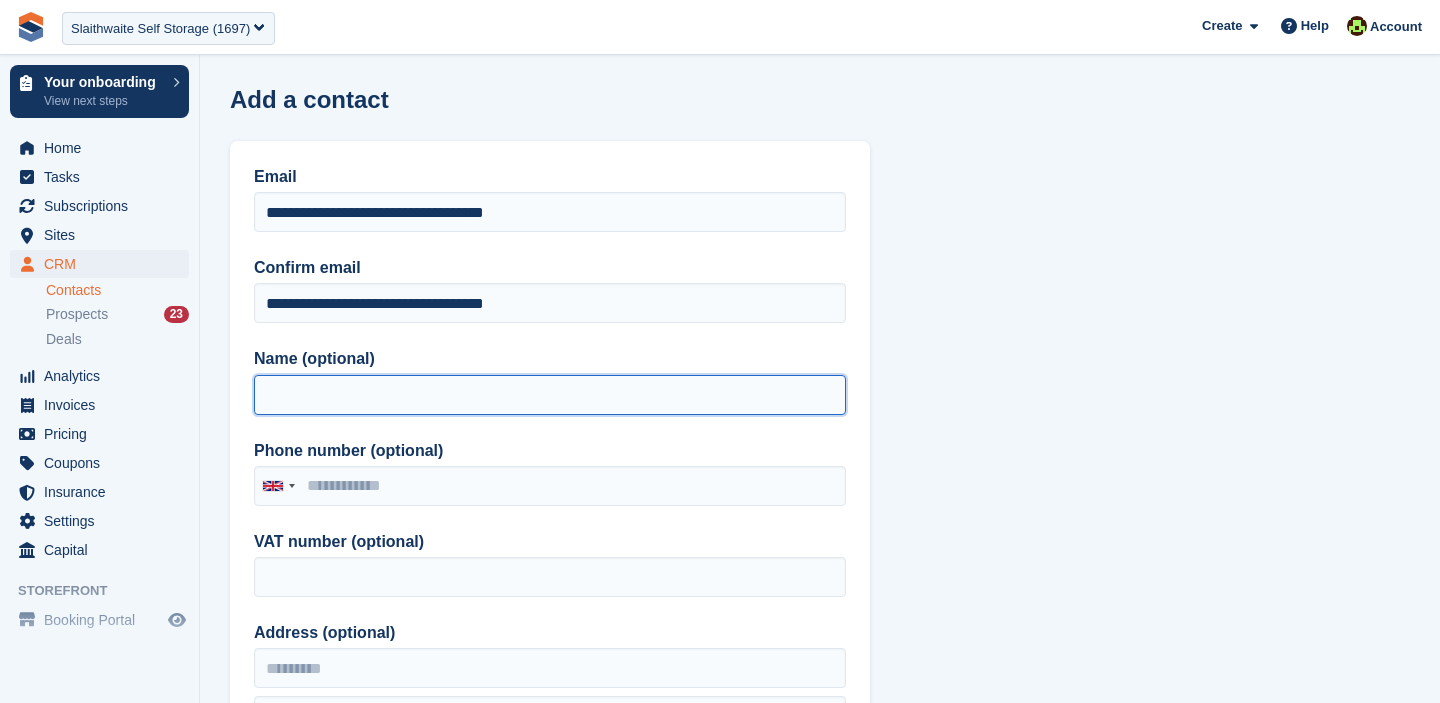 click on "Name (optional)" at bounding box center (550, 395) 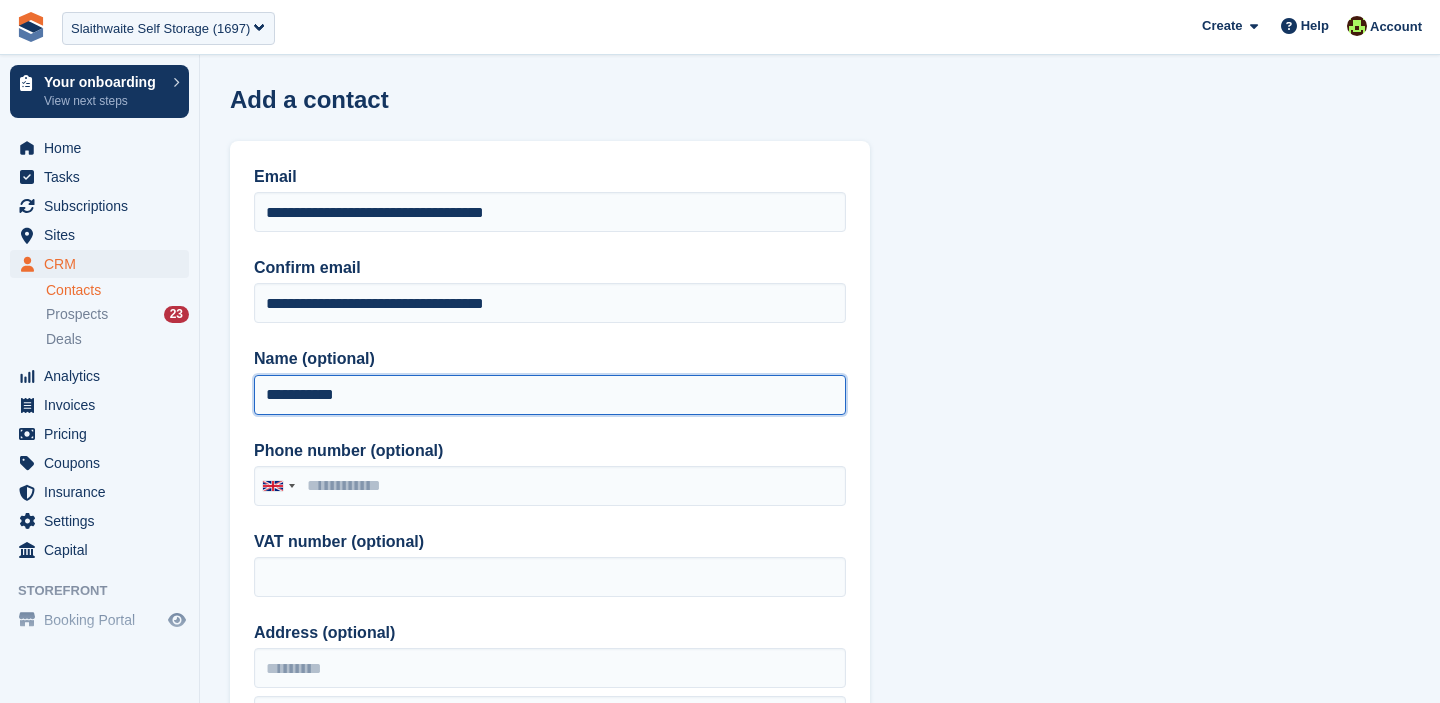 type on "**********" 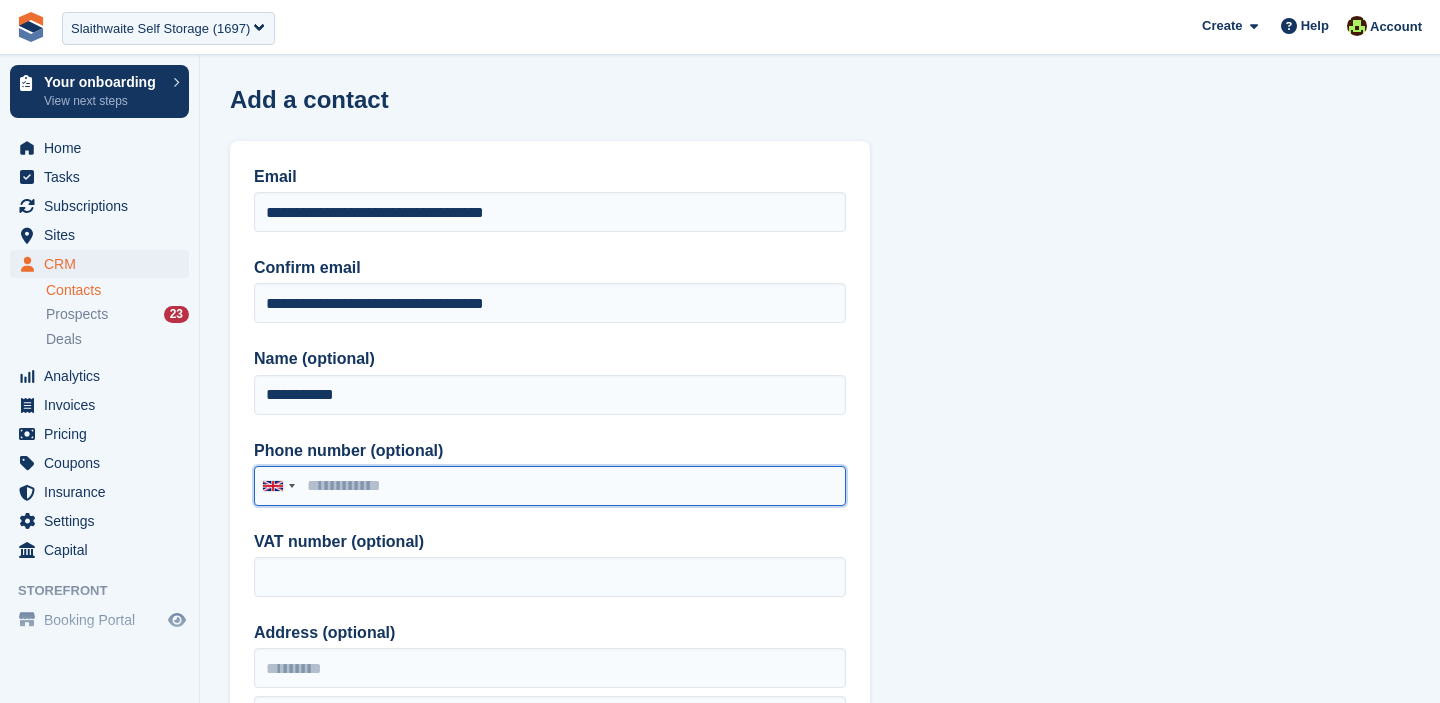 click on "Phone number (optional)" at bounding box center (550, 486) 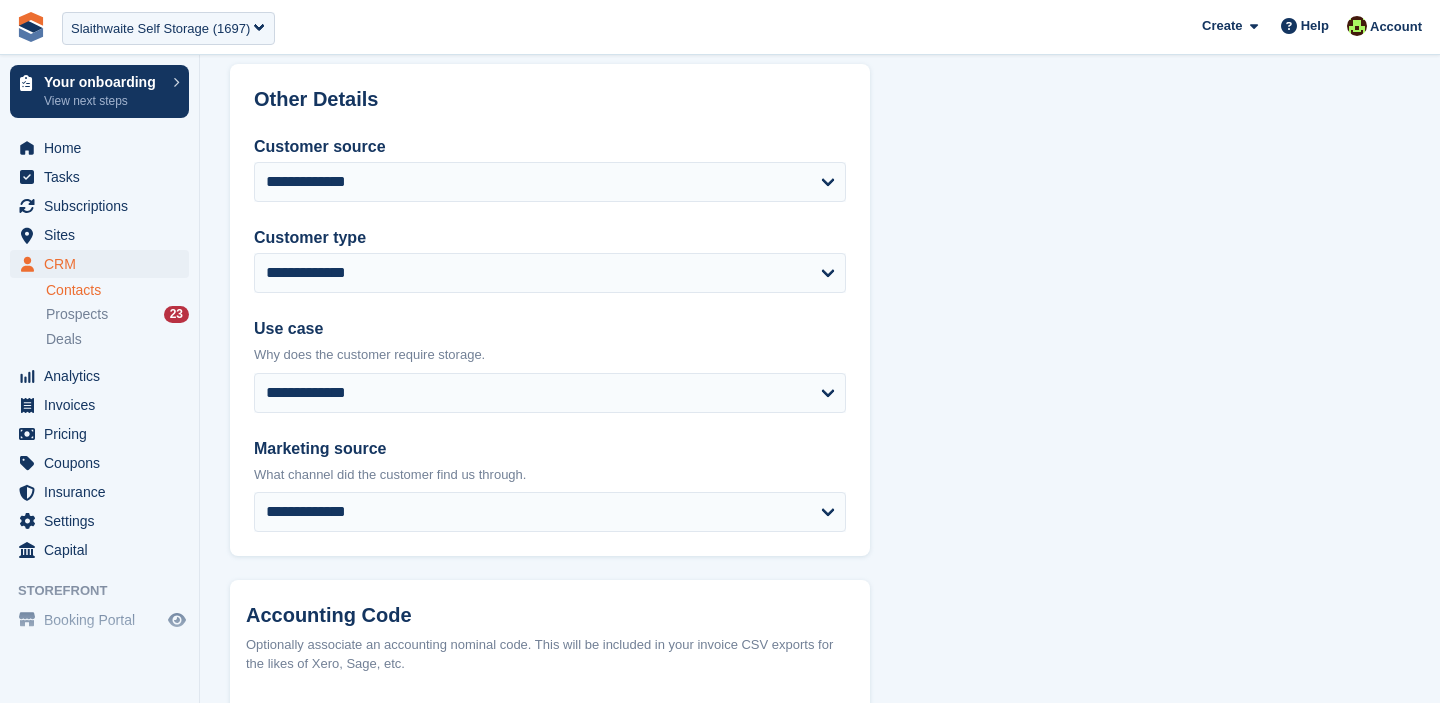 scroll, scrollTop: 1060, scrollLeft: 0, axis: vertical 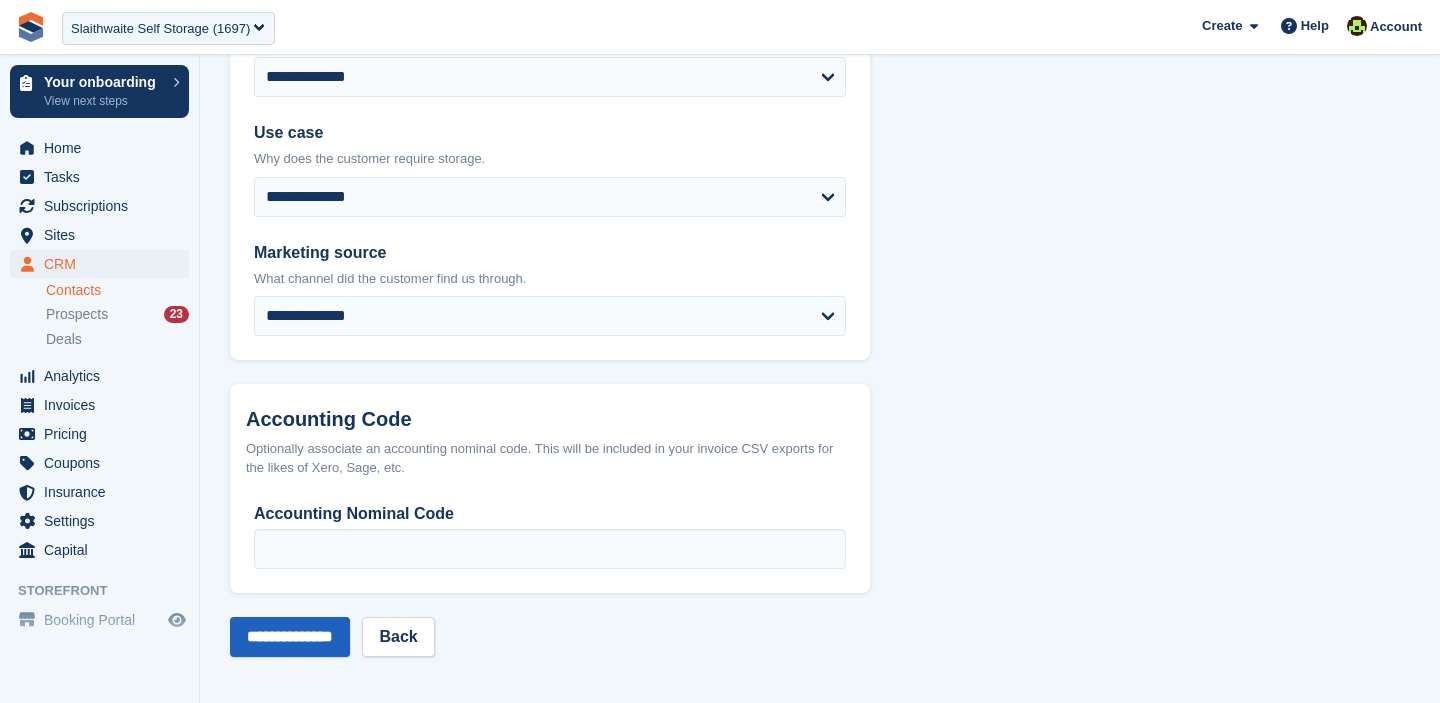 type on "**********" 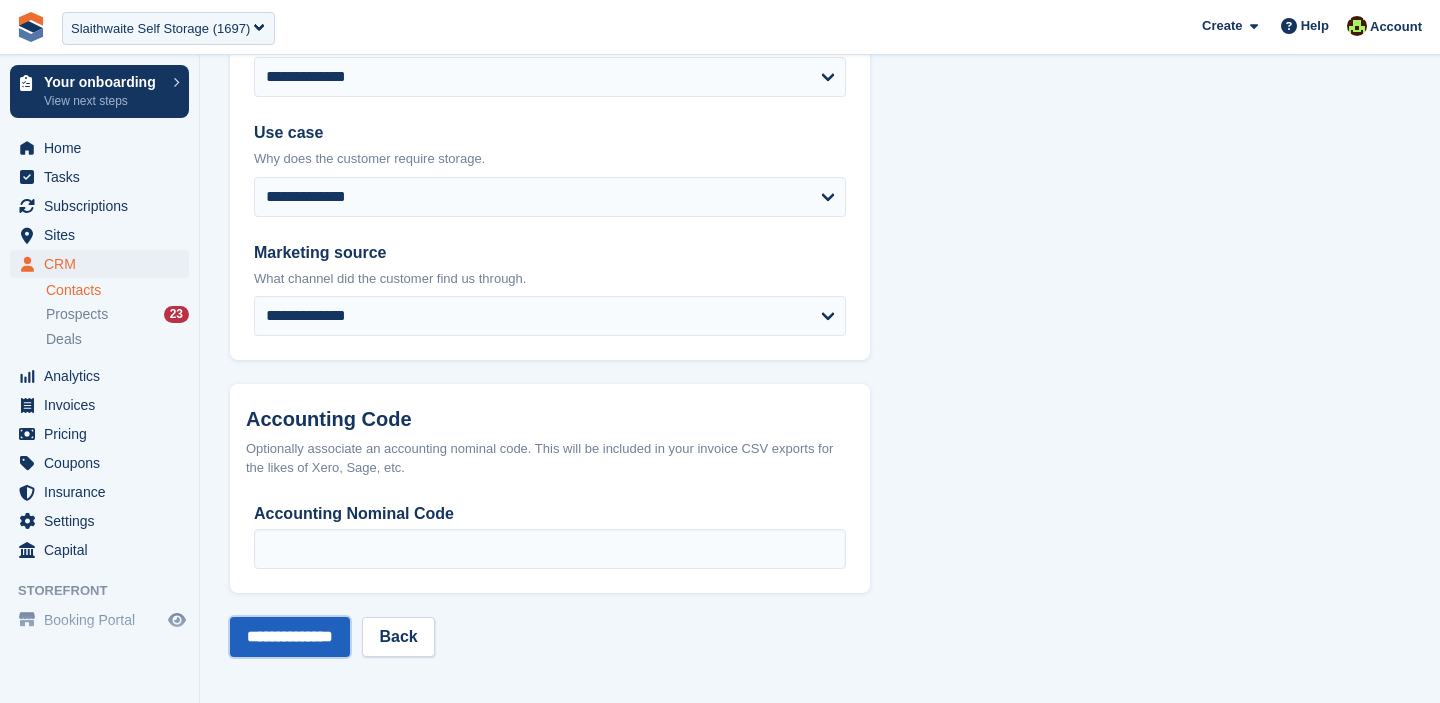 click on "**********" at bounding box center (290, 637) 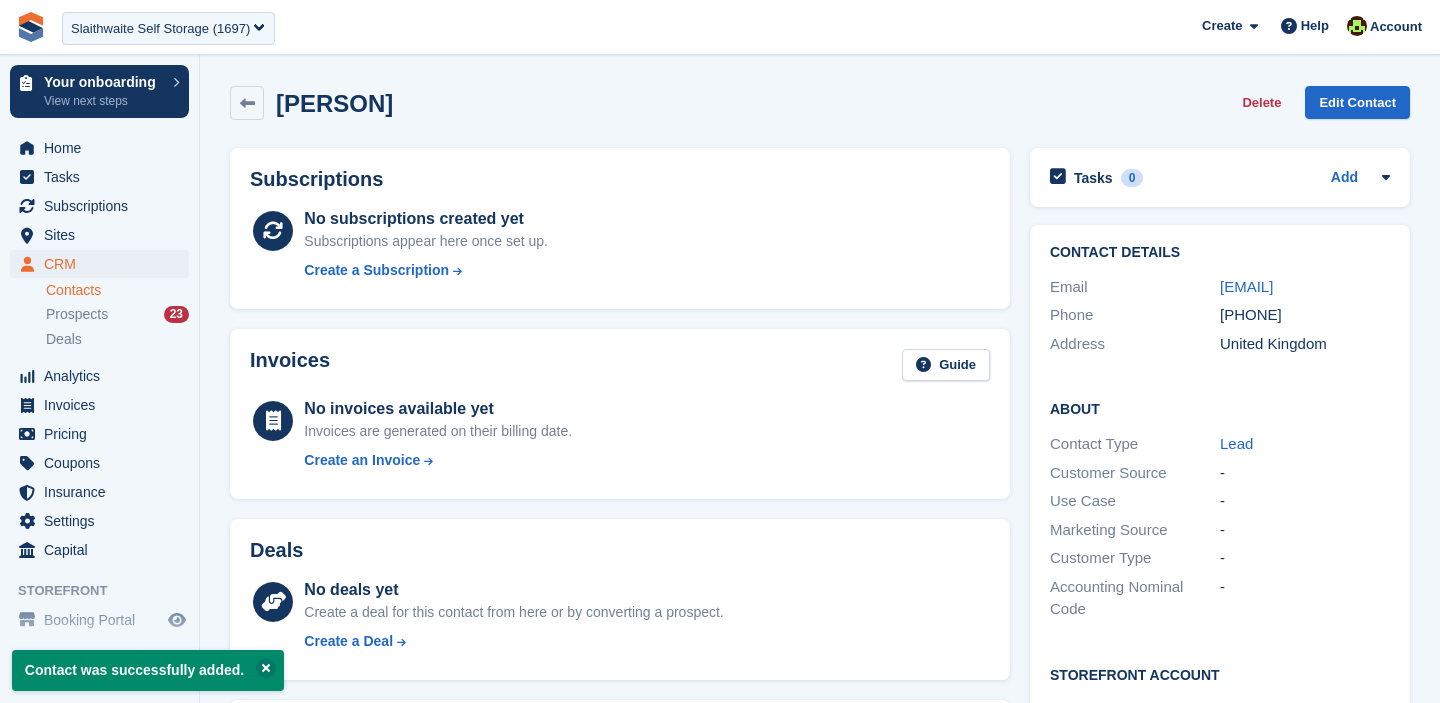 scroll, scrollTop: 0, scrollLeft: 0, axis: both 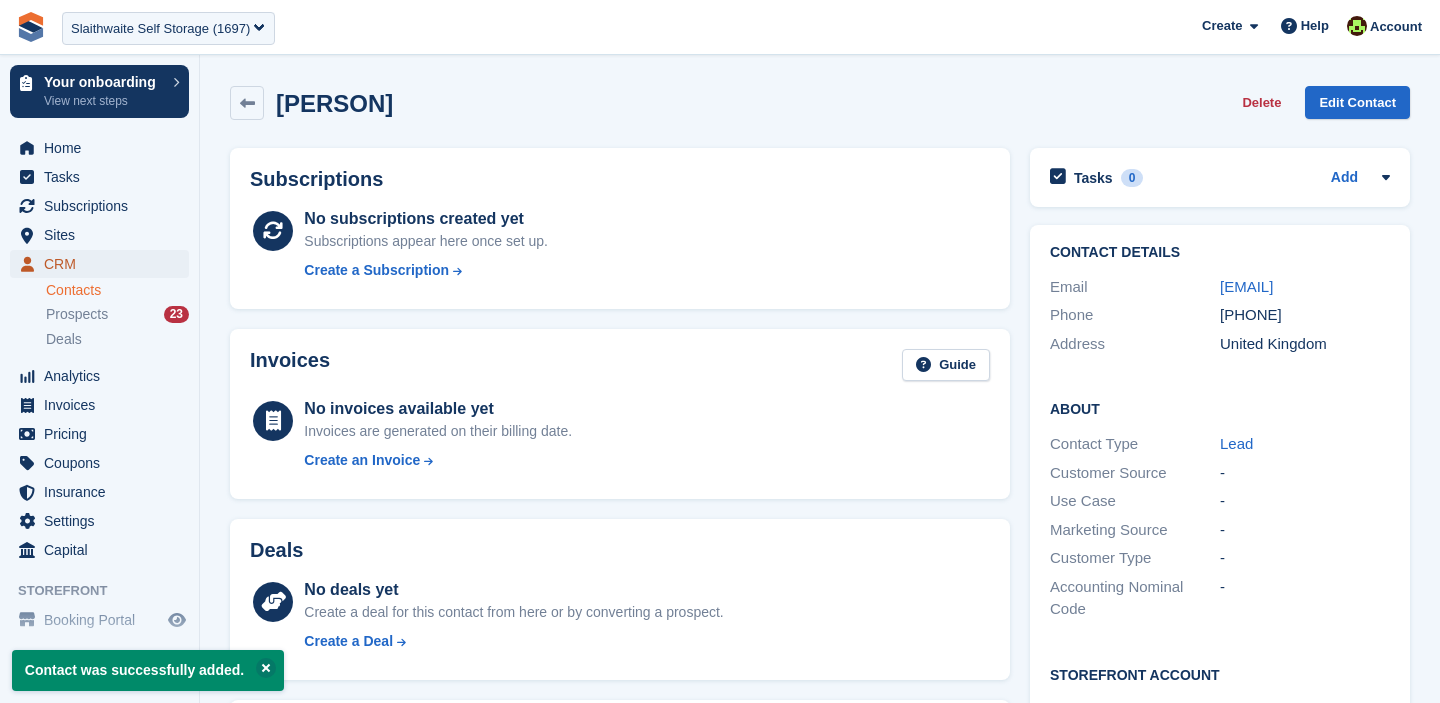 click on "CRM" at bounding box center [104, 264] 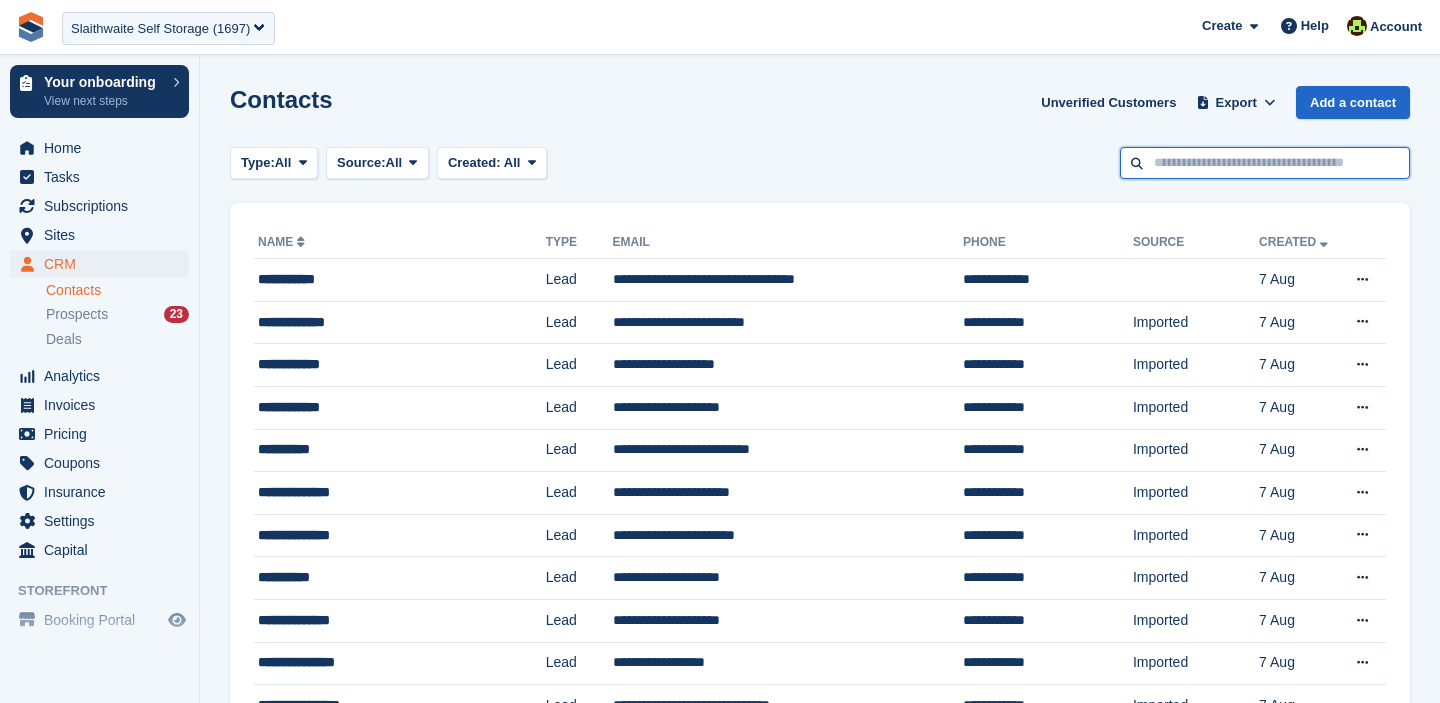 click at bounding box center (1265, 163) 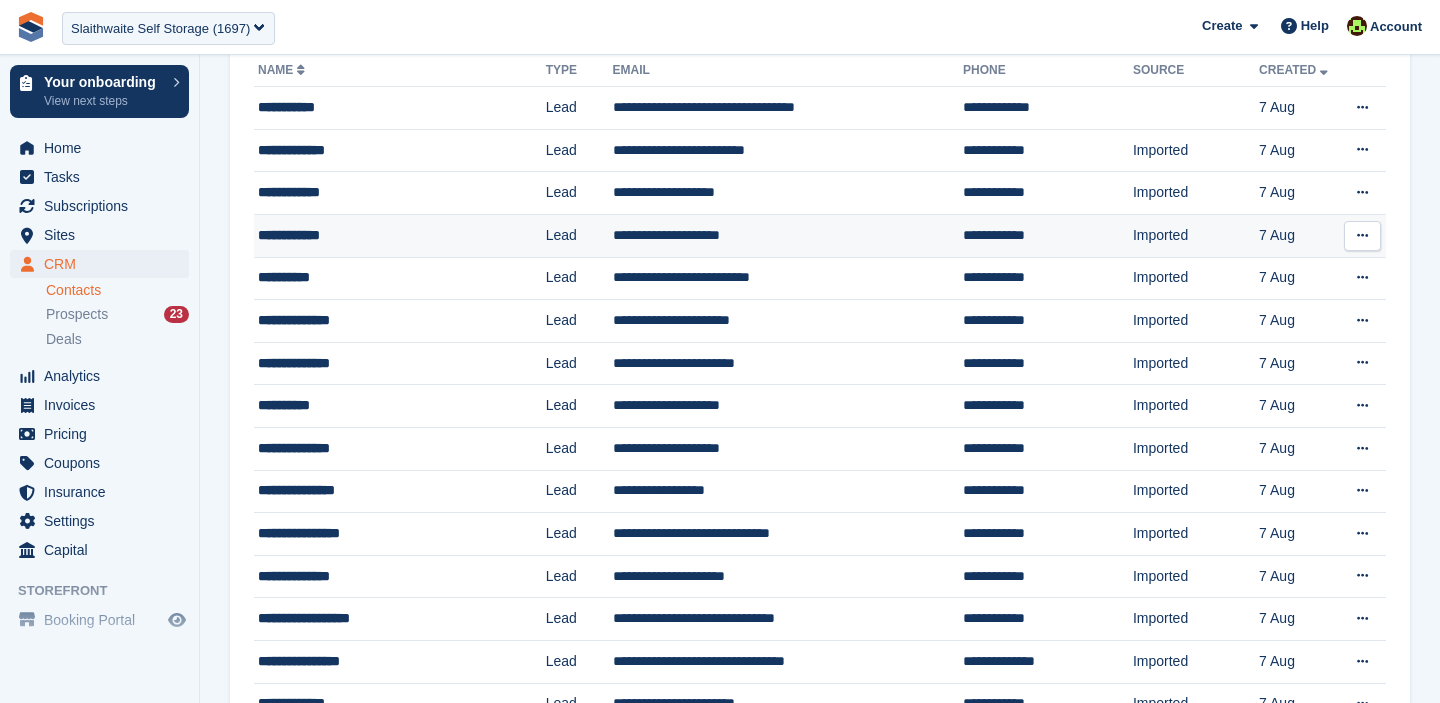 scroll, scrollTop: 0, scrollLeft: 0, axis: both 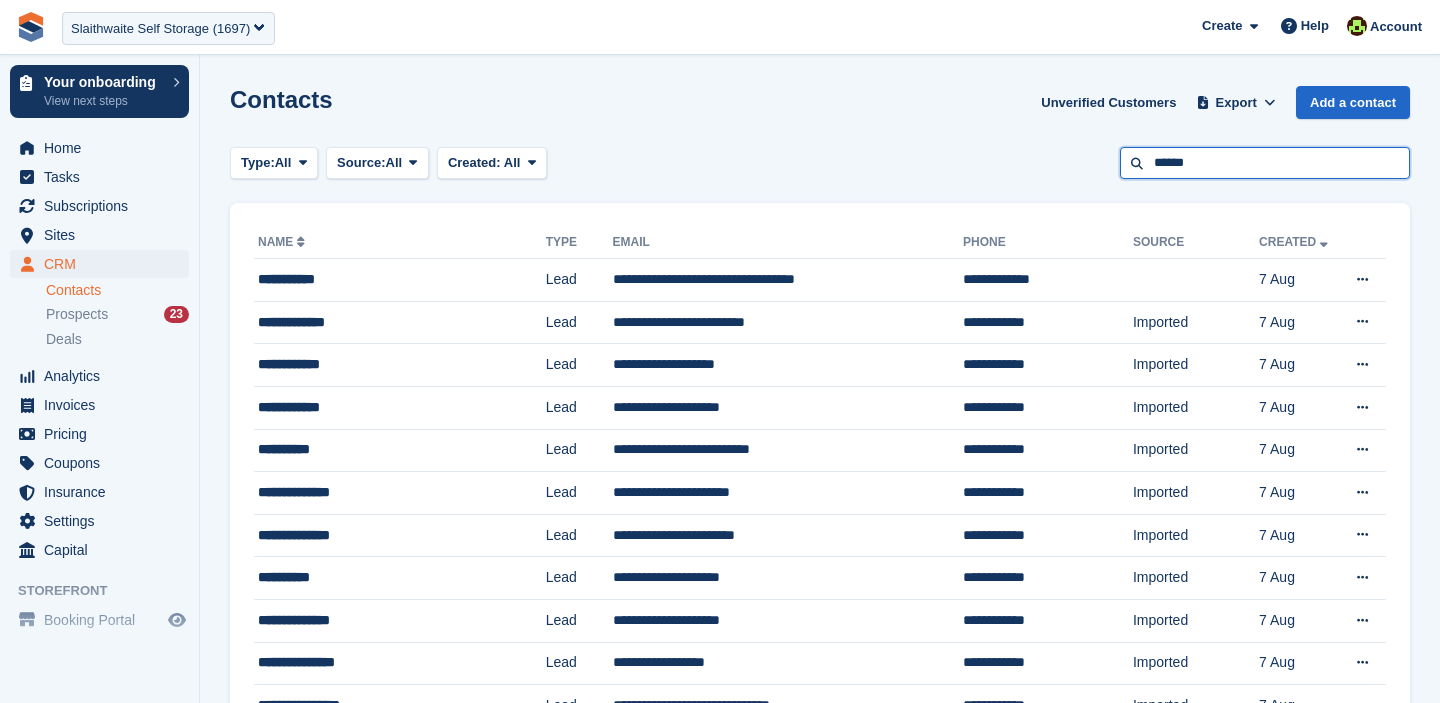 type on "******" 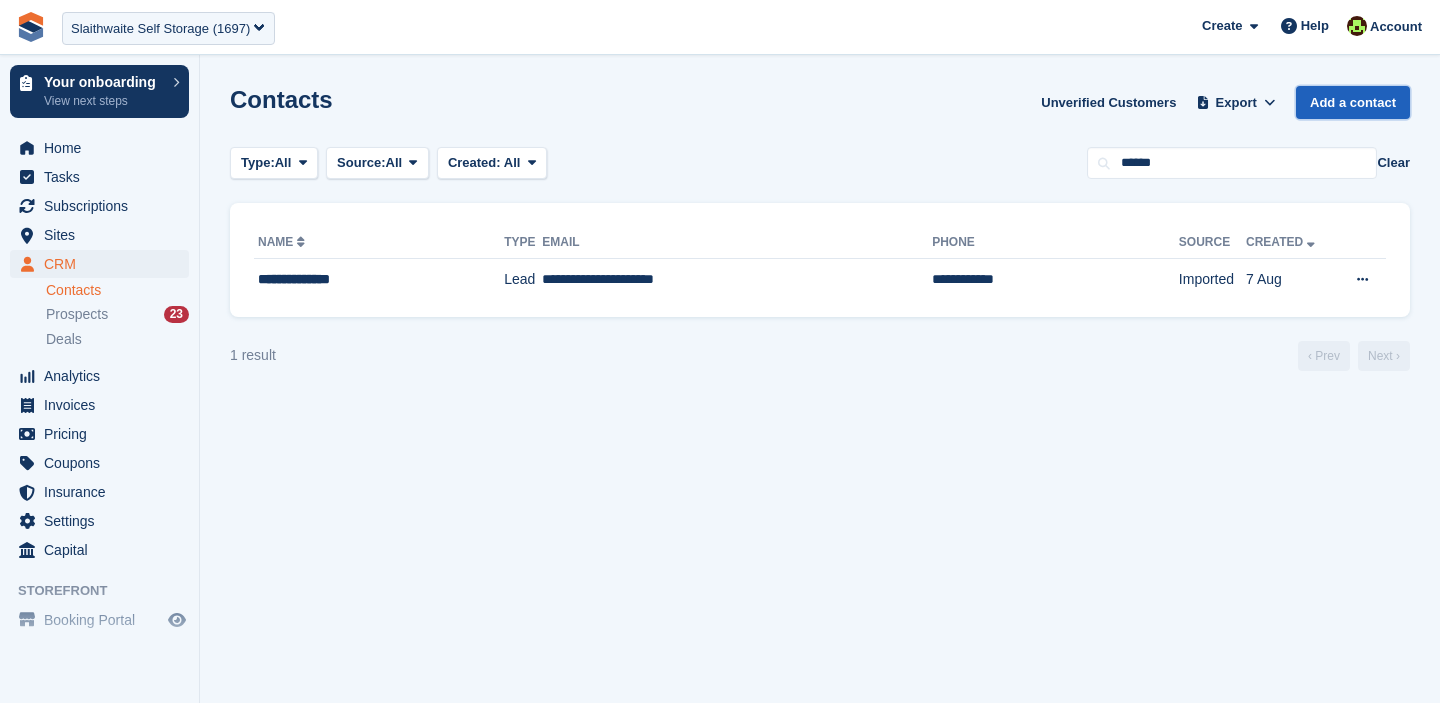 click on "Add a contact" at bounding box center [1353, 102] 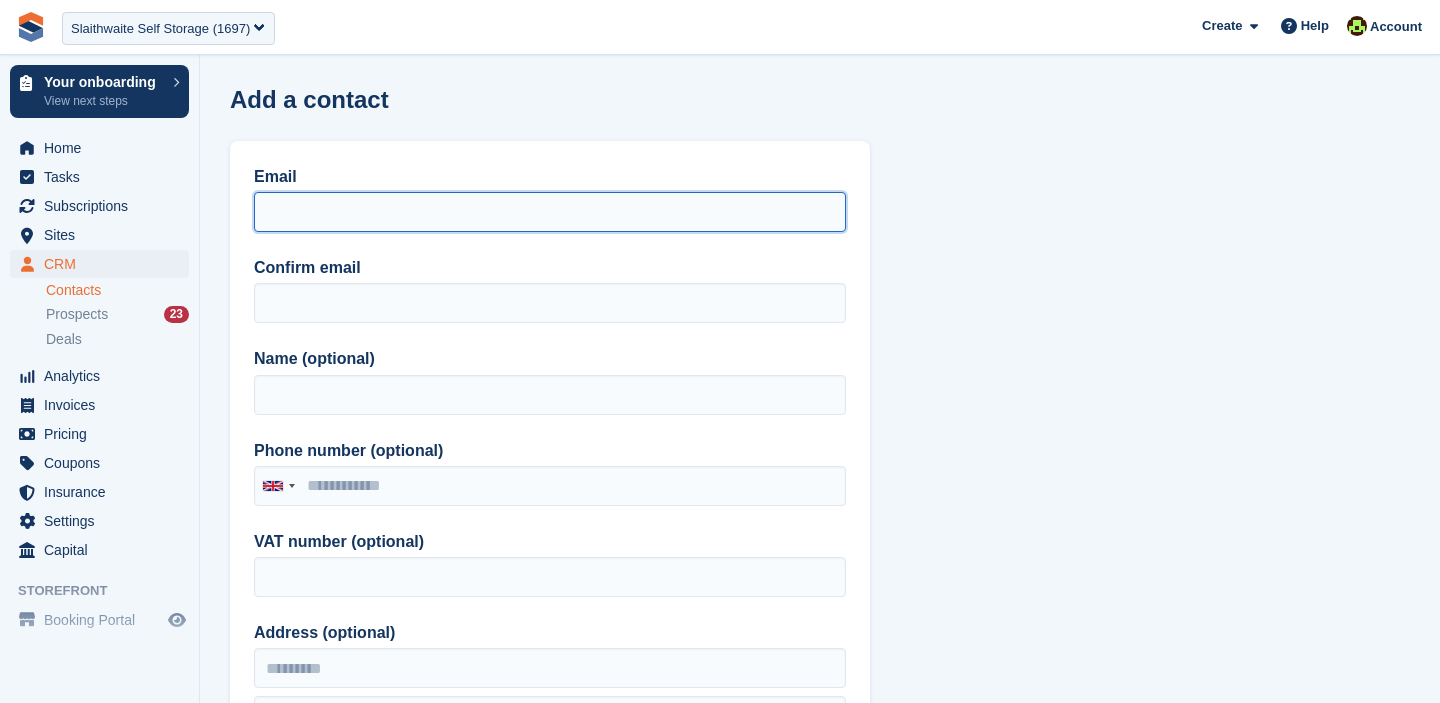 click on "Email" at bounding box center (550, 212) 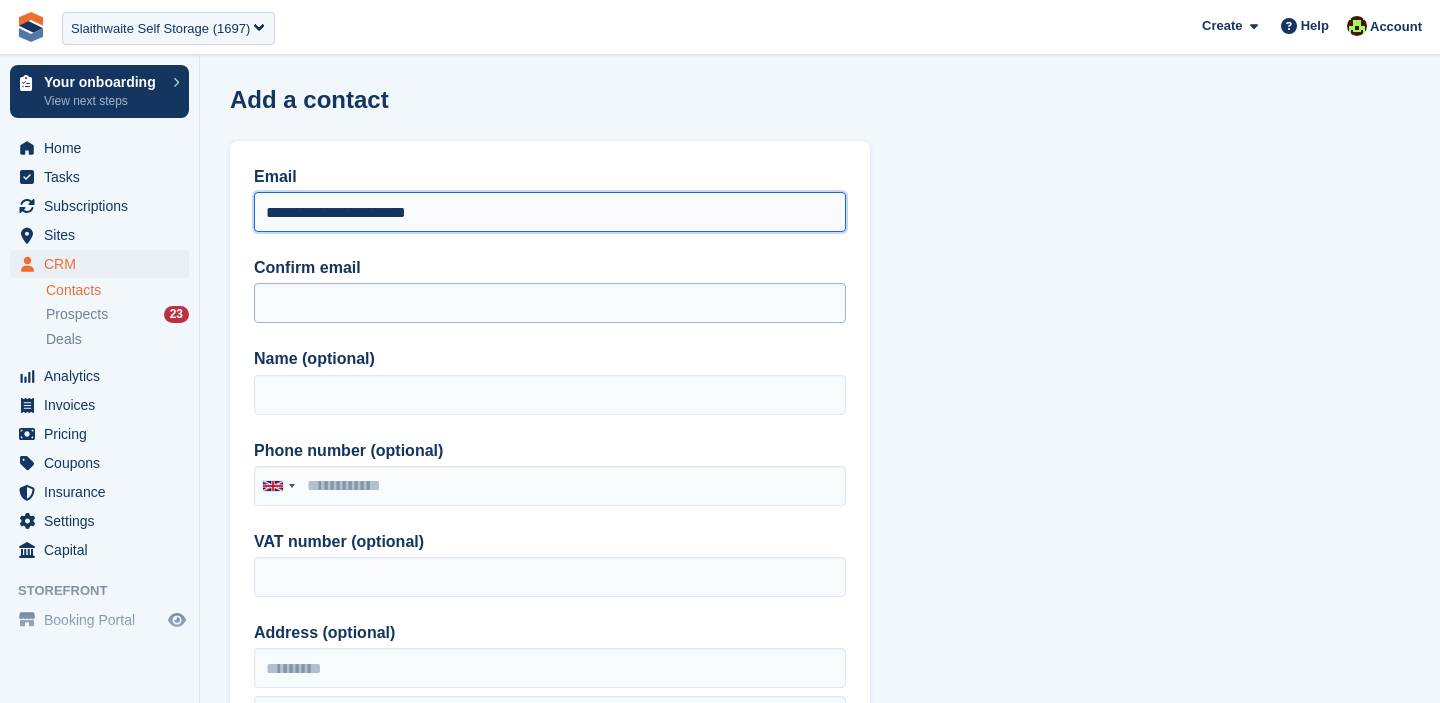 type on "**********" 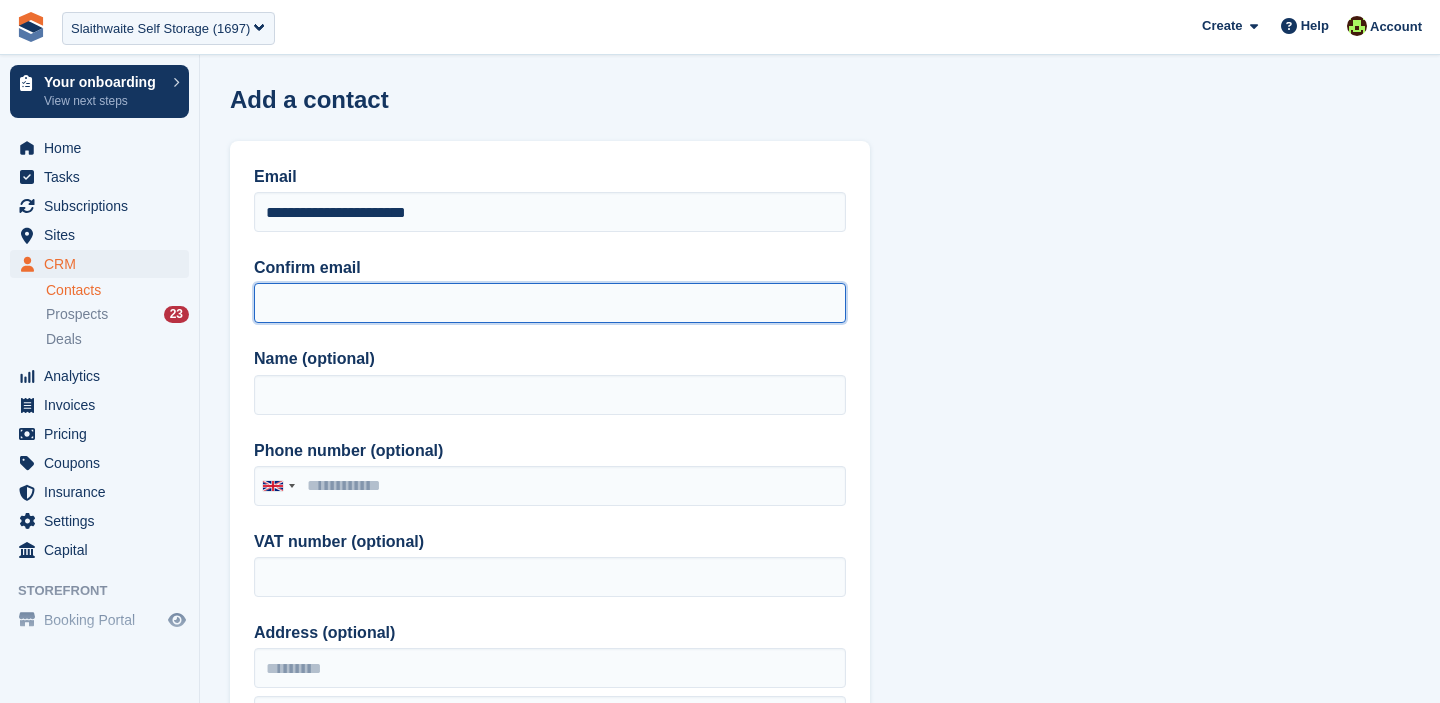 click on "Confirm email" at bounding box center (550, 303) 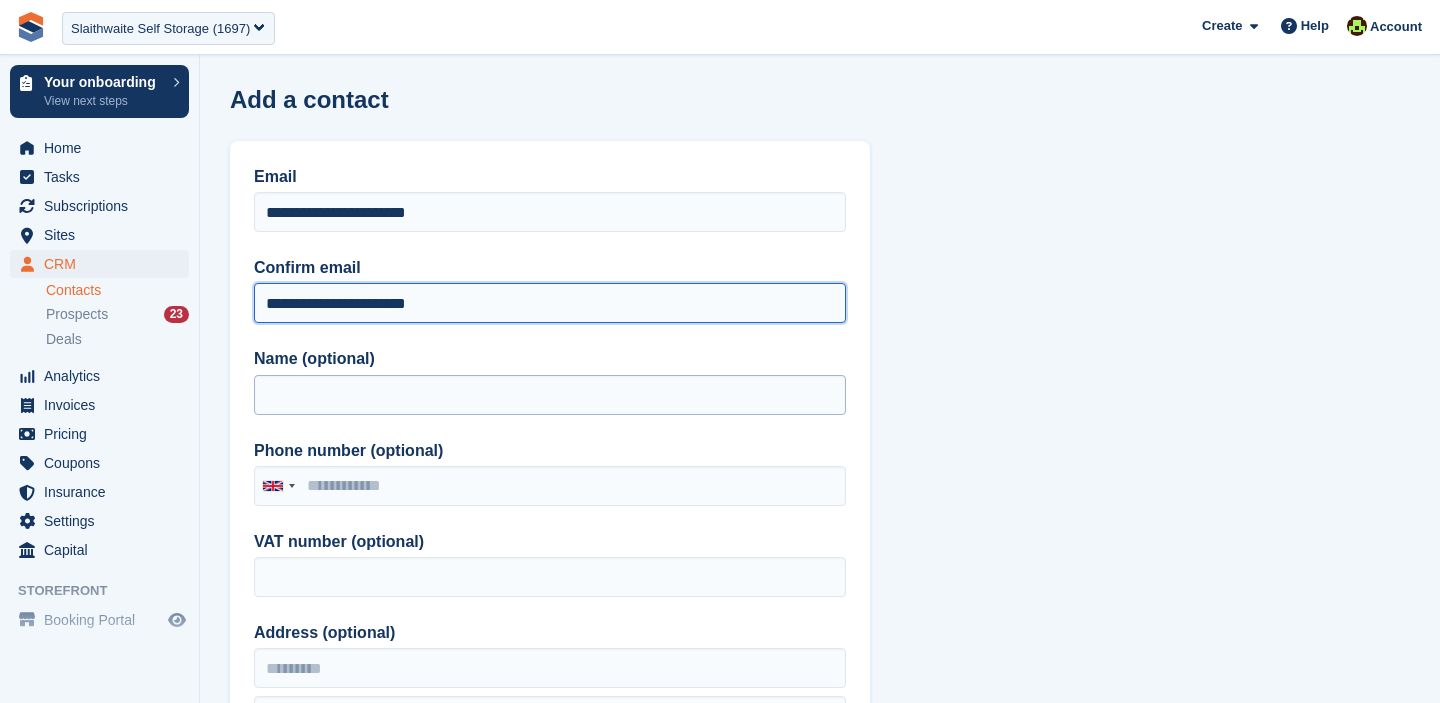 type on "**********" 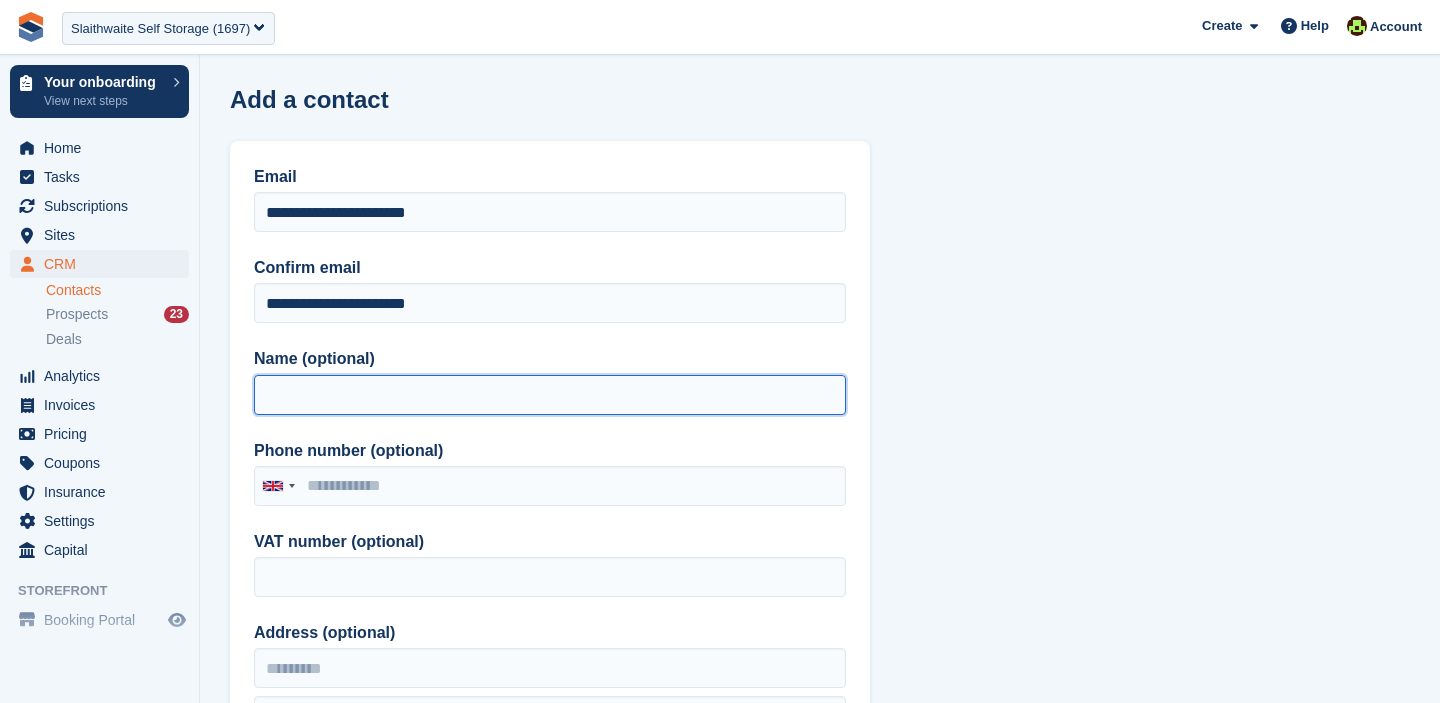 click on "Name (optional)" at bounding box center (550, 395) 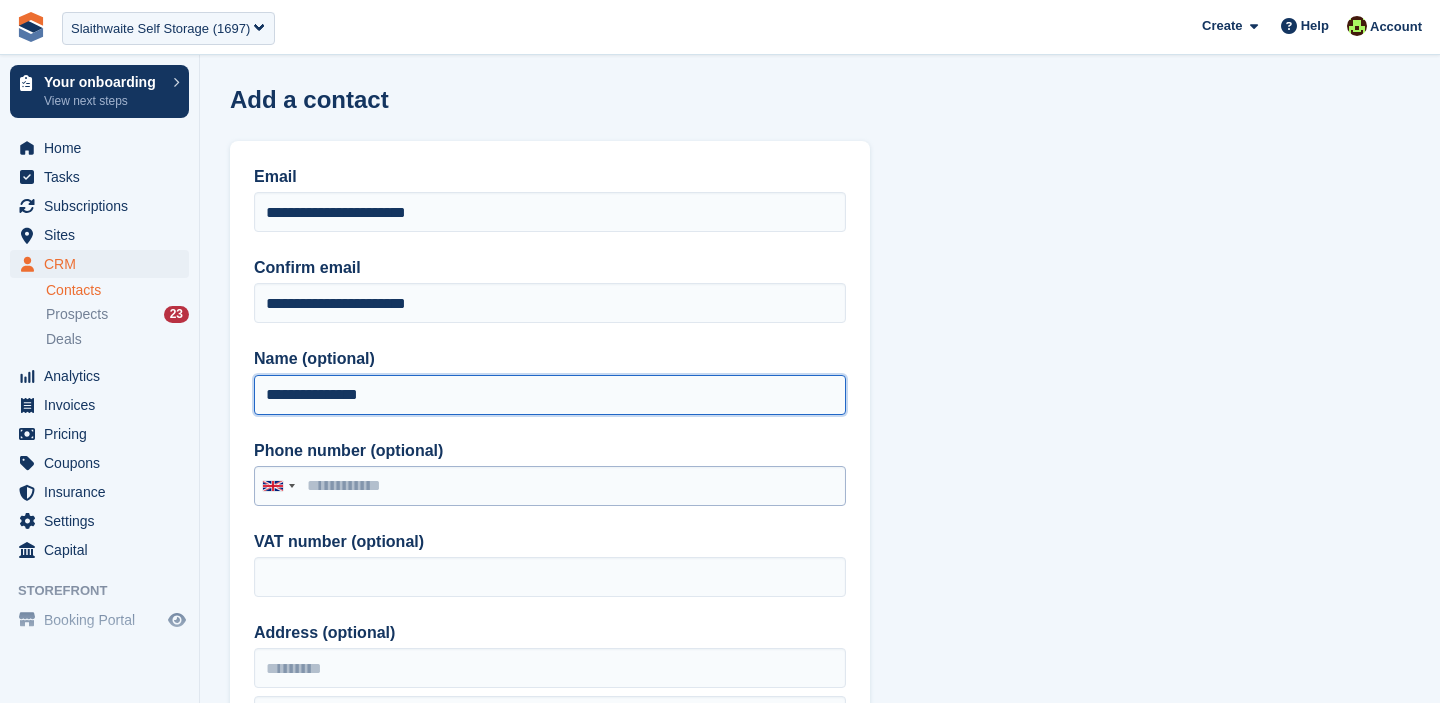 type on "**********" 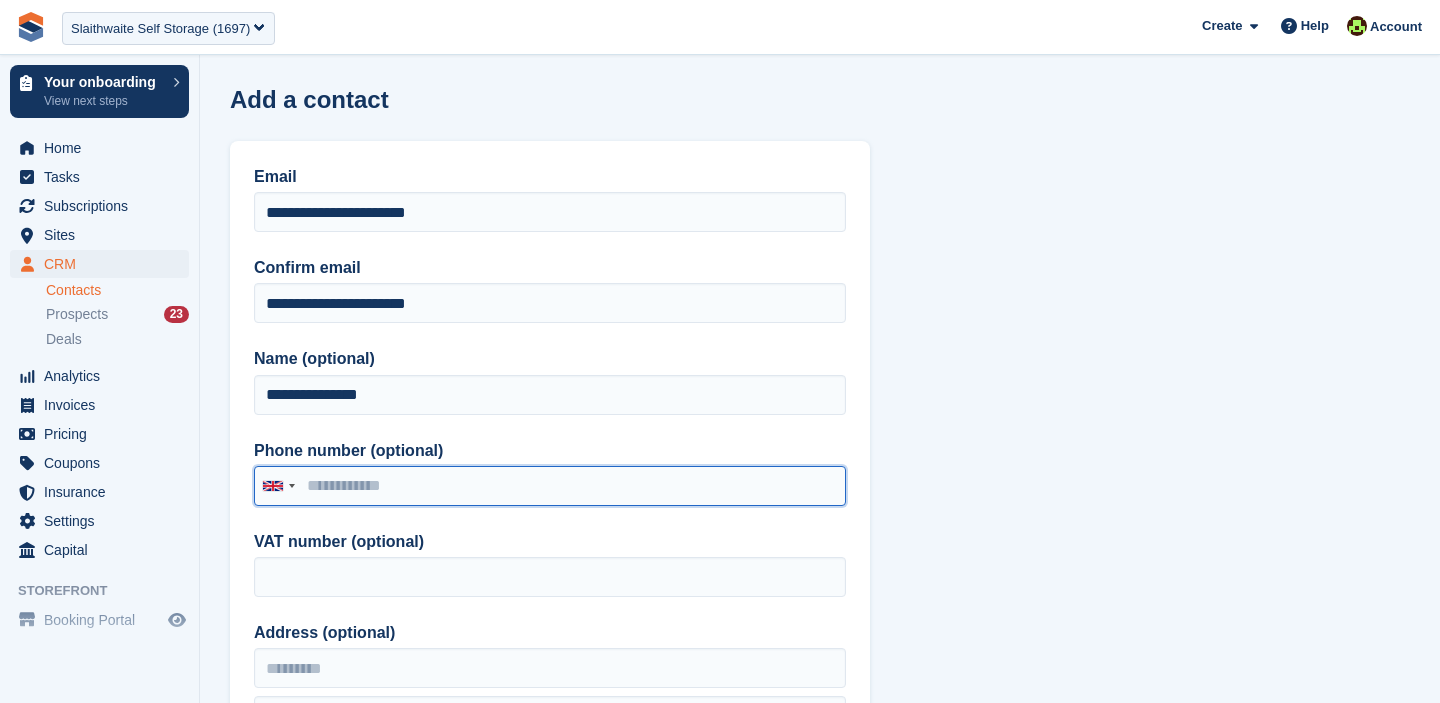 click on "Phone number (optional)" at bounding box center (550, 486) 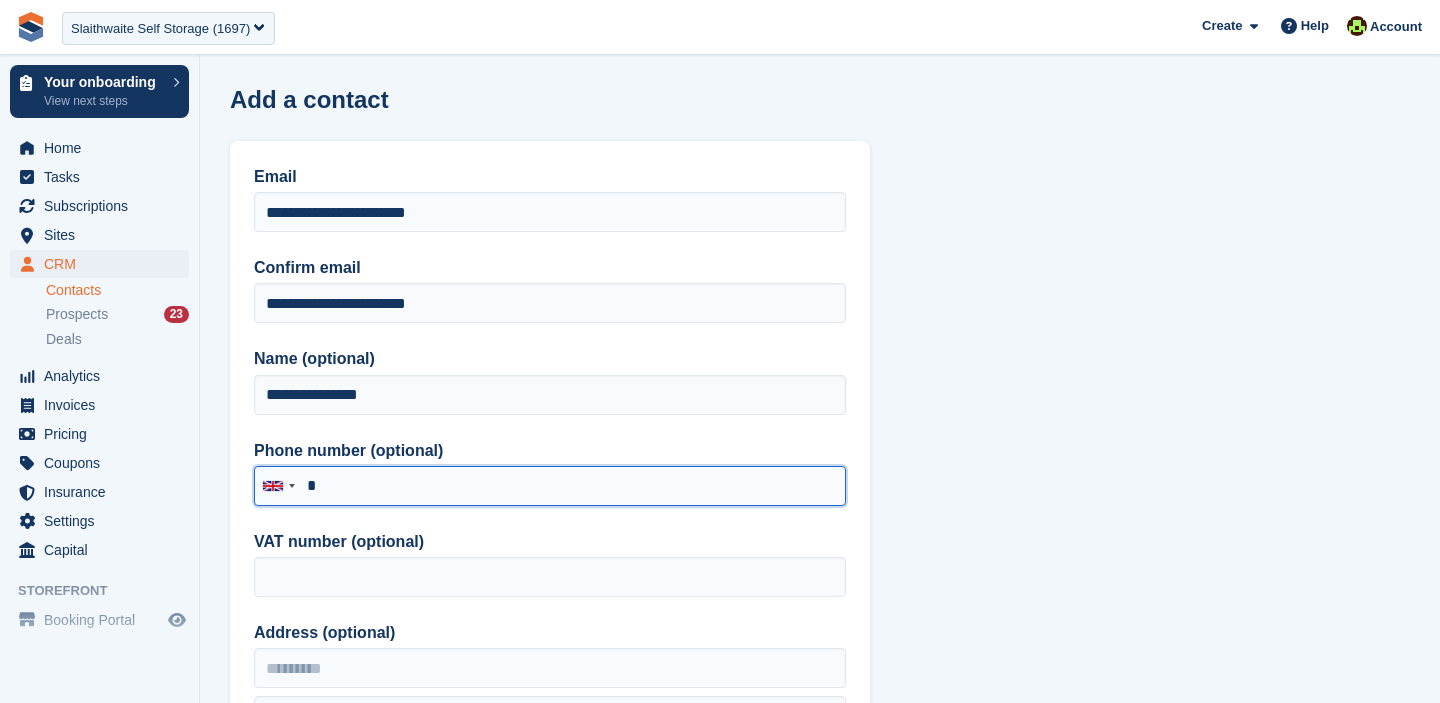 paste on "**********" 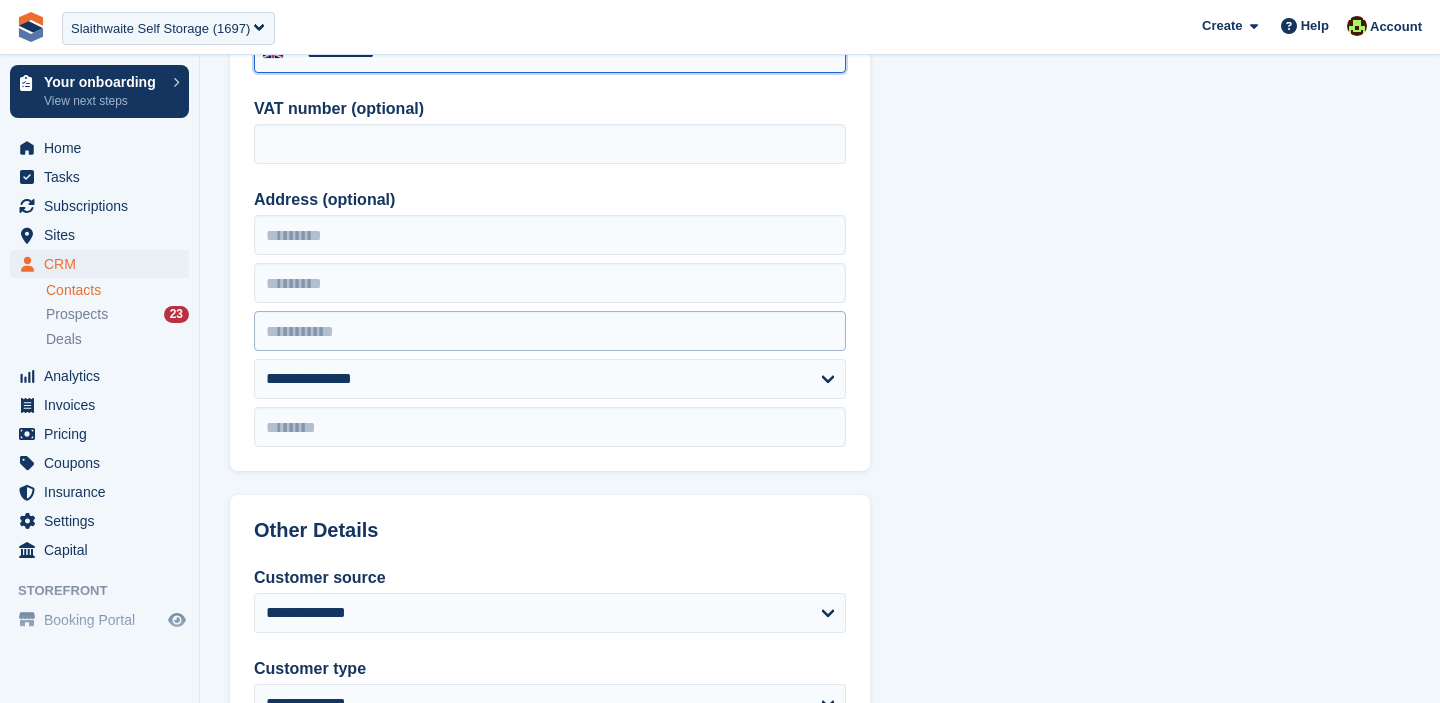 scroll, scrollTop: 395, scrollLeft: 0, axis: vertical 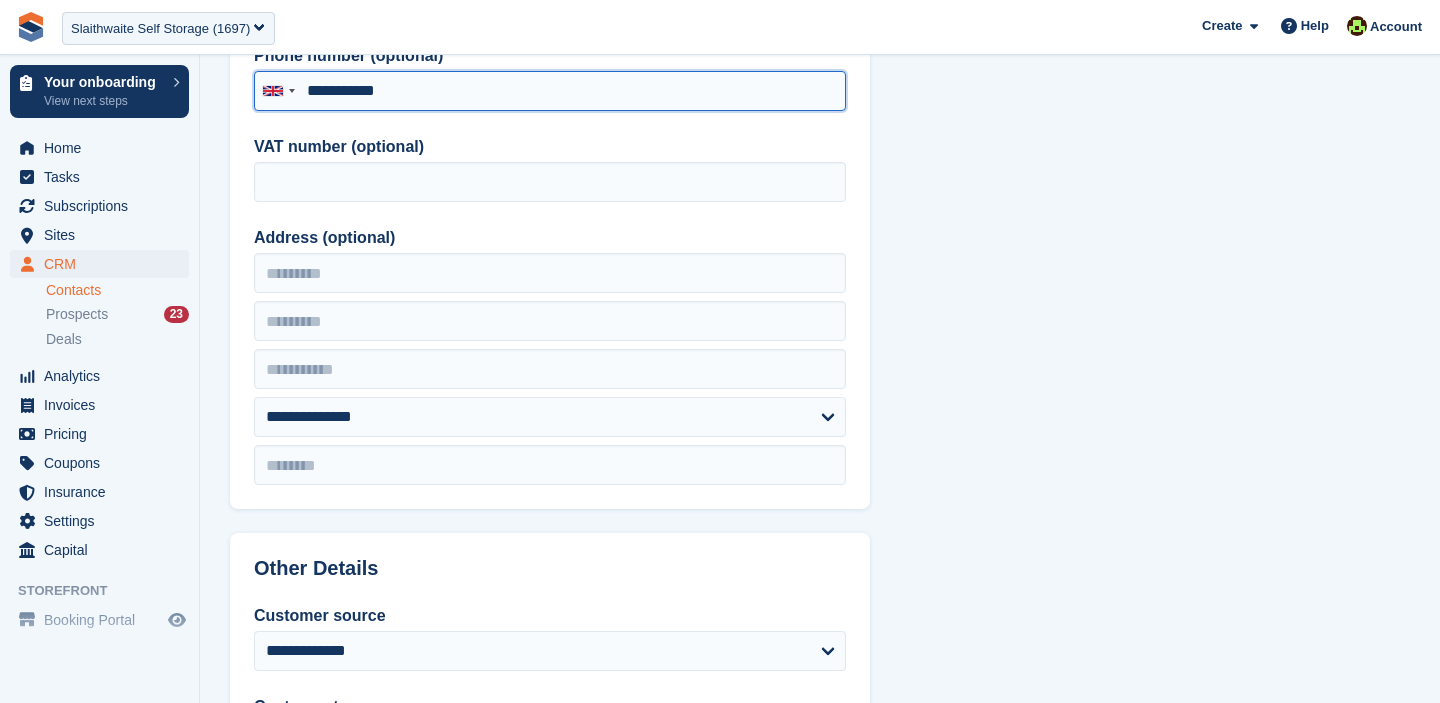type on "**********" 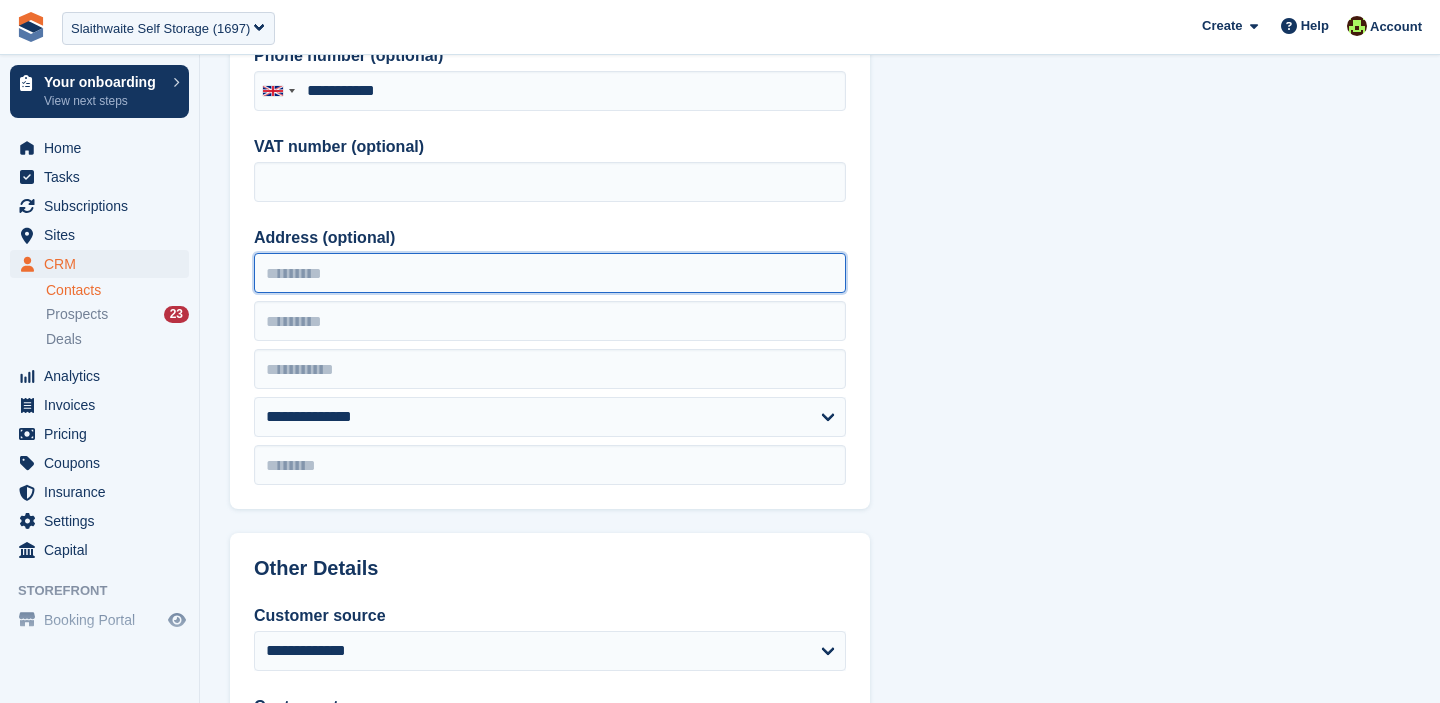 click on "Address (optional)" at bounding box center [550, 273] 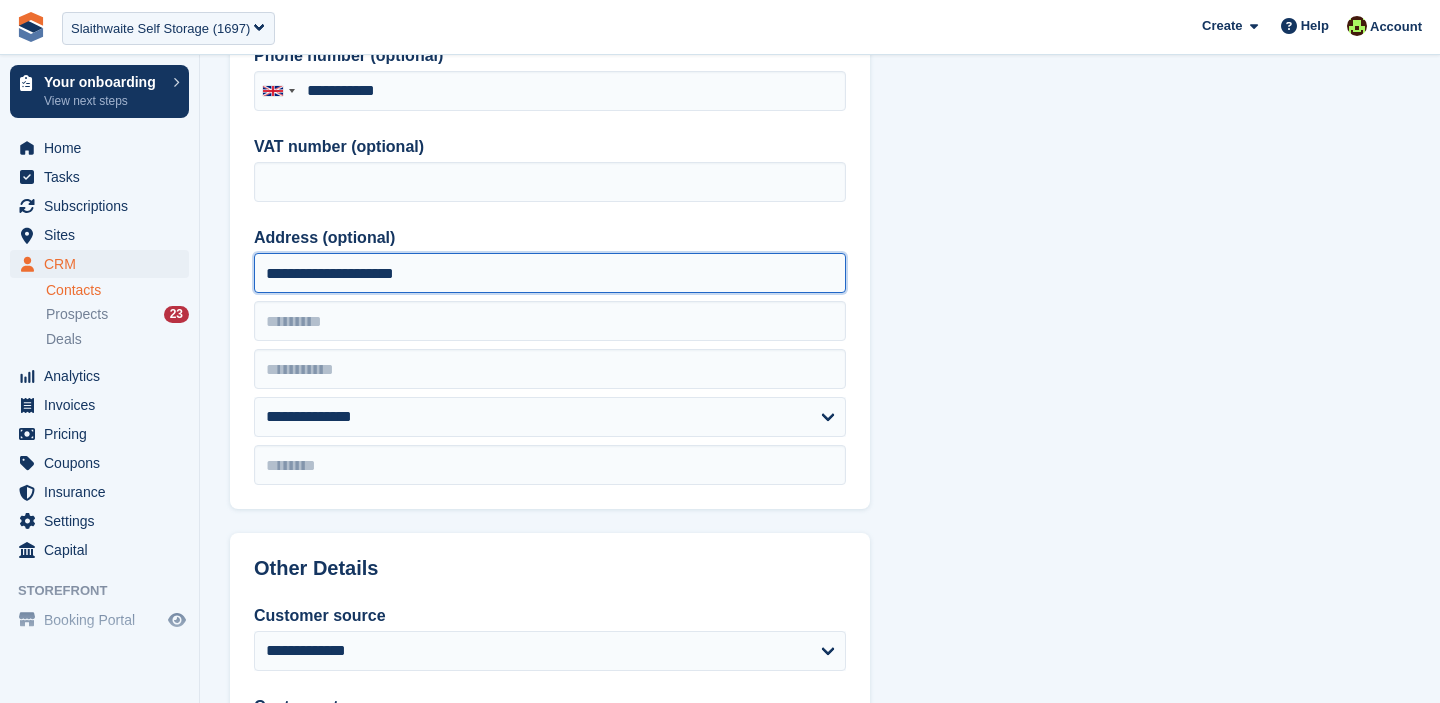 type on "**********" 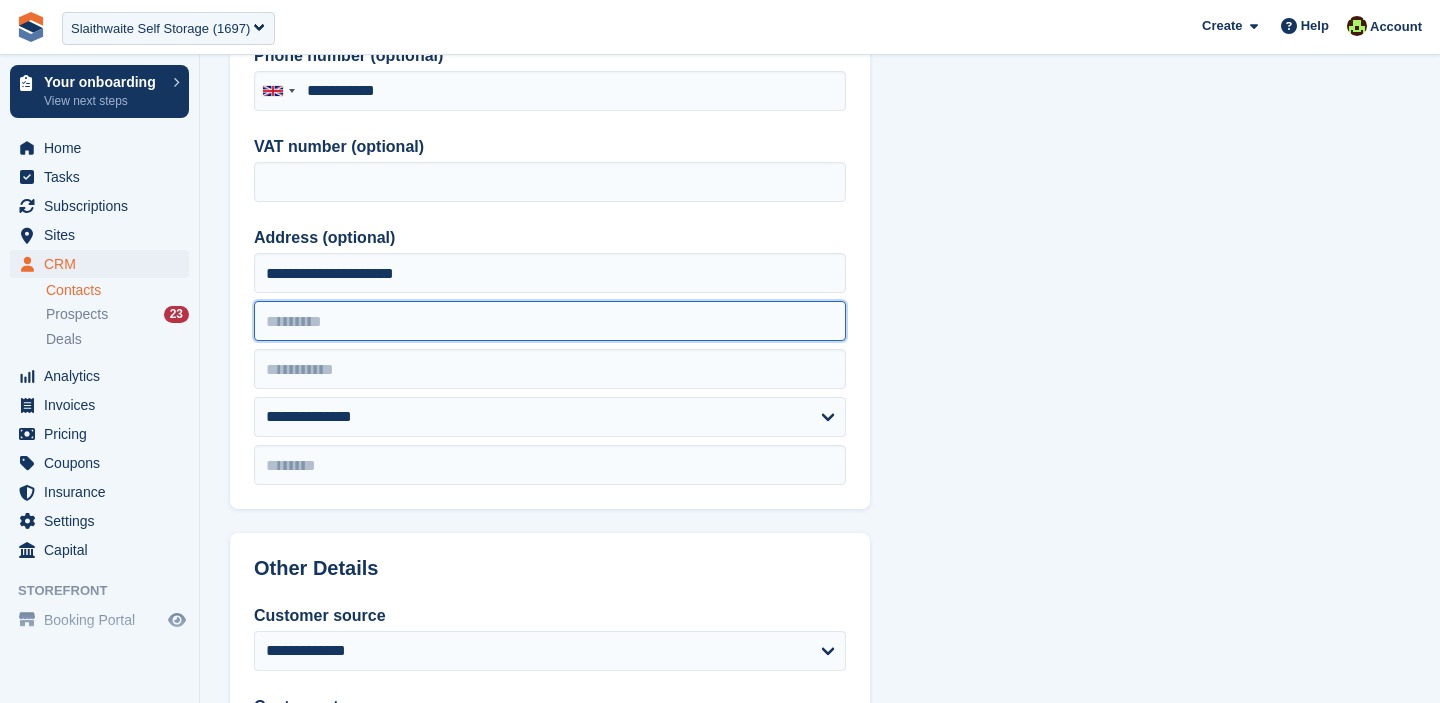 click at bounding box center (550, 321) 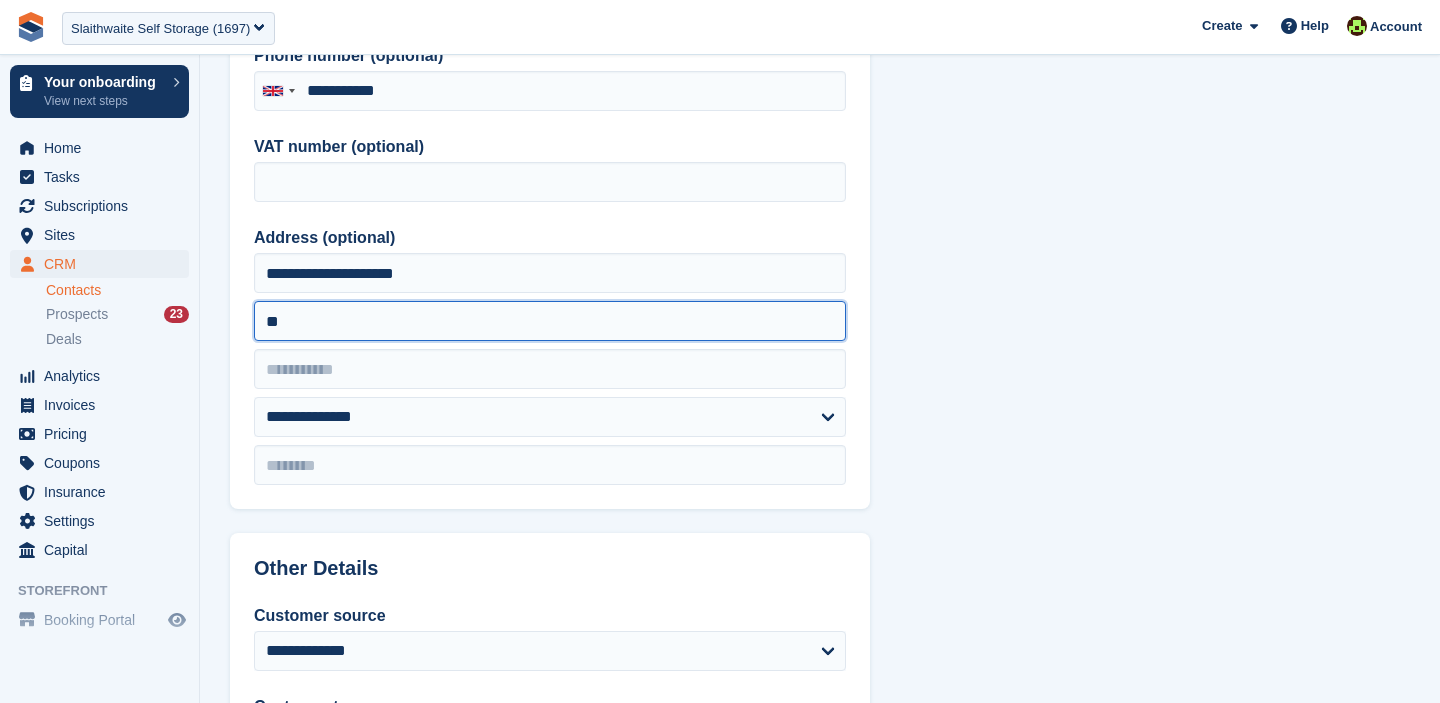 type on "*" 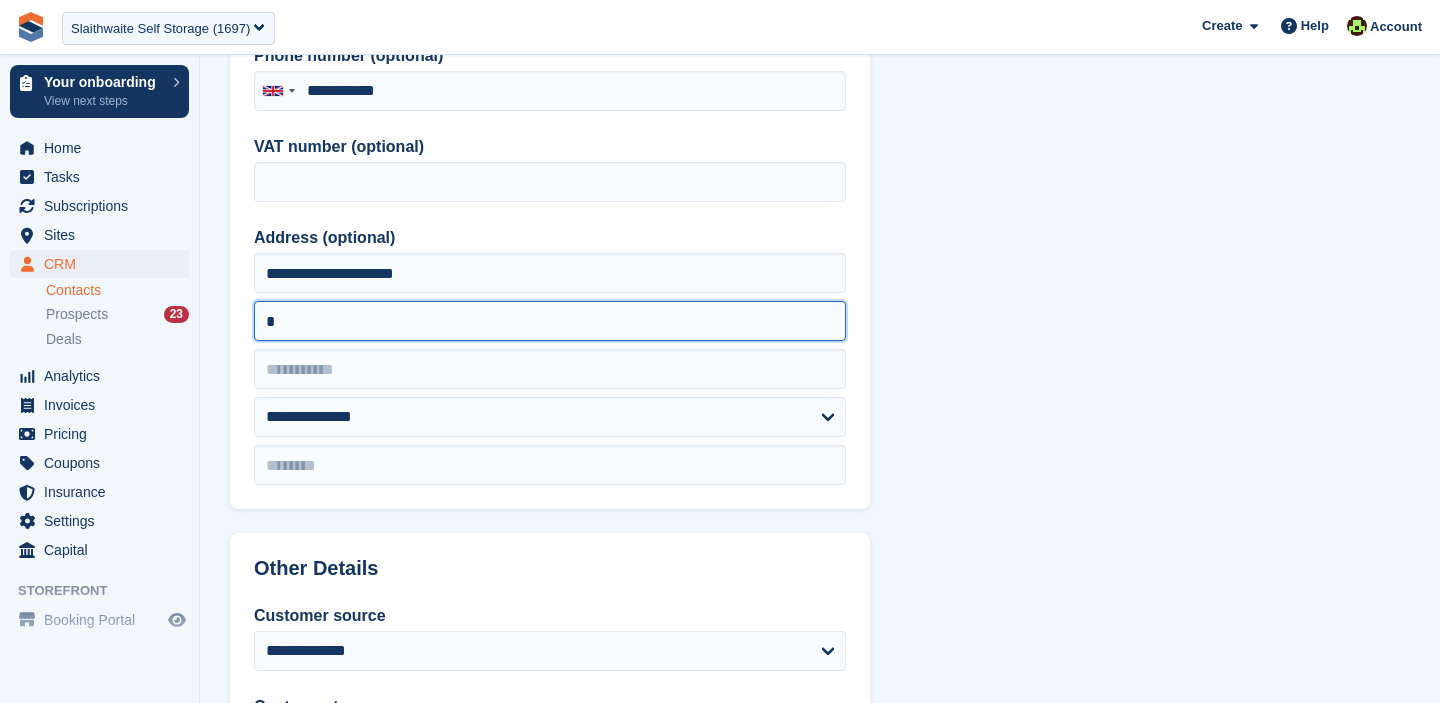 type 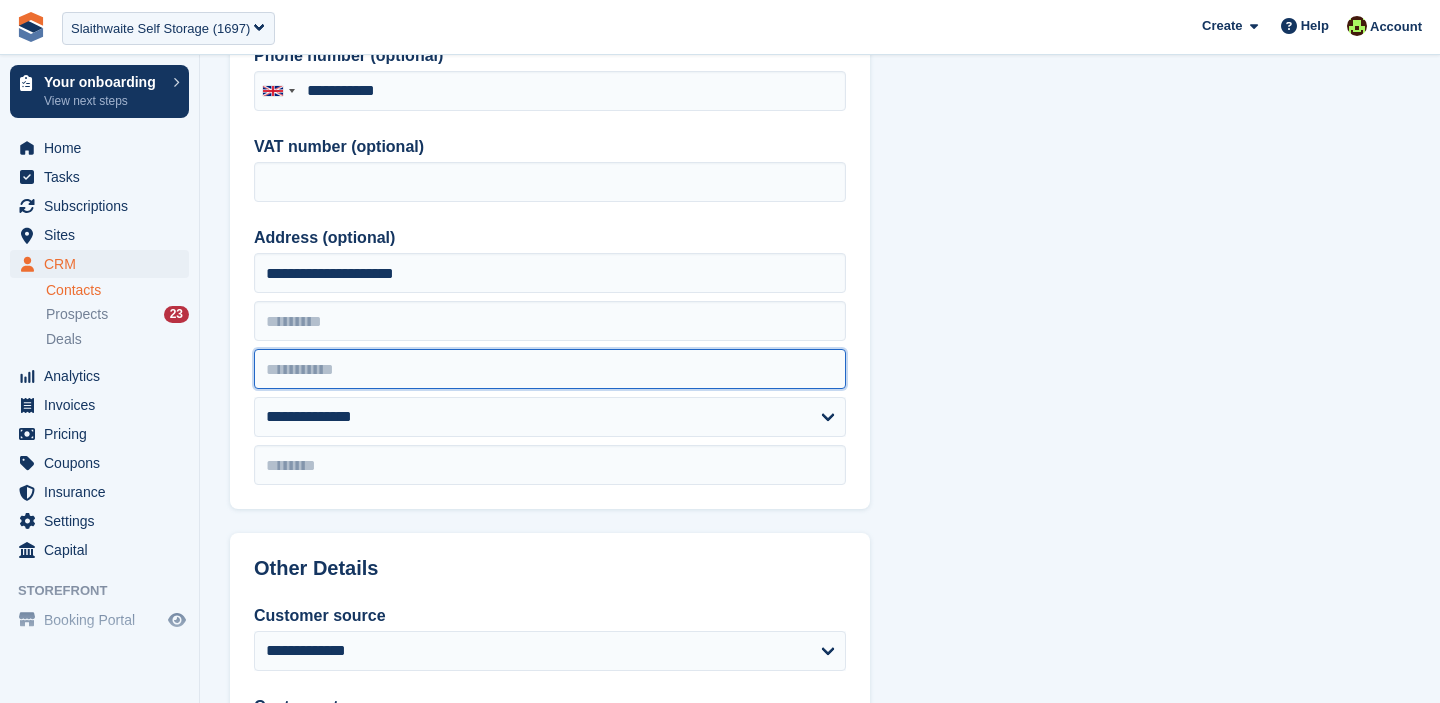 click at bounding box center [550, 369] 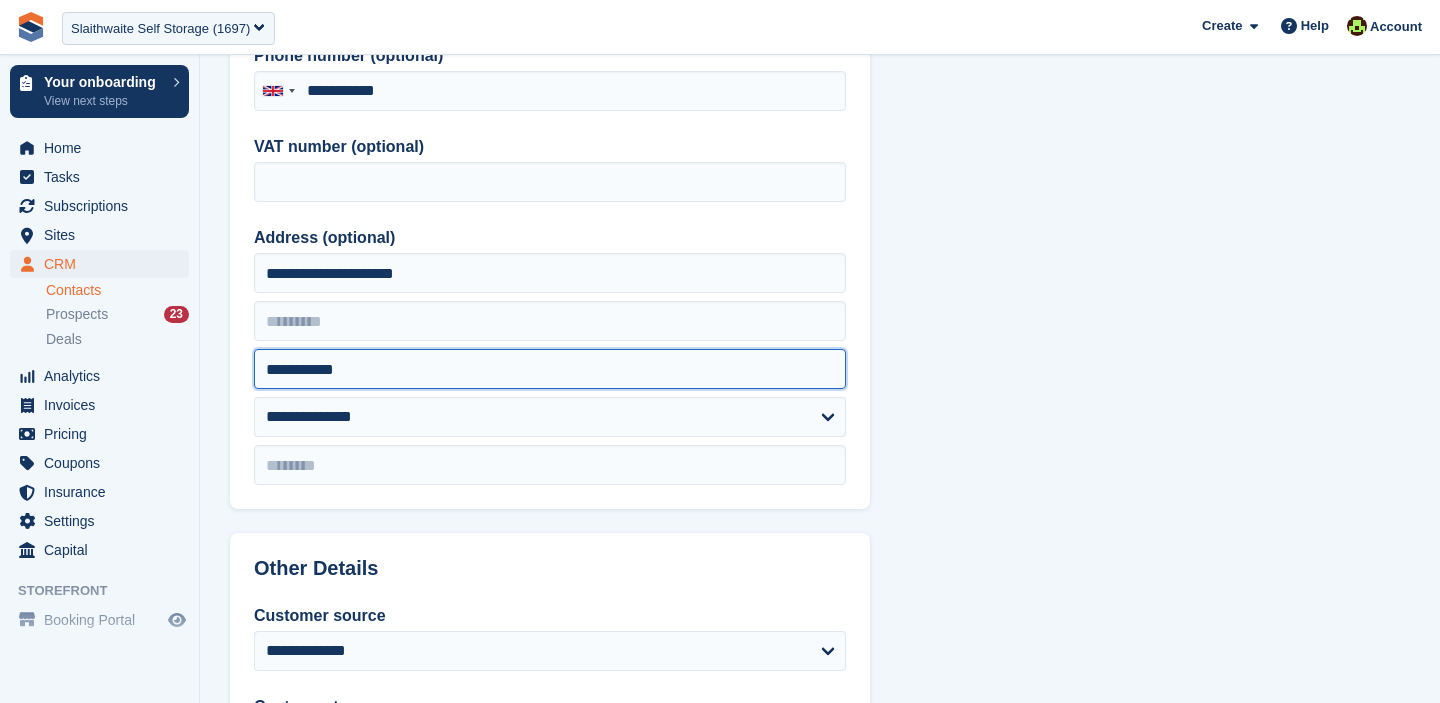 type on "**********" 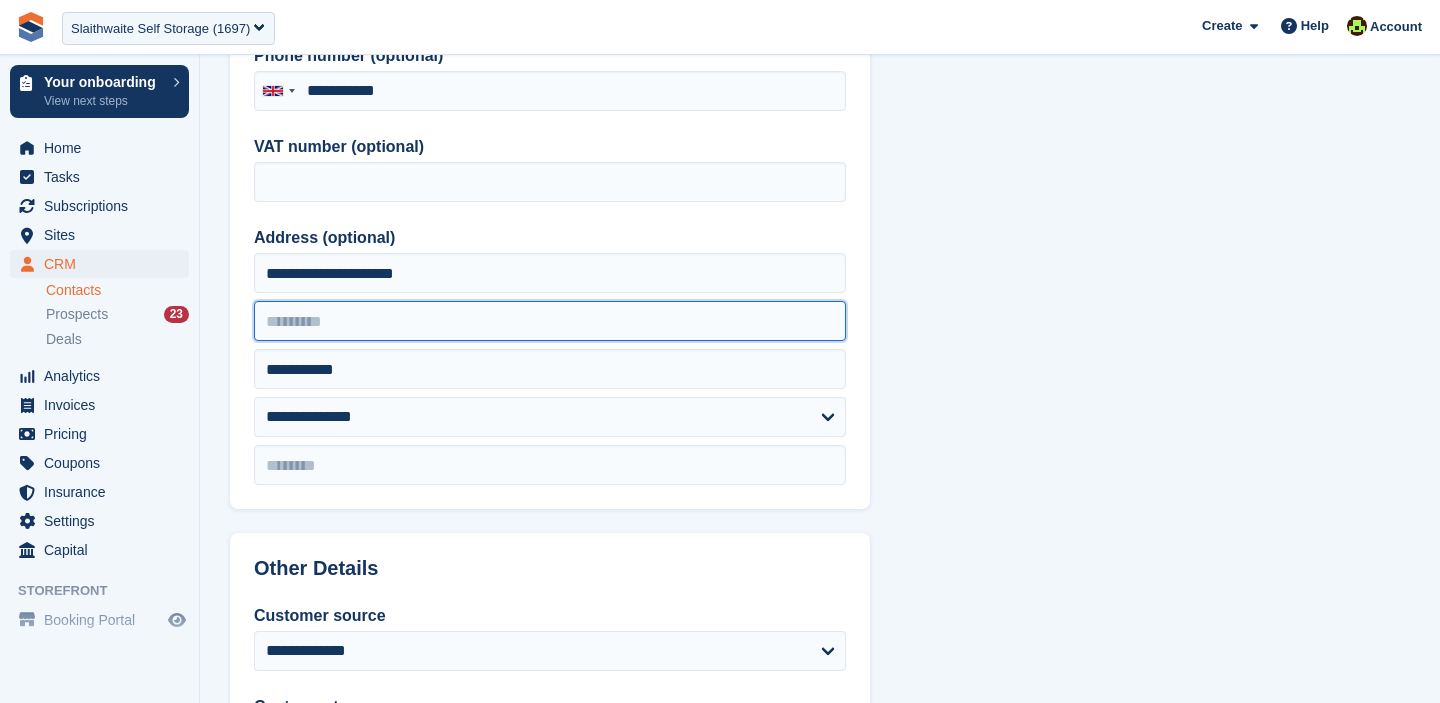 click at bounding box center (550, 321) 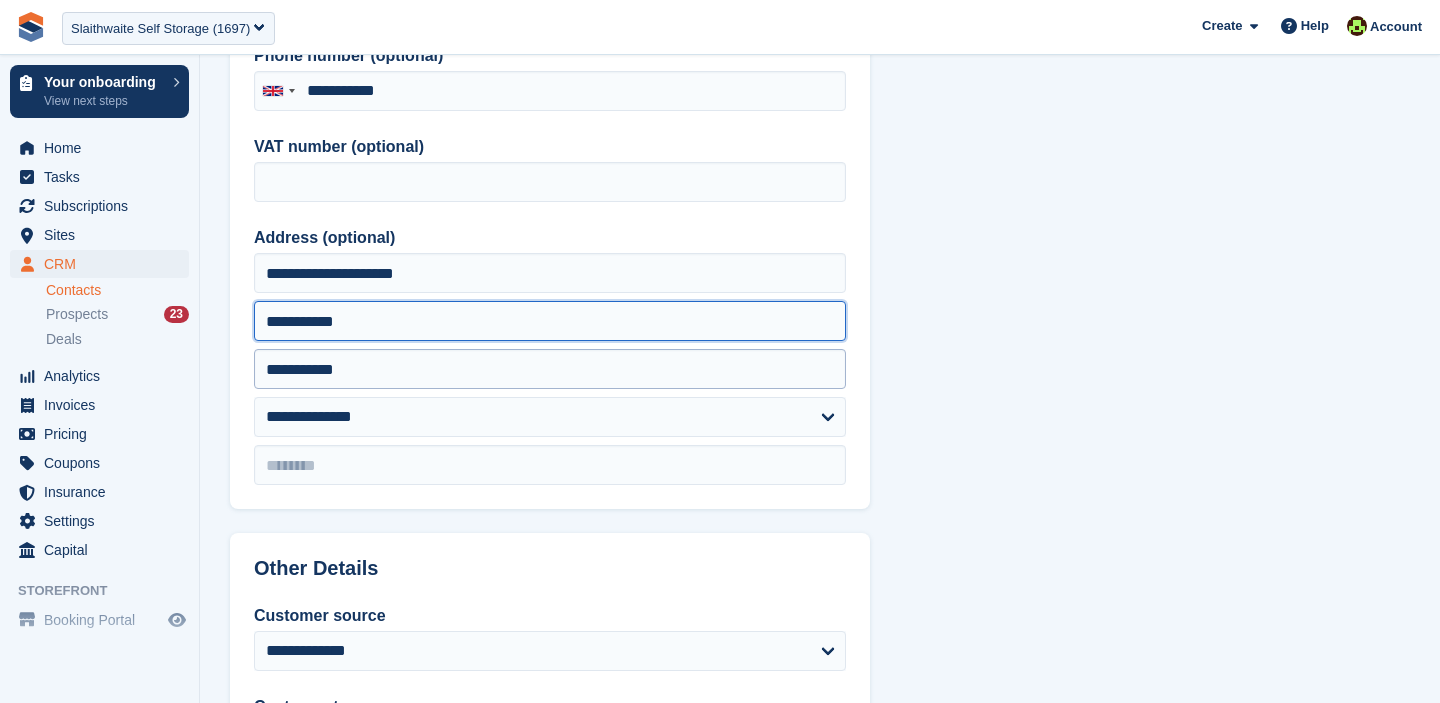 type on "**********" 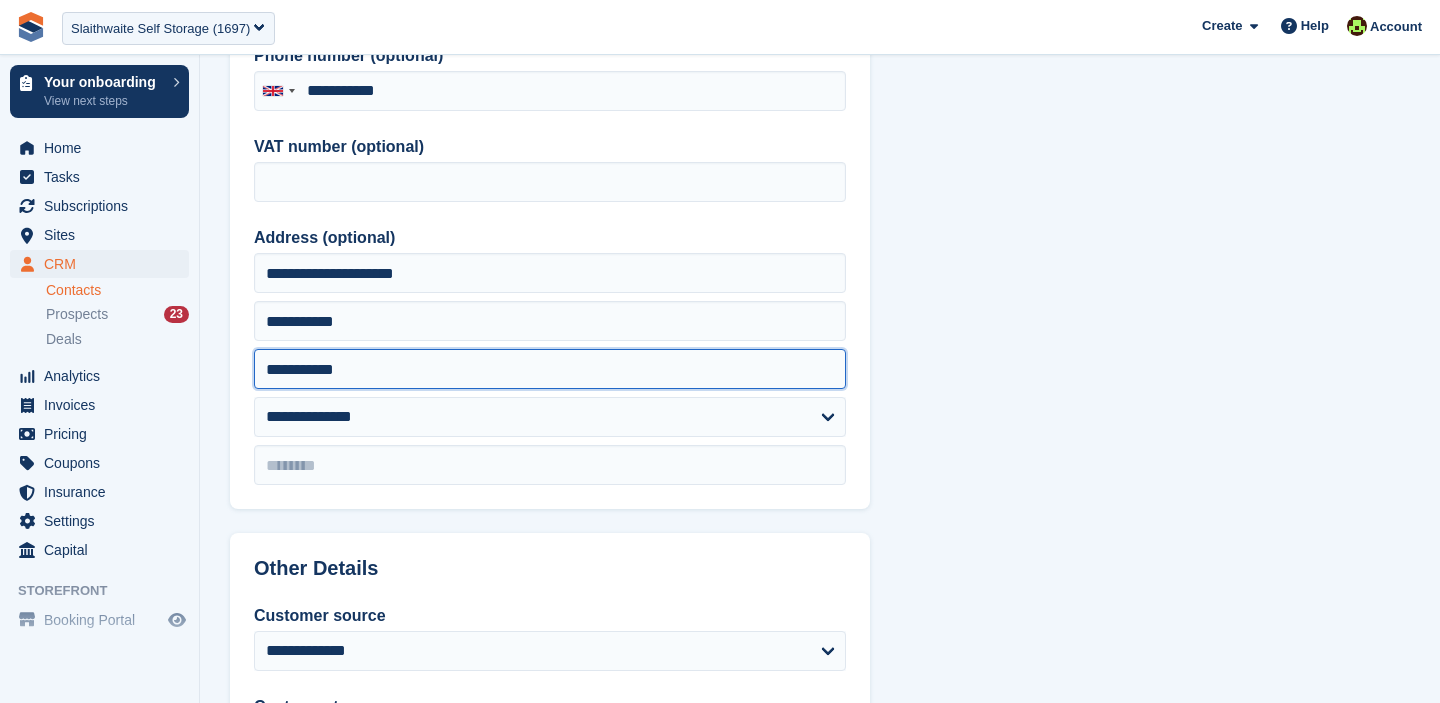 drag, startPoint x: 384, startPoint y: 378, endPoint x: 196, endPoint y: 355, distance: 189.40169 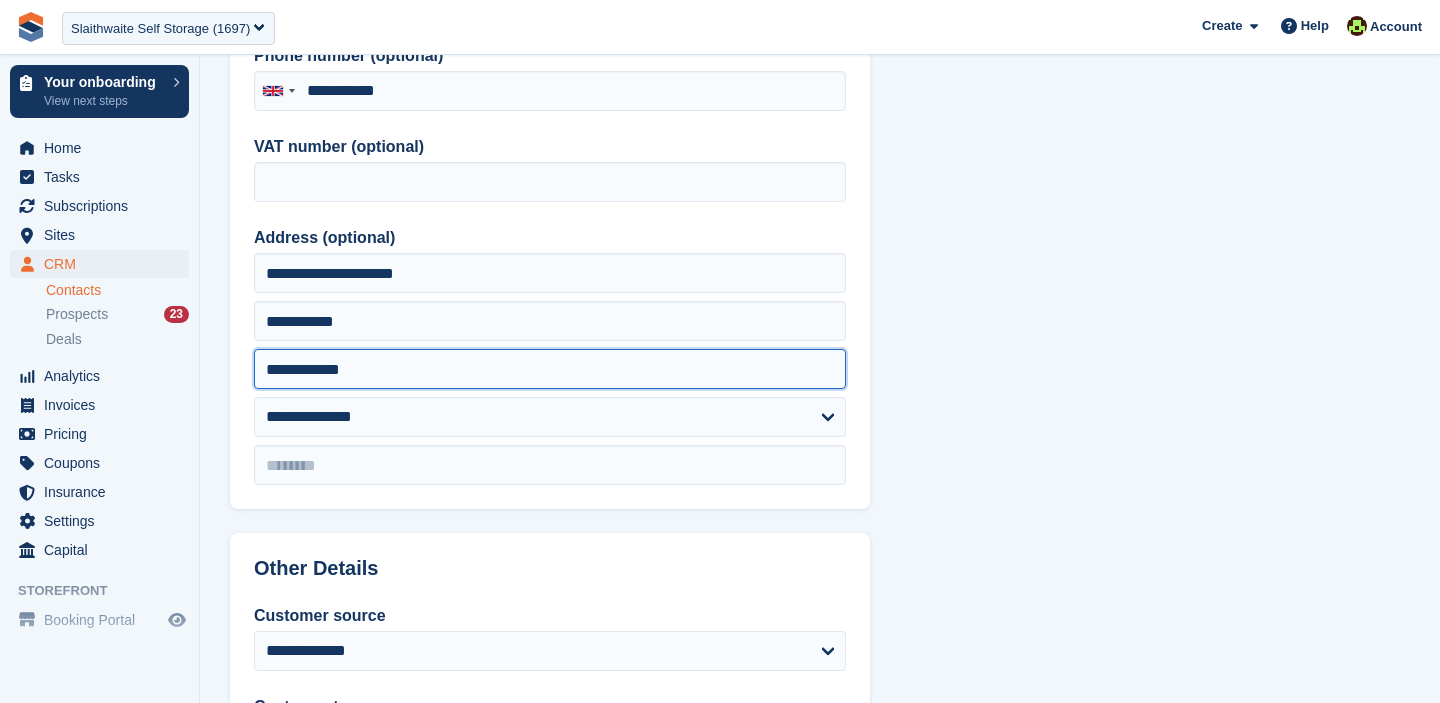 type on "**********" 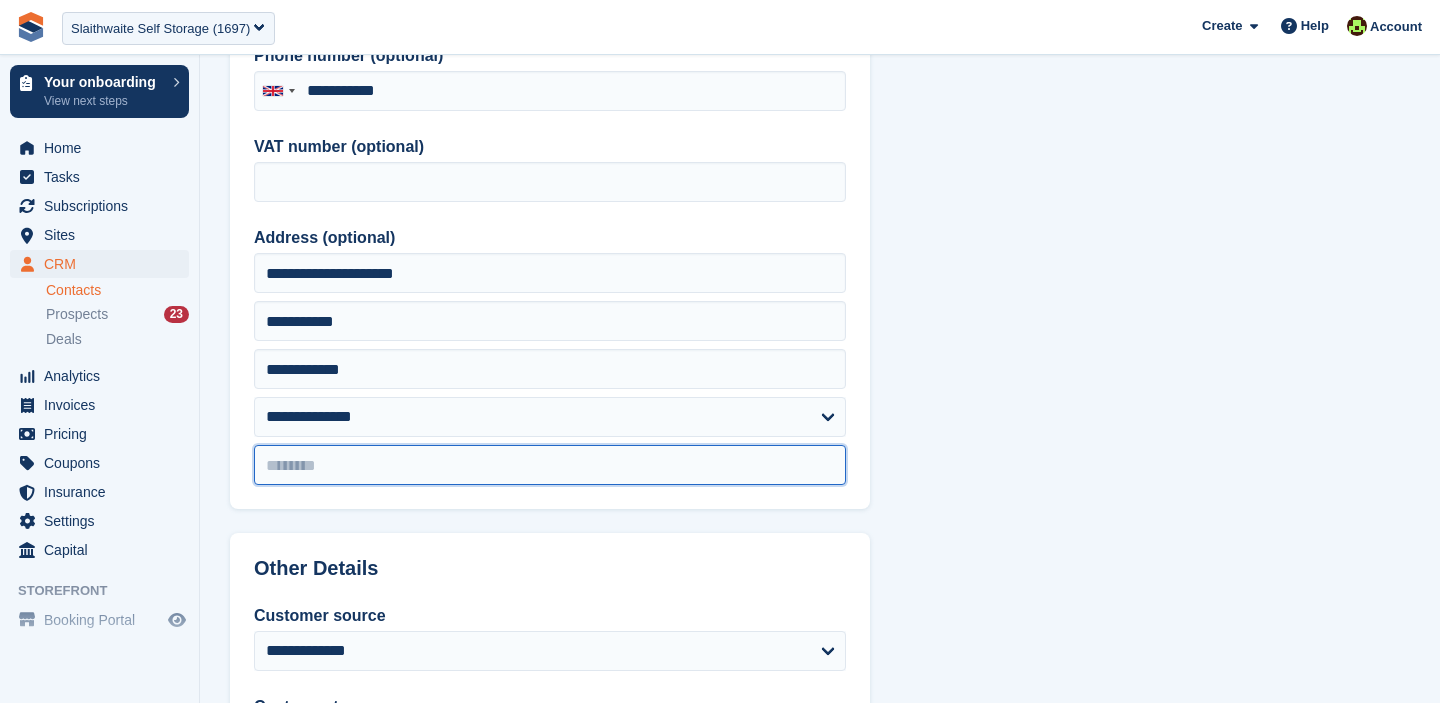 click at bounding box center (550, 465) 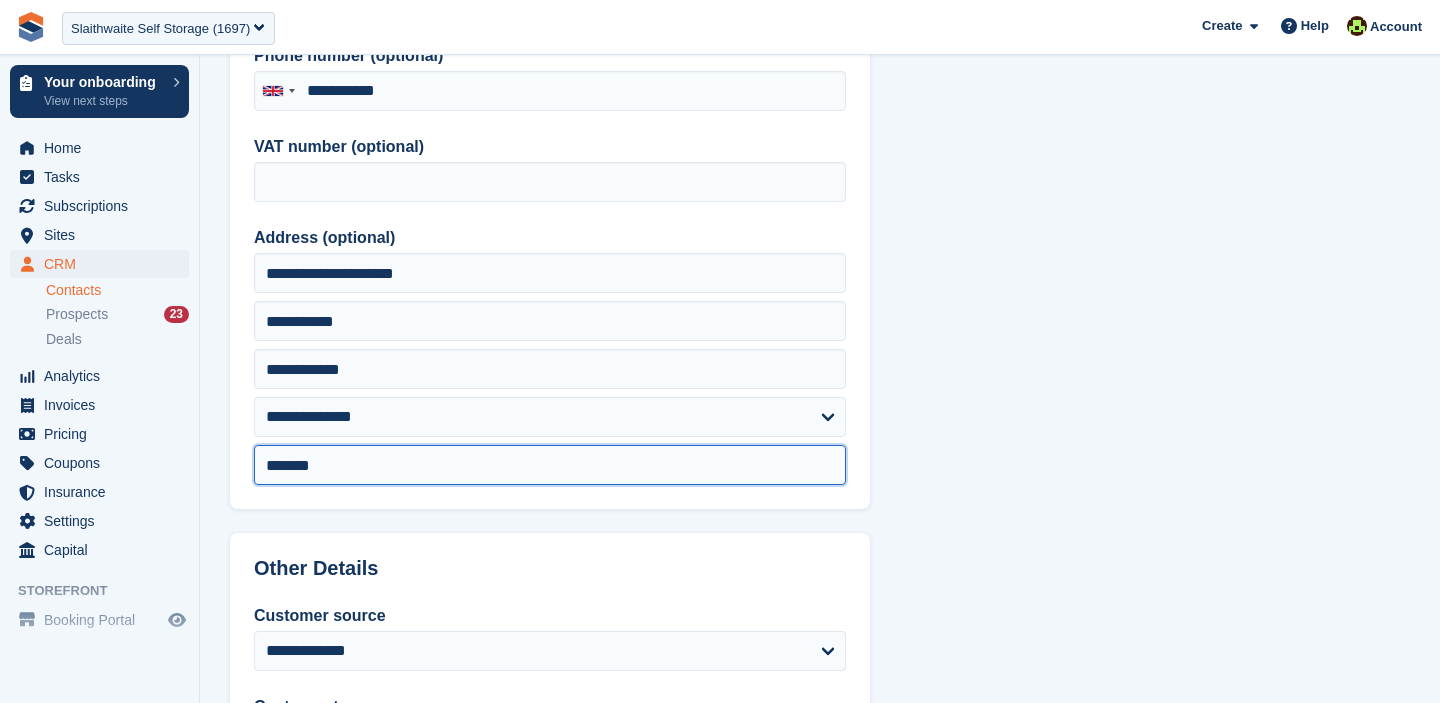 click on "******" at bounding box center (550, 465) 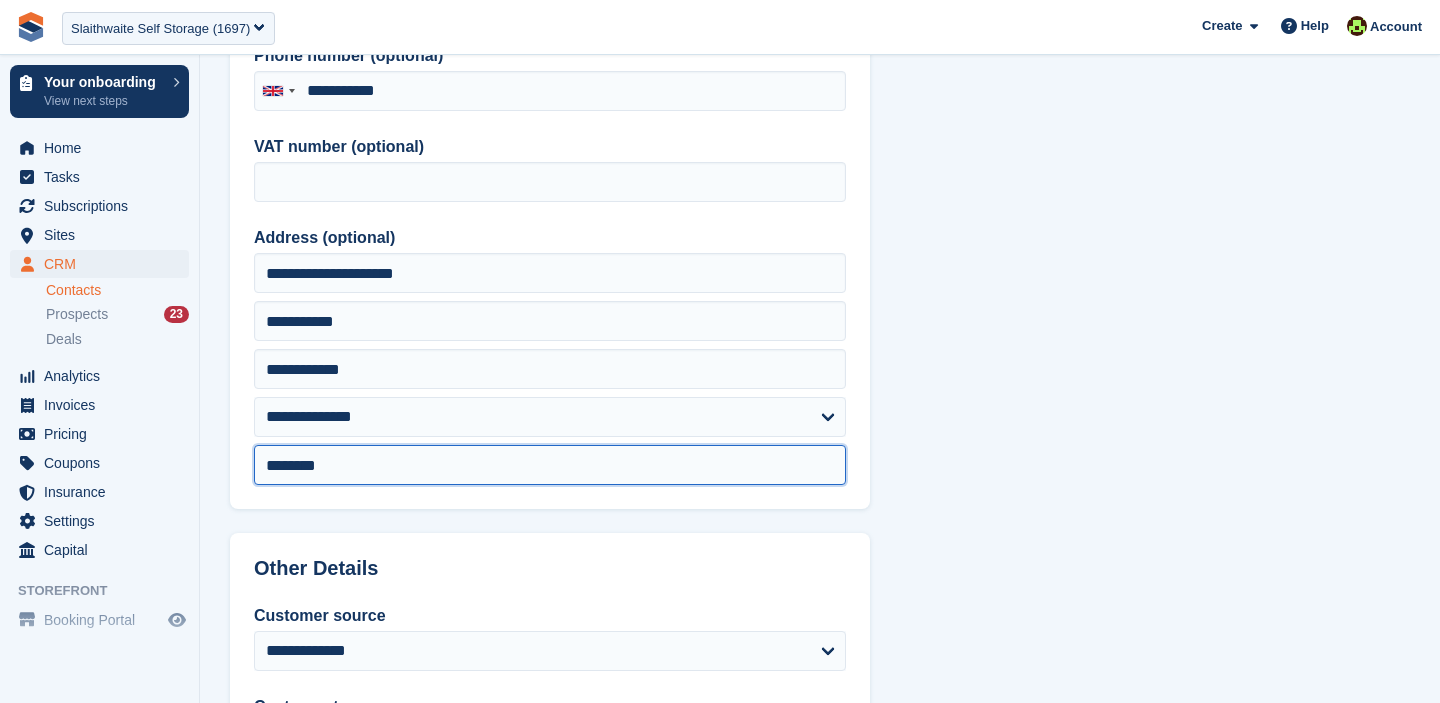 click on "*******" at bounding box center [550, 465] 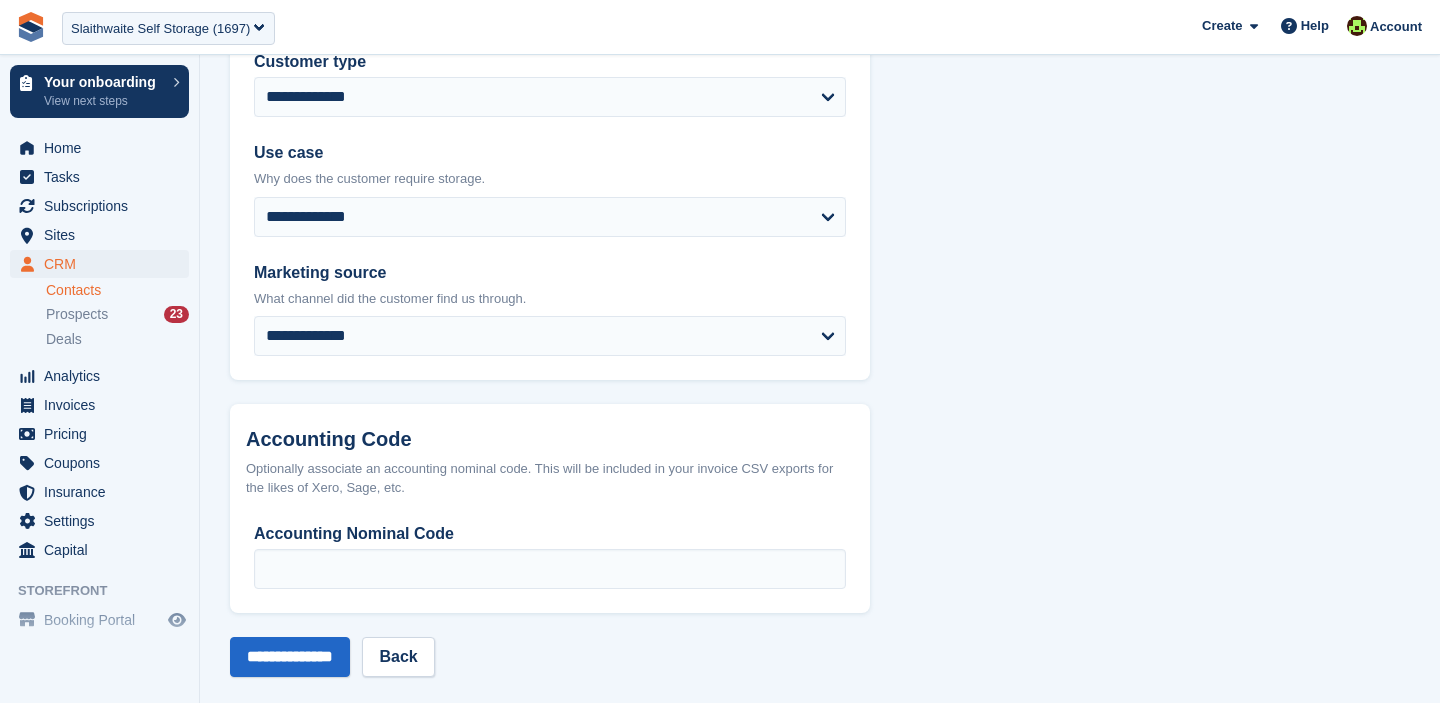 scroll, scrollTop: 1060, scrollLeft: 0, axis: vertical 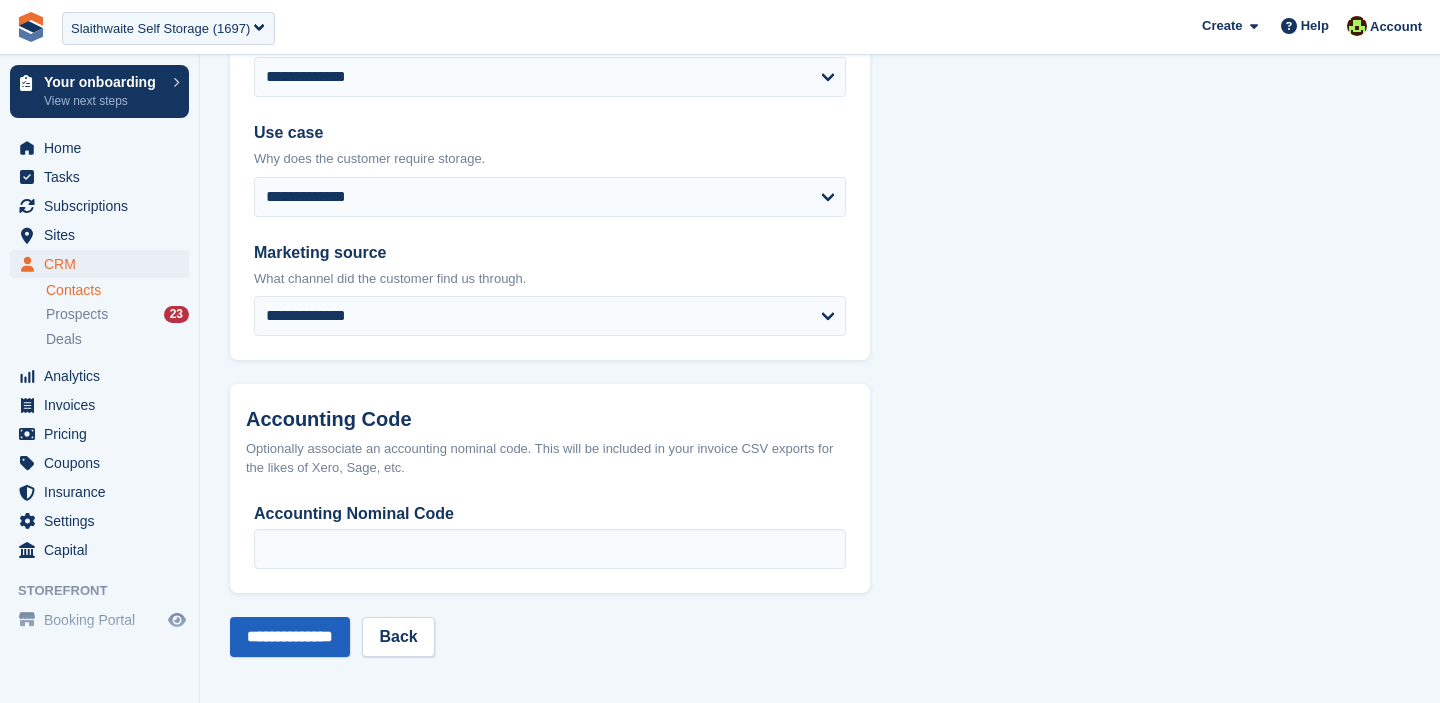 type on "*******" 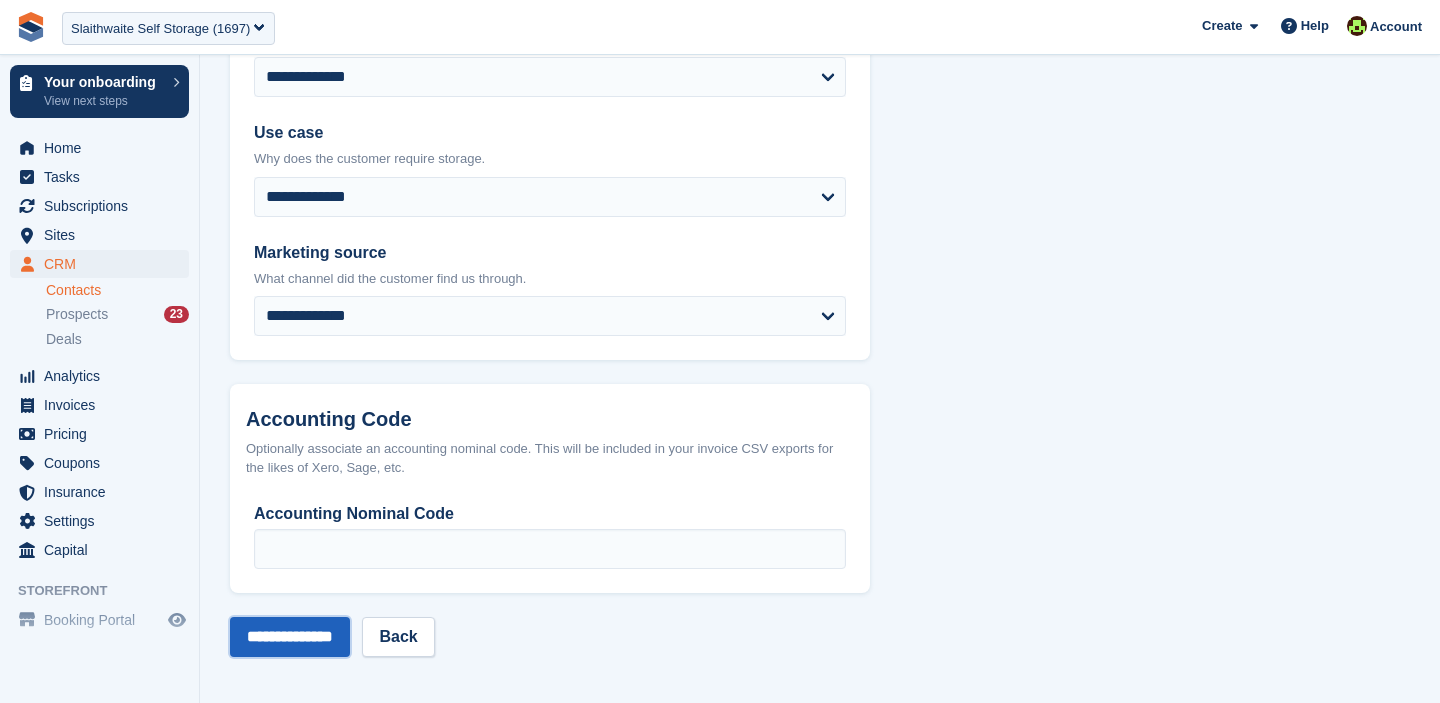 click on "**********" at bounding box center [290, 637] 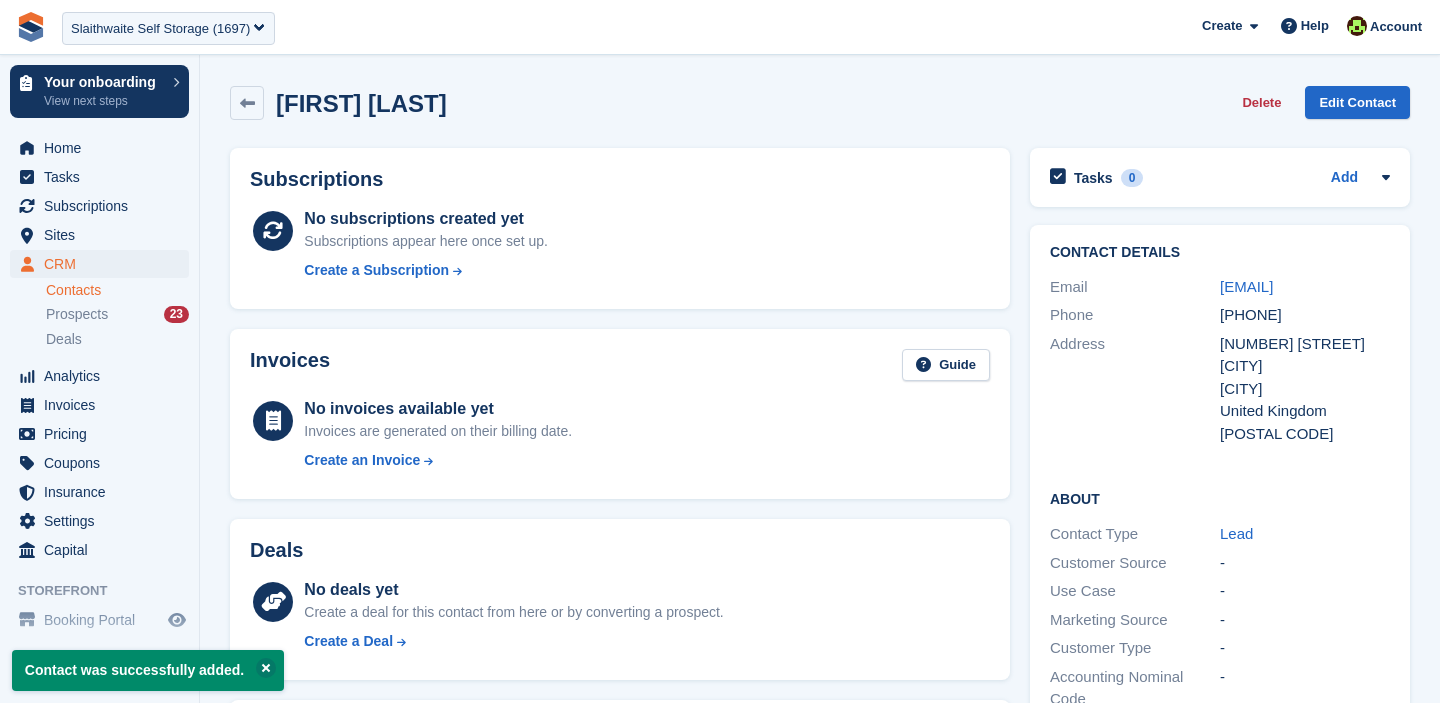 scroll, scrollTop: 0, scrollLeft: 0, axis: both 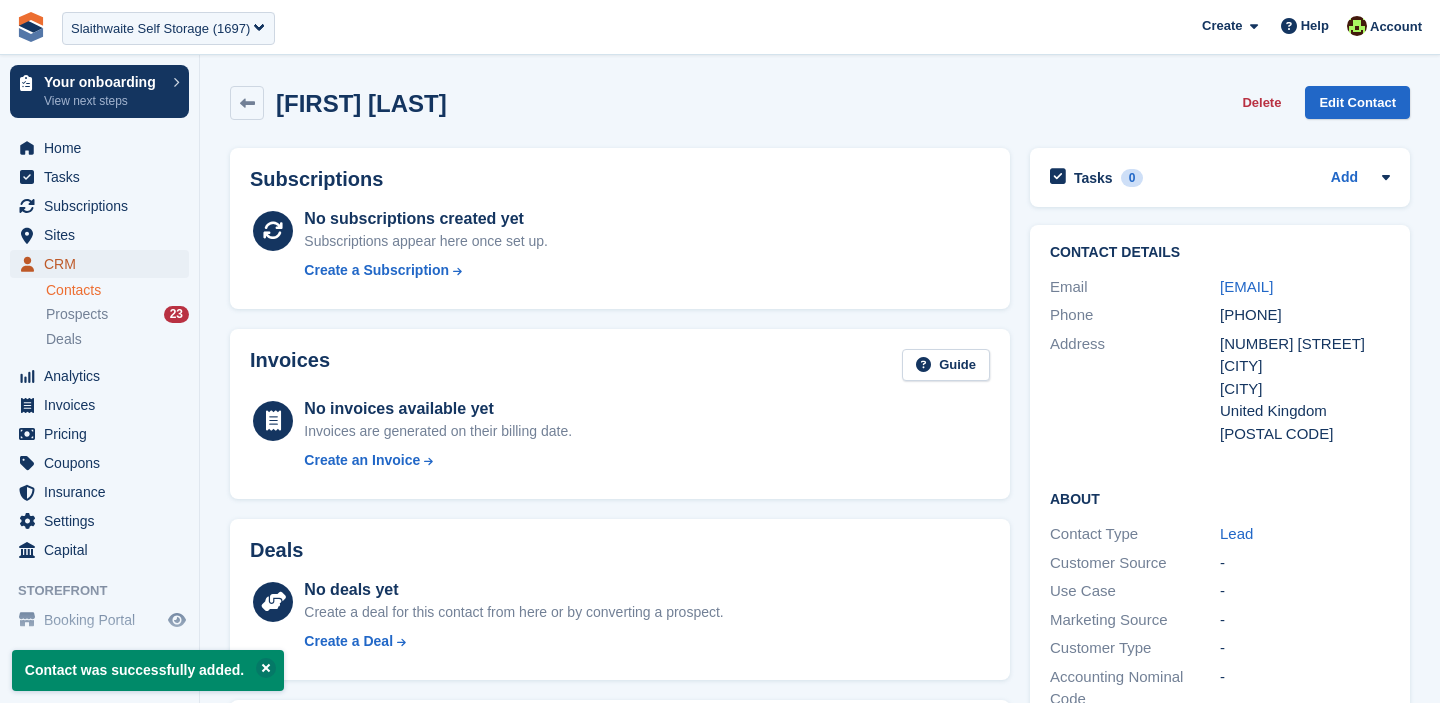 click on "CRM" at bounding box center [104, 264] 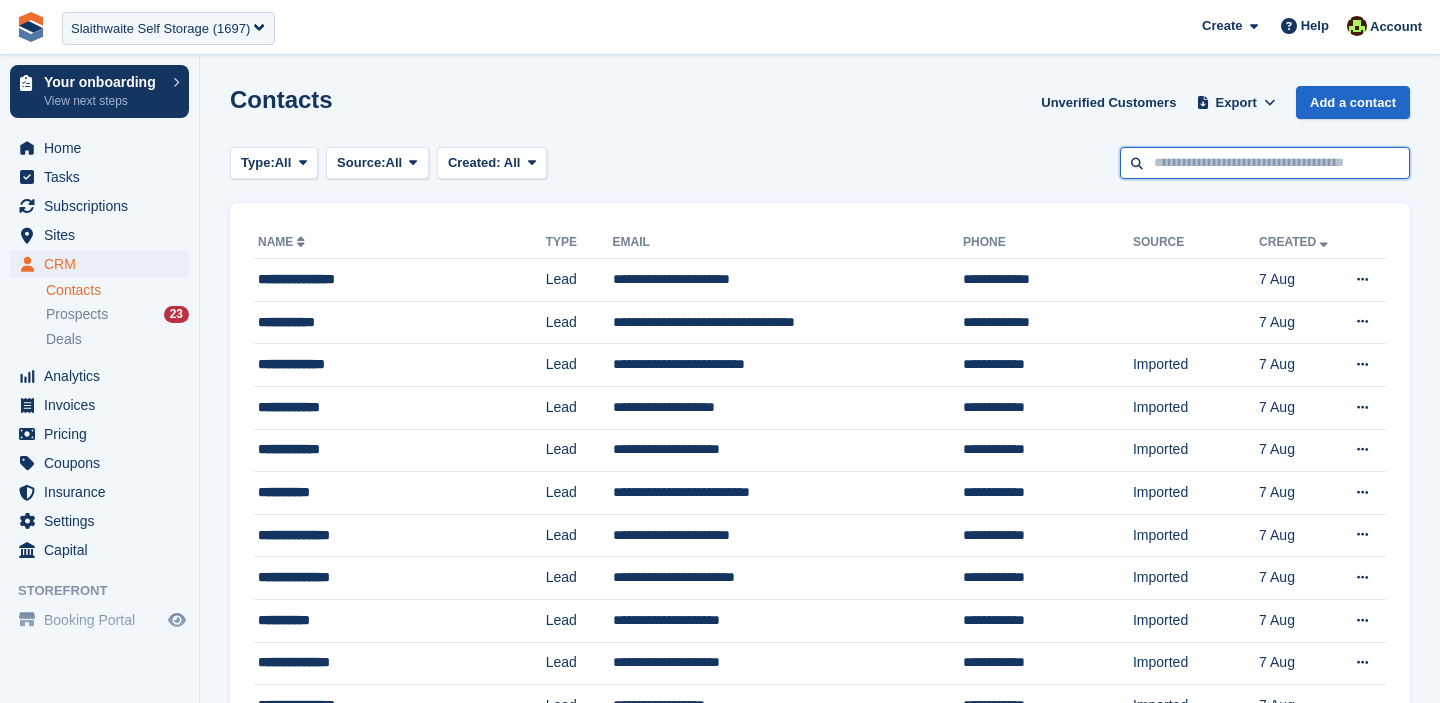 click at bounding box center (1265, 163) 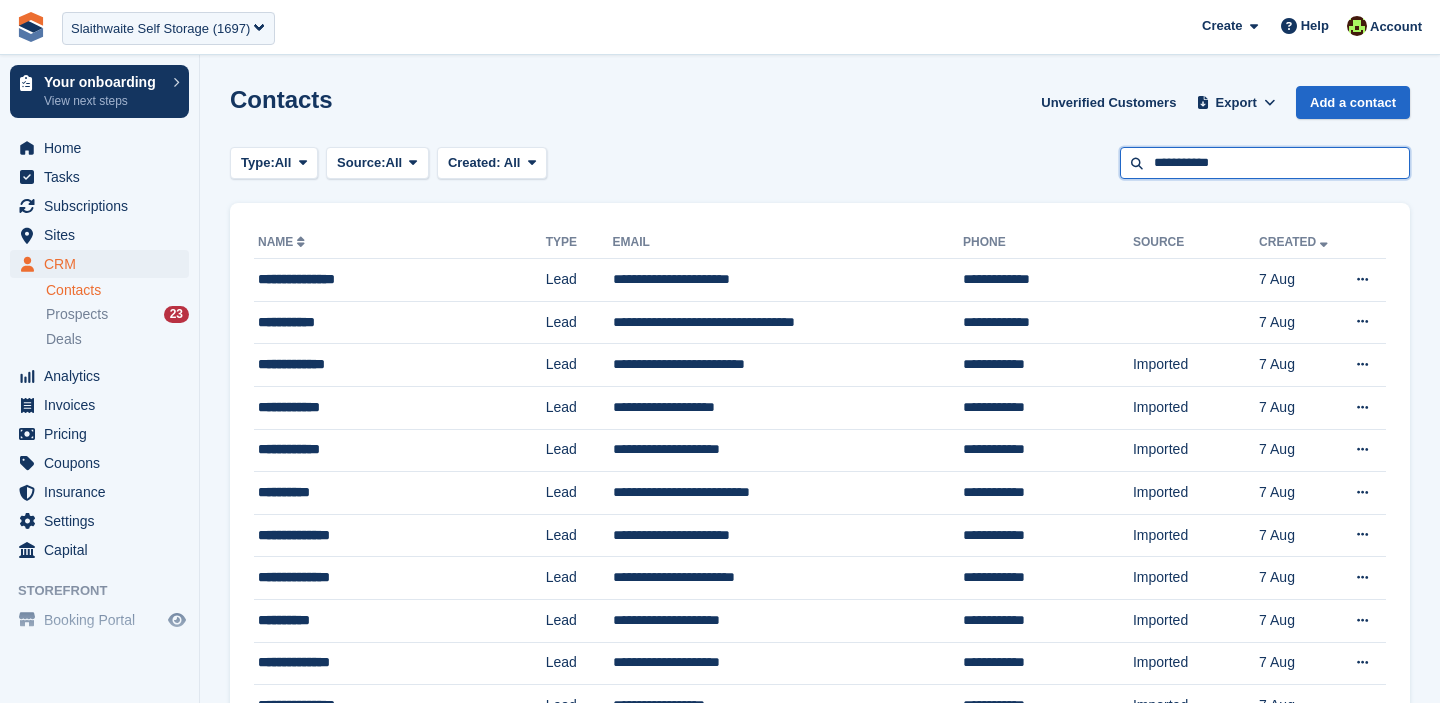 type on "**********" 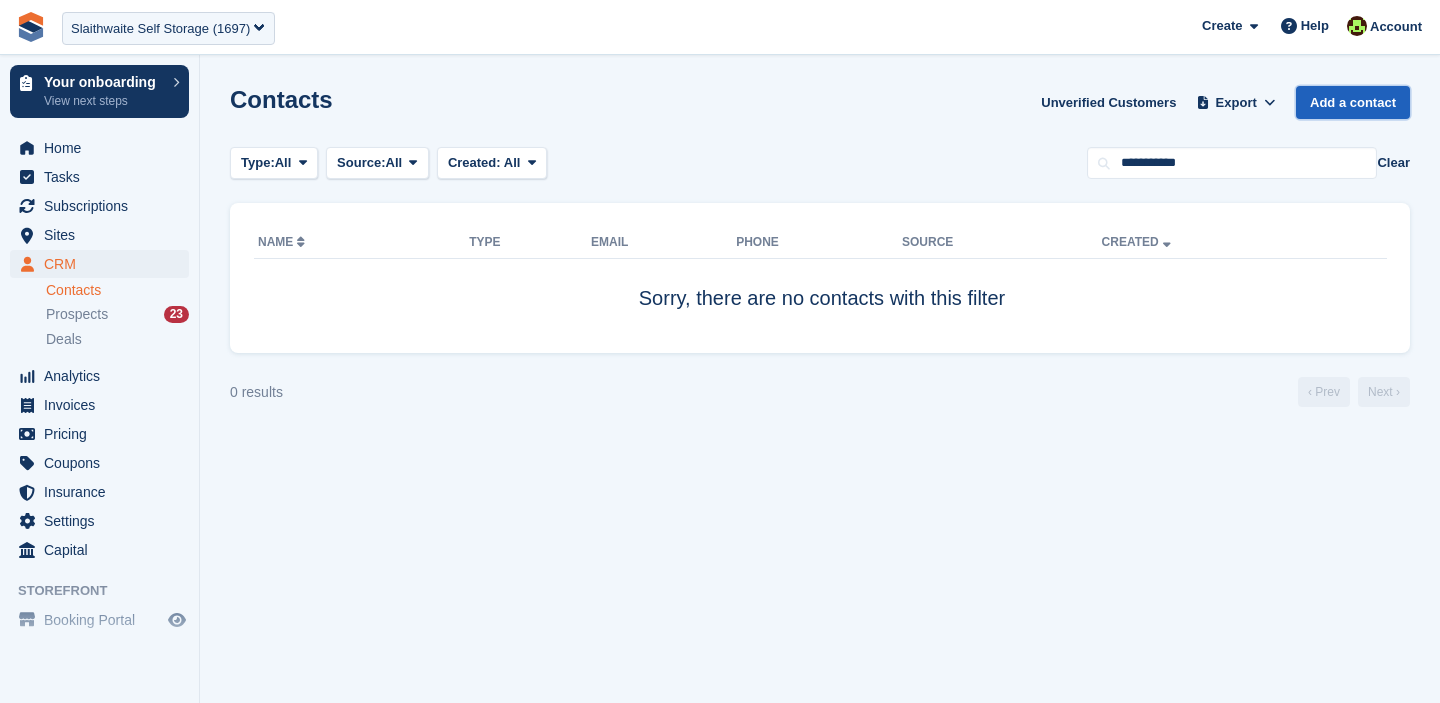 click on "Add a contact" at bounding box center (1353, 102) 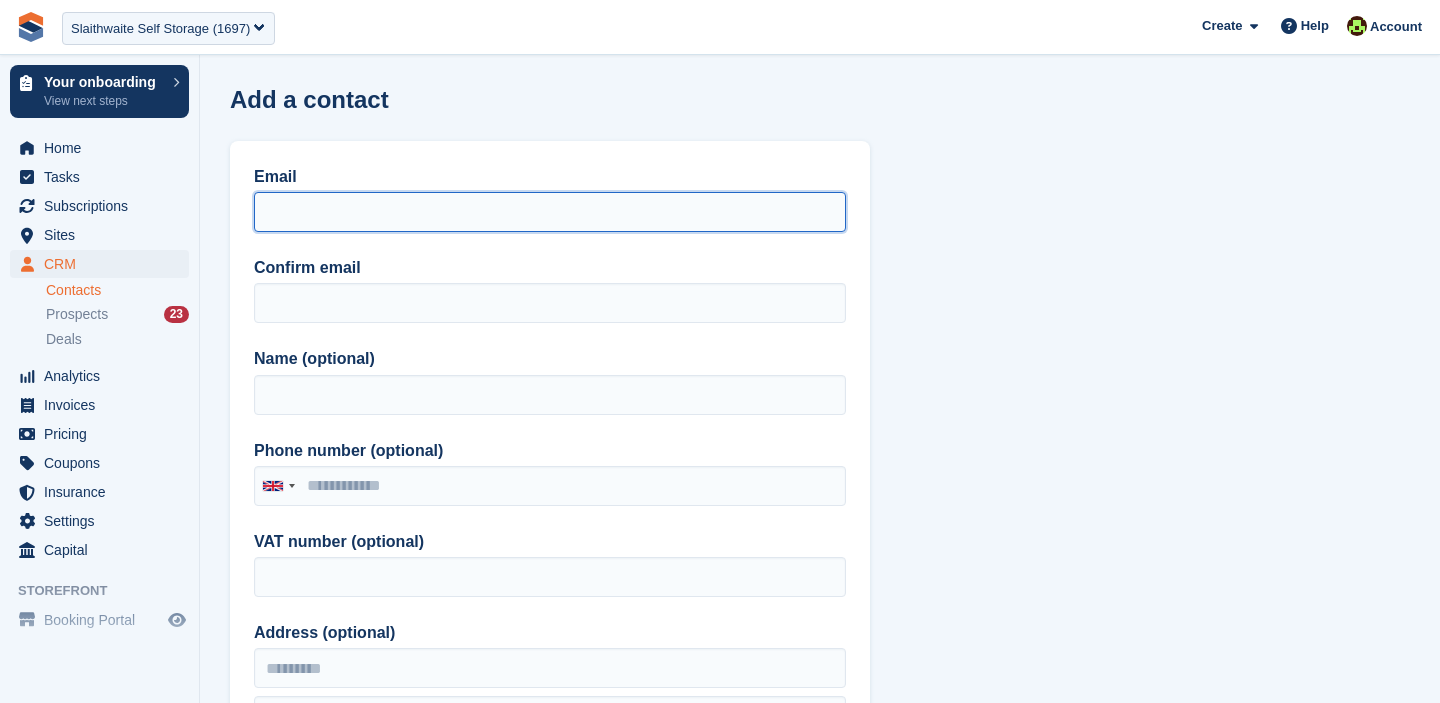 click on "Email" at bounding box center (550, 212) 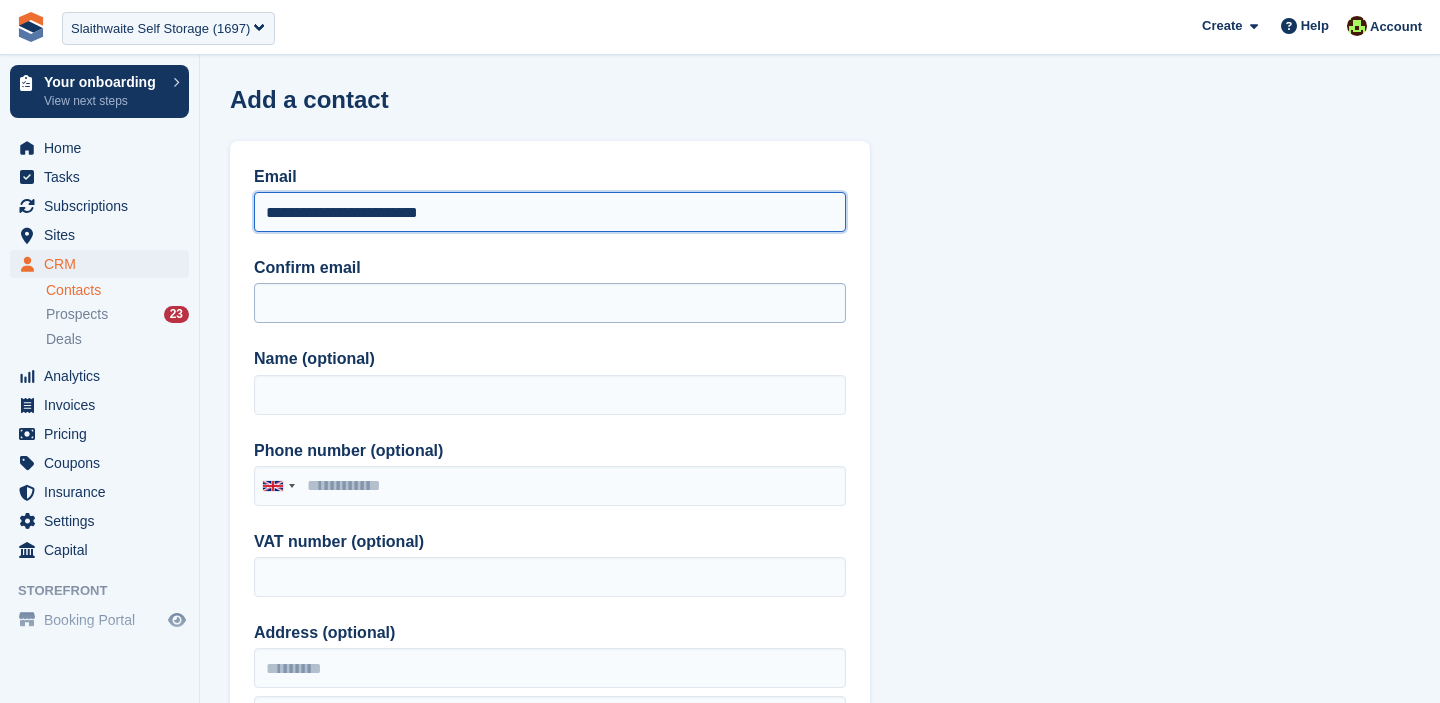 type on "**********" 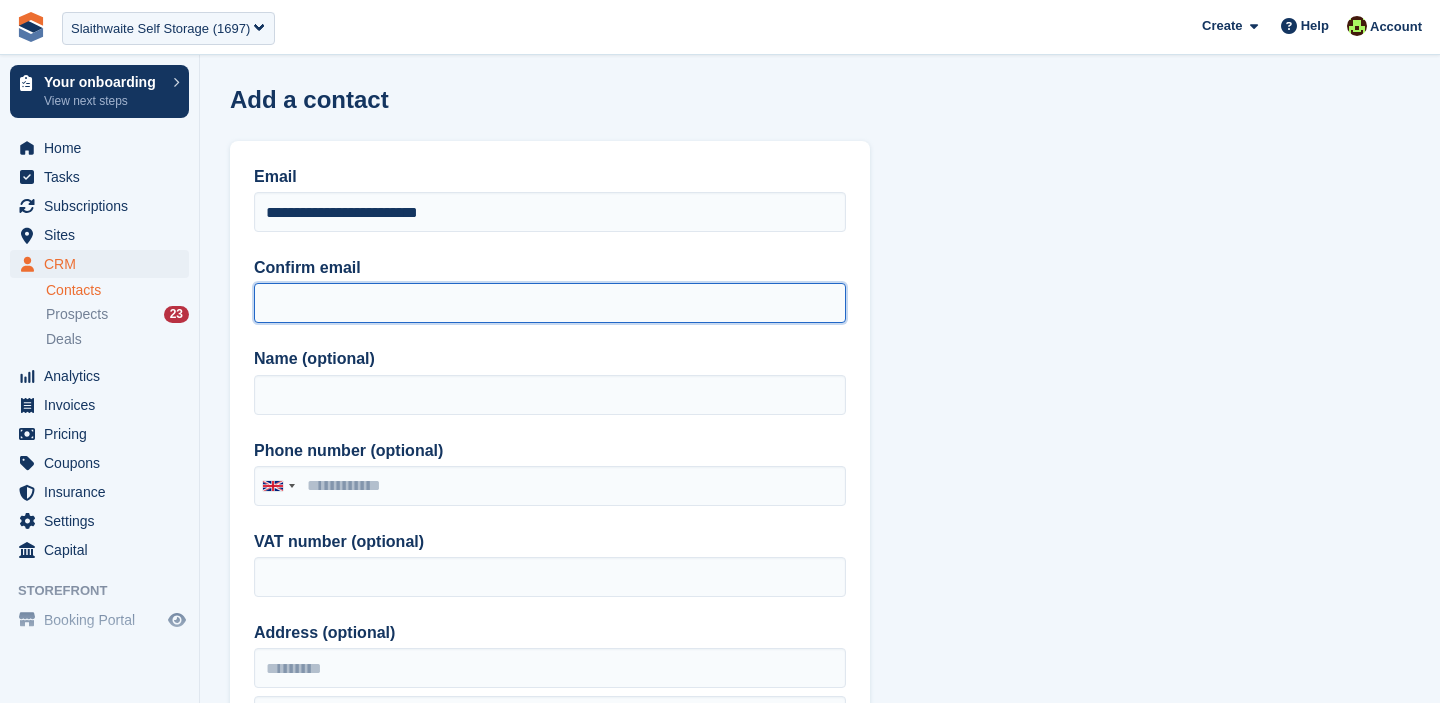 click on "Confirm email" at bounding box center (550, 303) 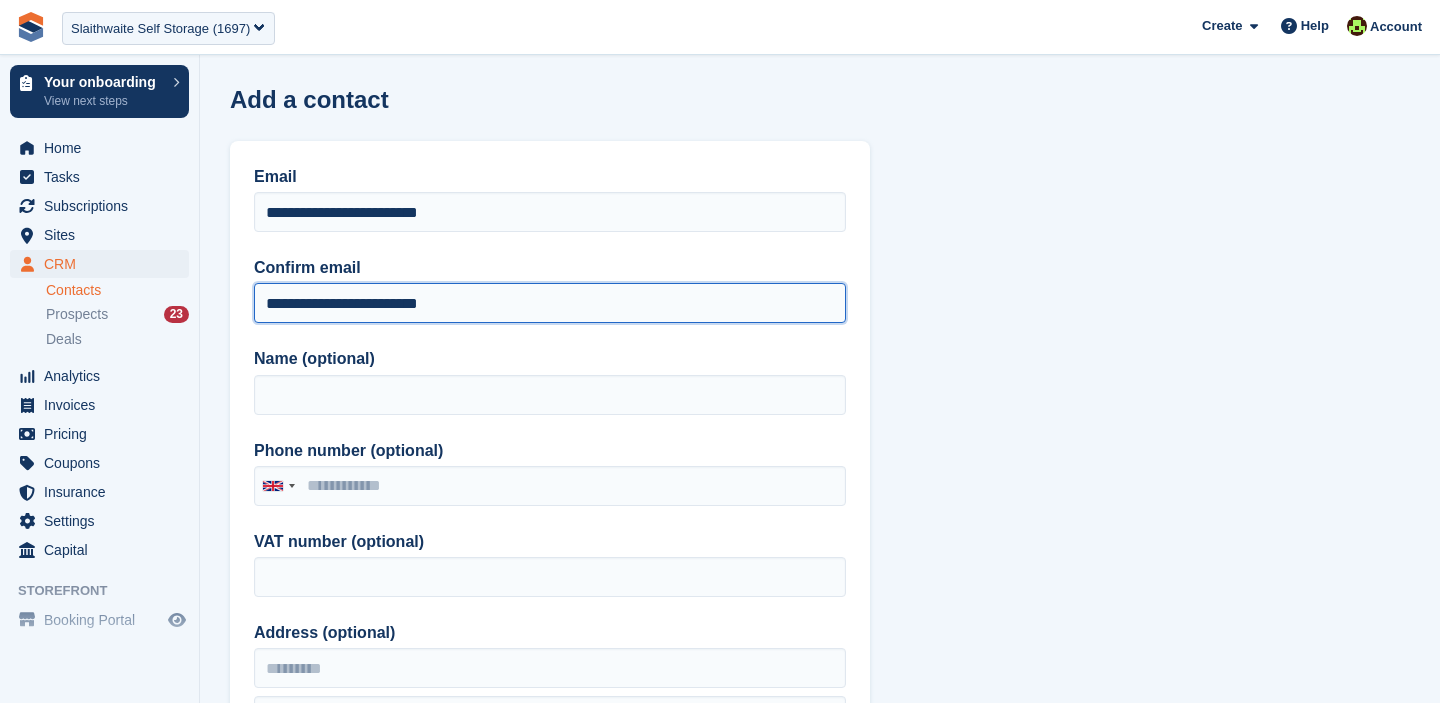 type on "**********" 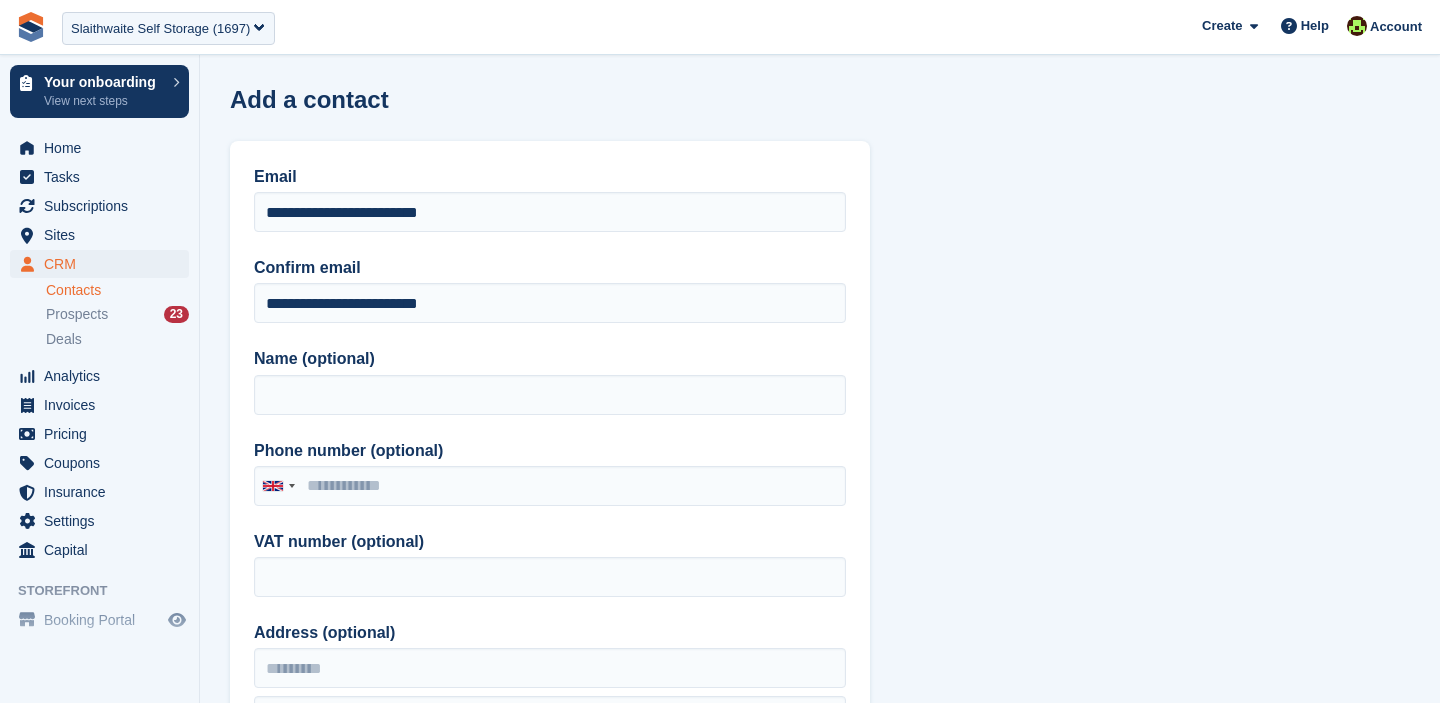 click on "Name (optional)" at bounding box center [550, 380] 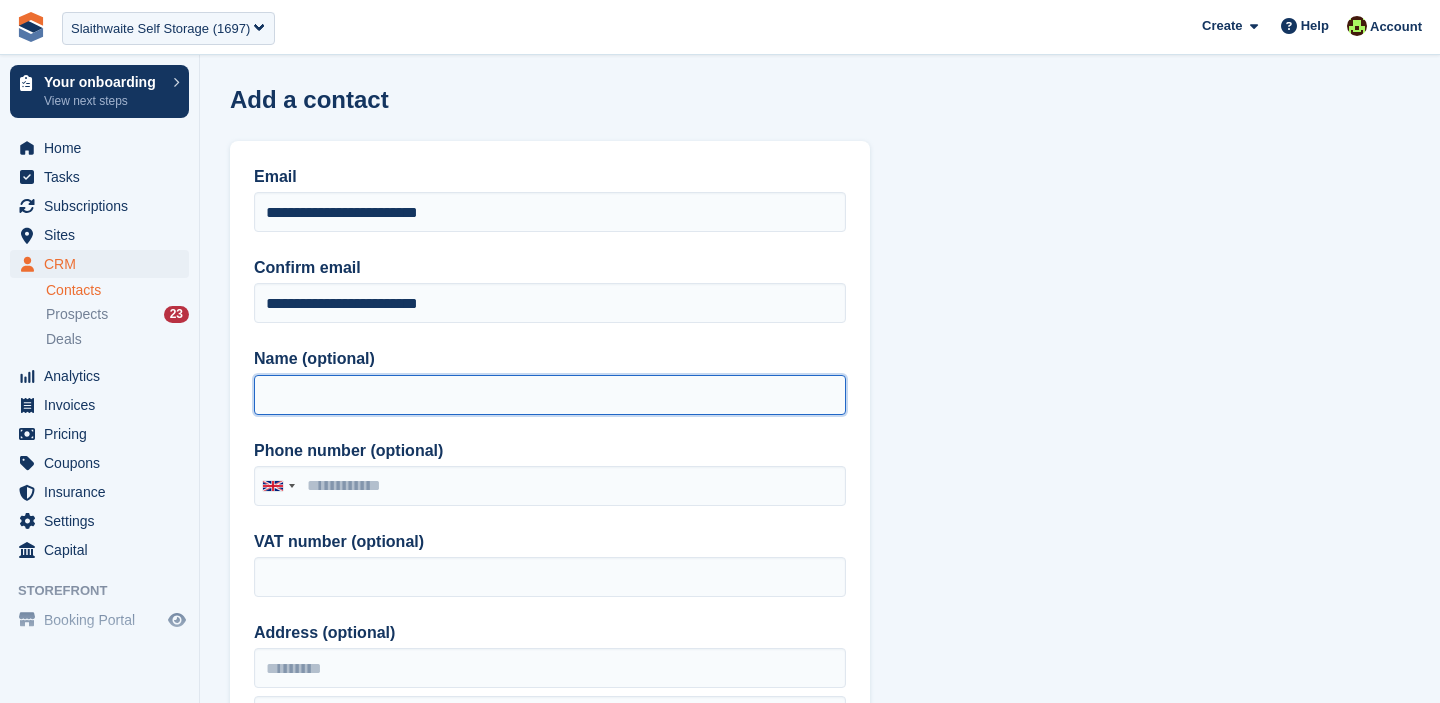 click on "Name (optional)" at bounding box center [550, 395] 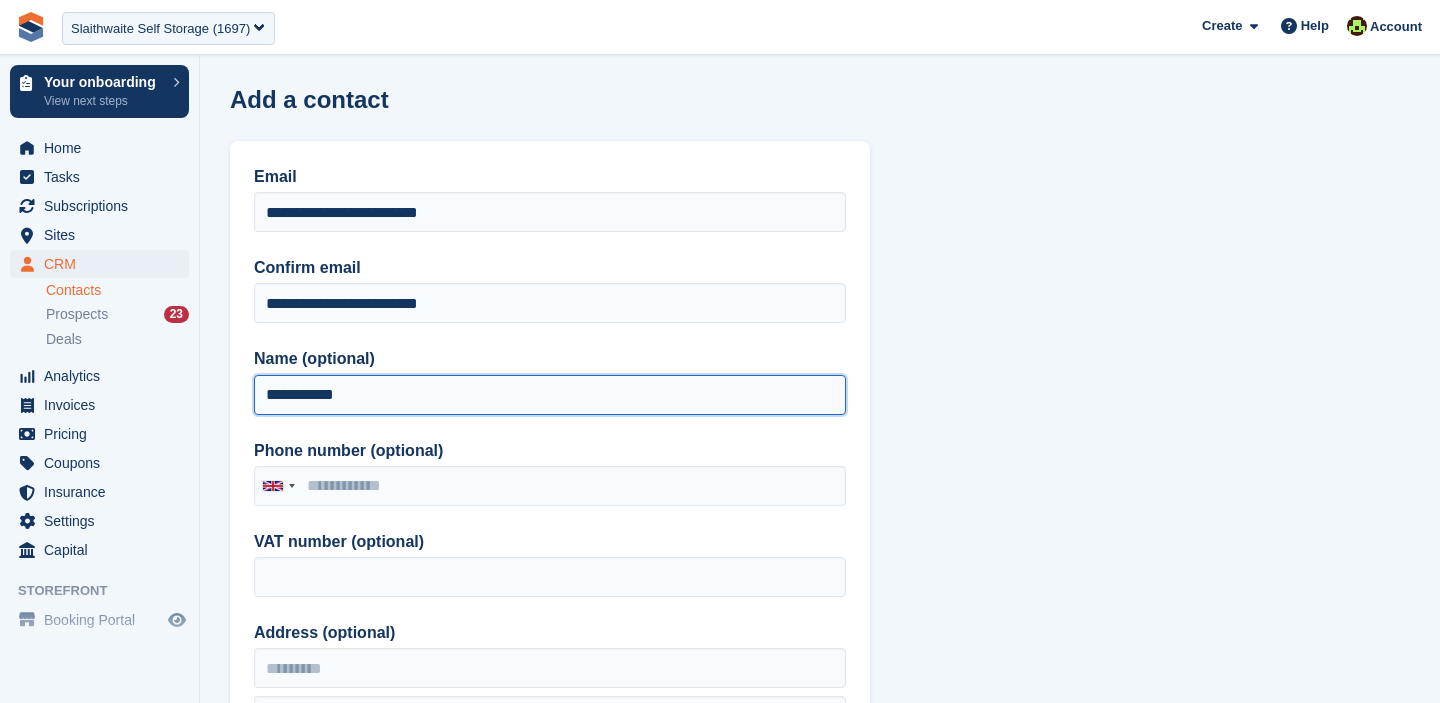 type on "**********" 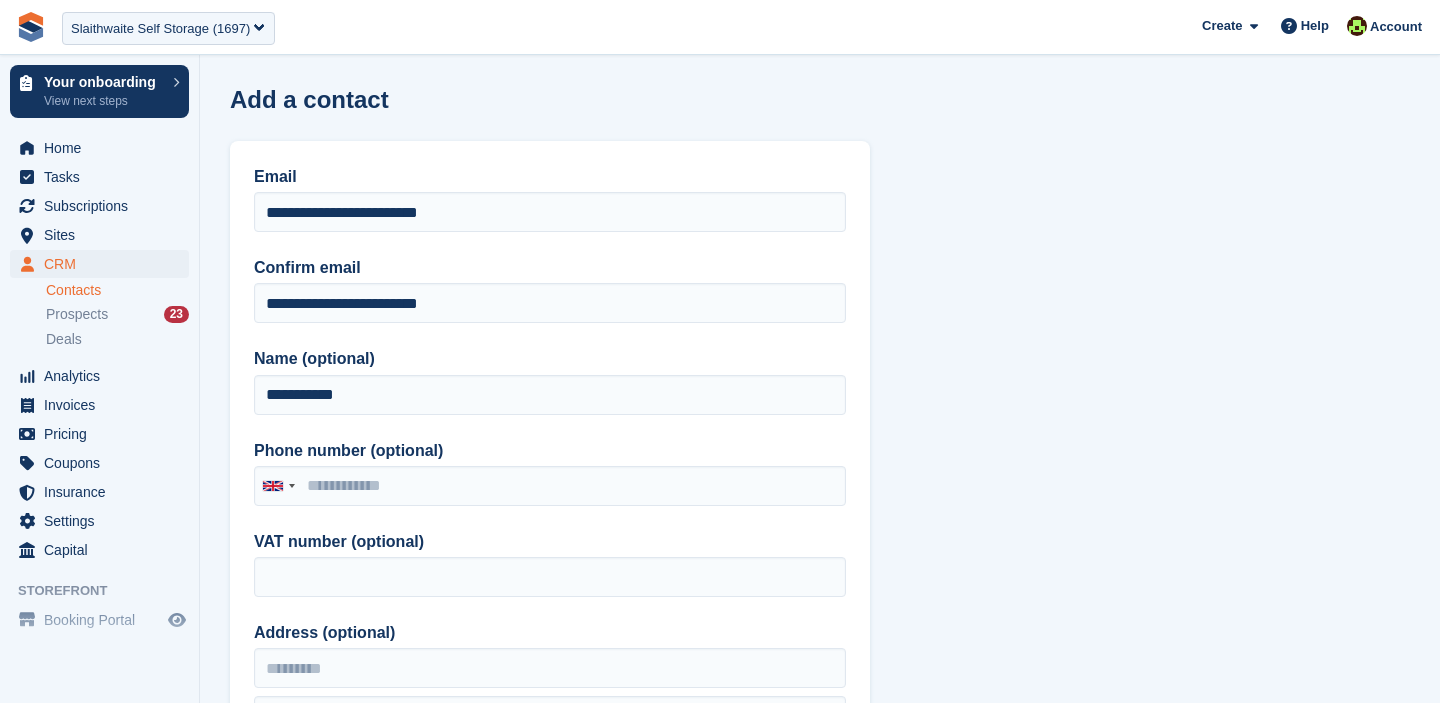 click on "Phone number (optional)" at bounding box center [550, 451] 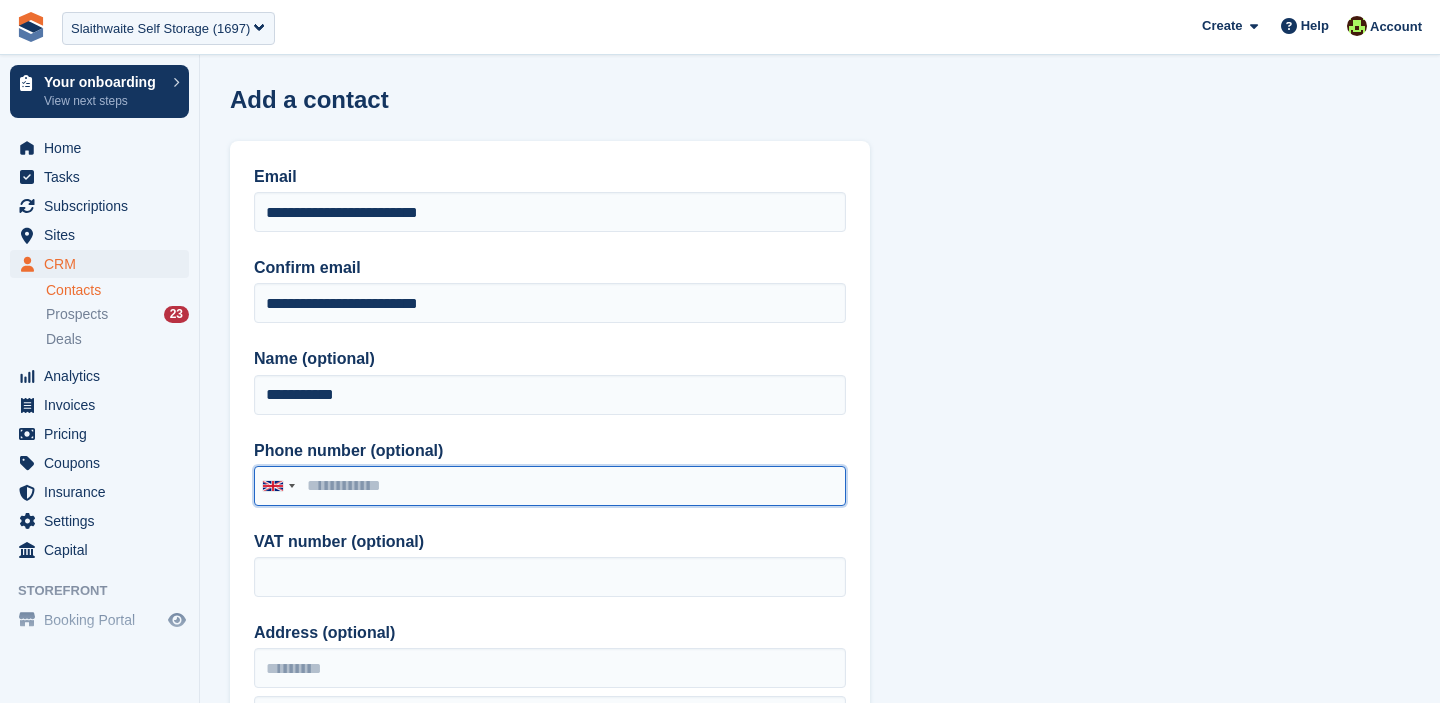 click on "Phone number (optional)" at bounding box center (550, 486) 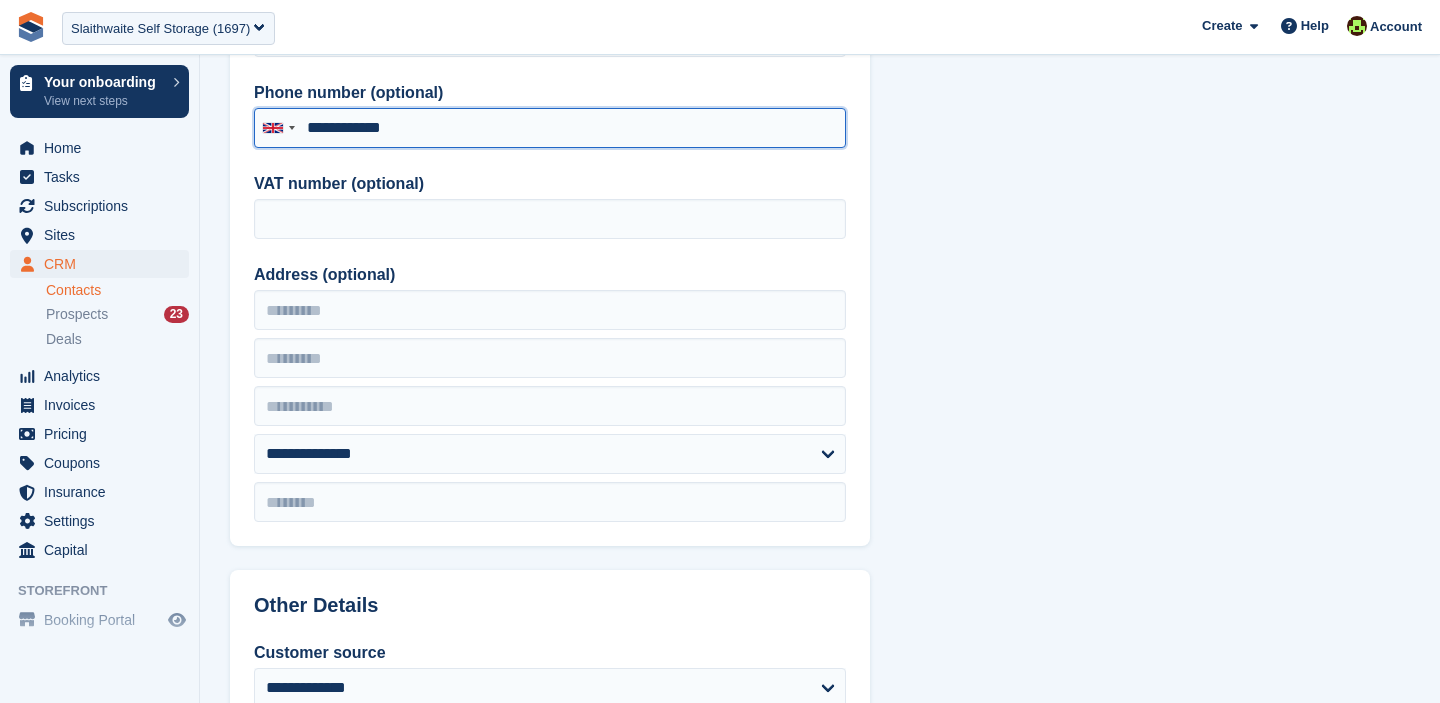 scroll, scrollTop: 364, scrollLeft: 0, axis: vertical 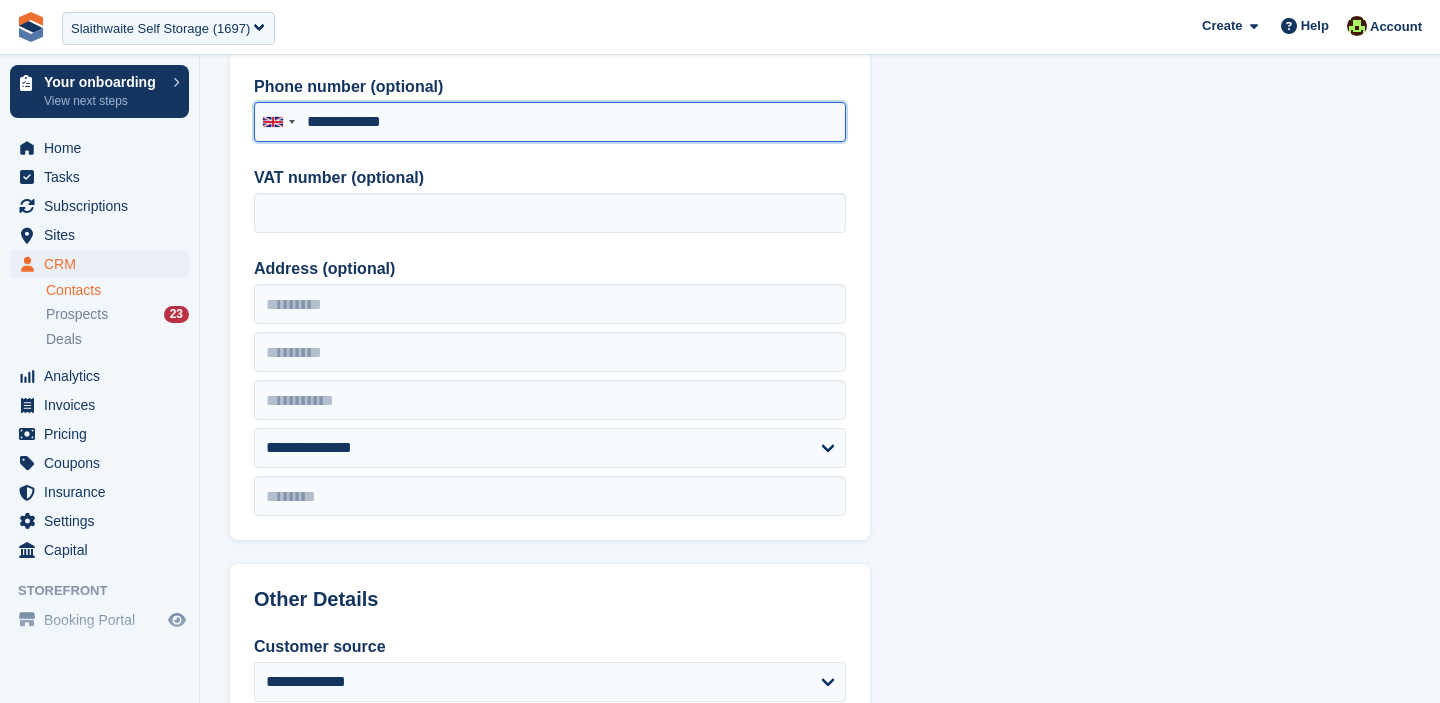 type on "**********" 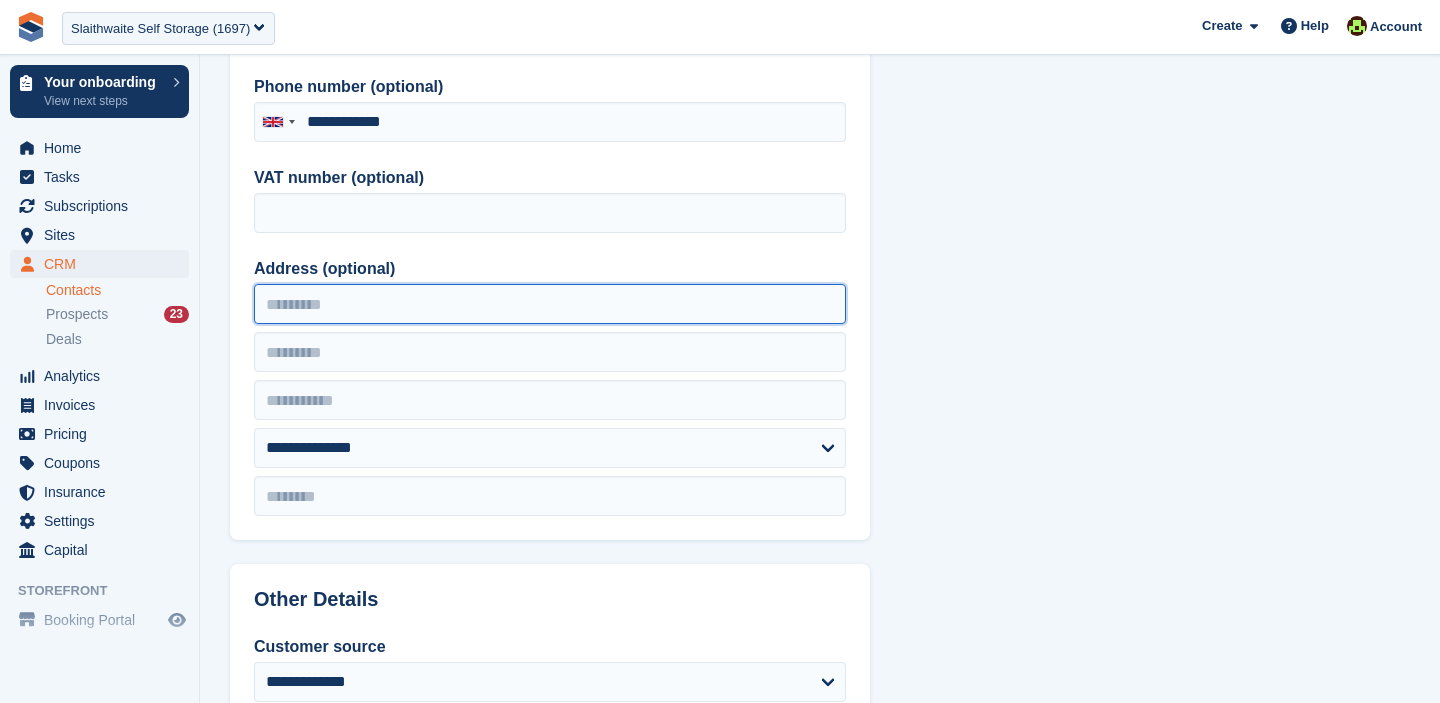 click on "Address (optional)" at bounding box center (550, 304) 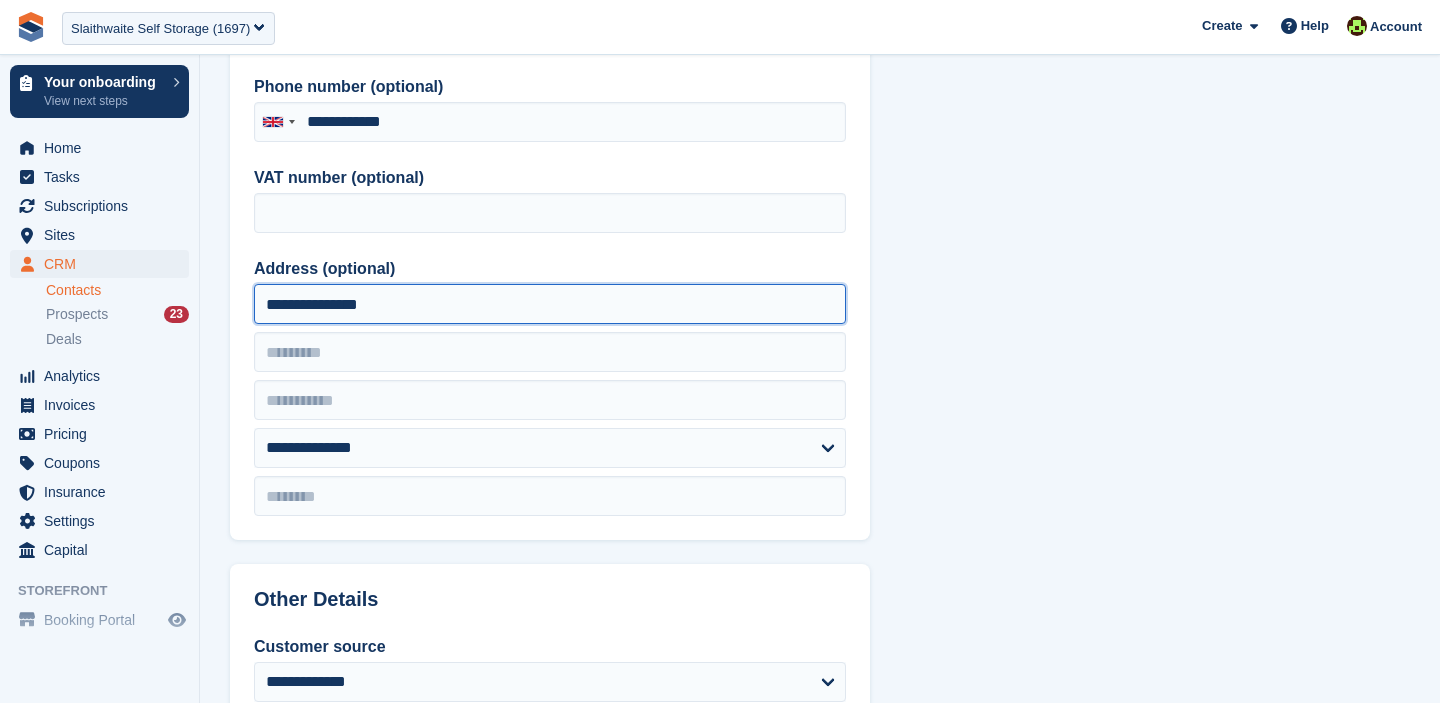 type on "**********" 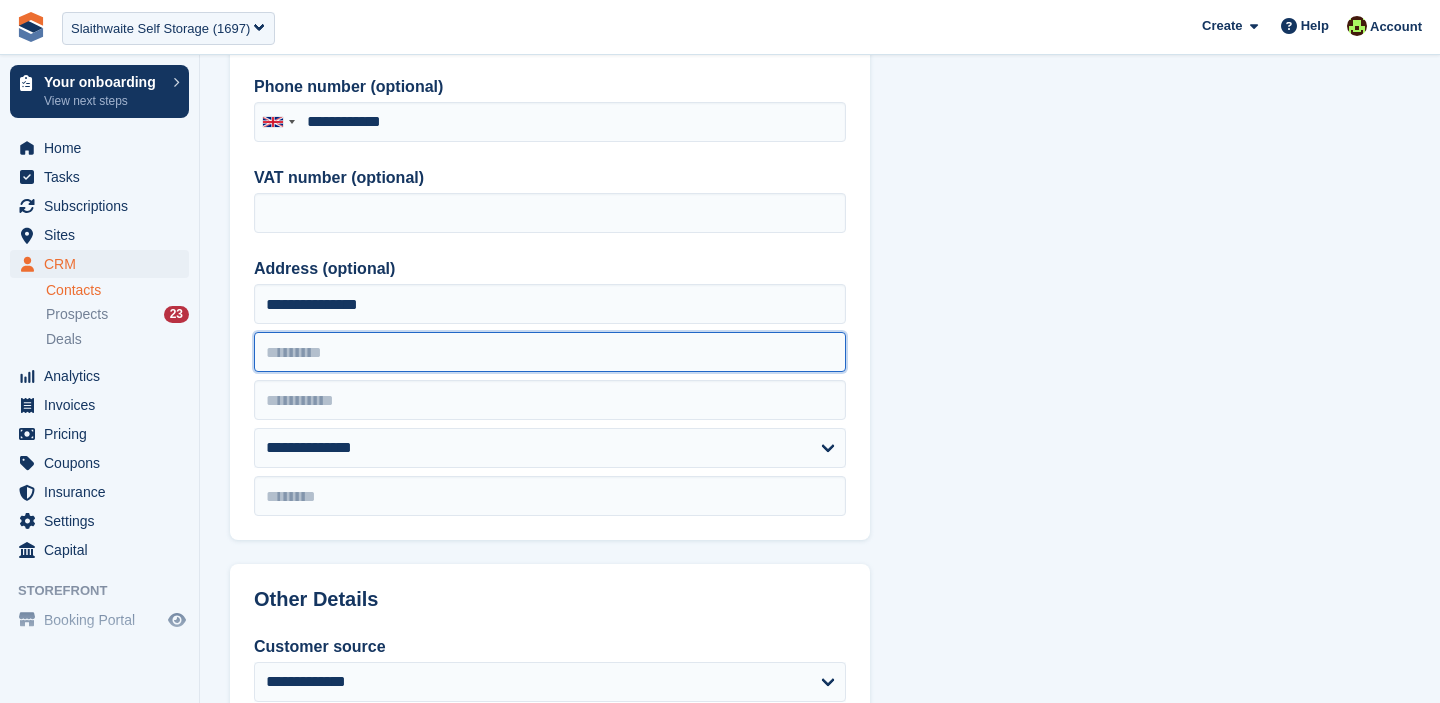 click at bounding box center [550, 352] 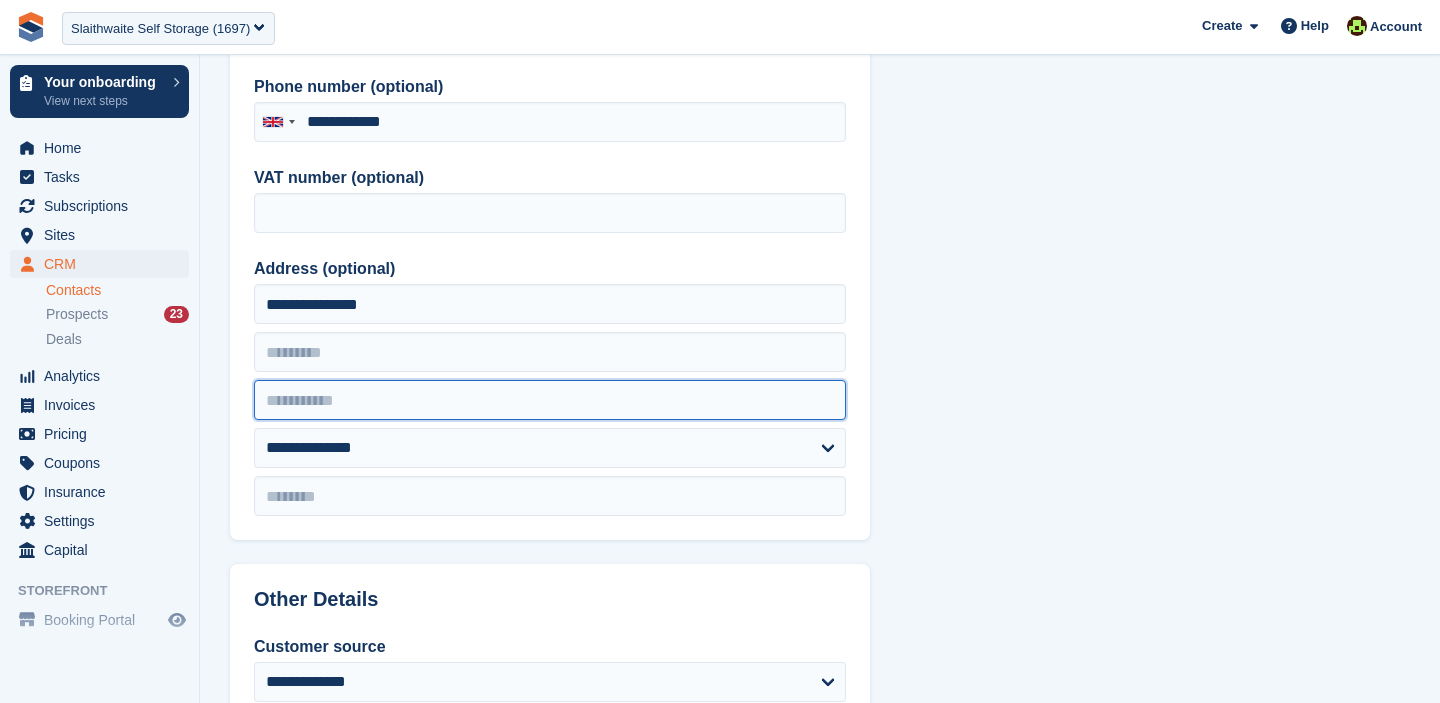 click at bounding box center [550, 400] 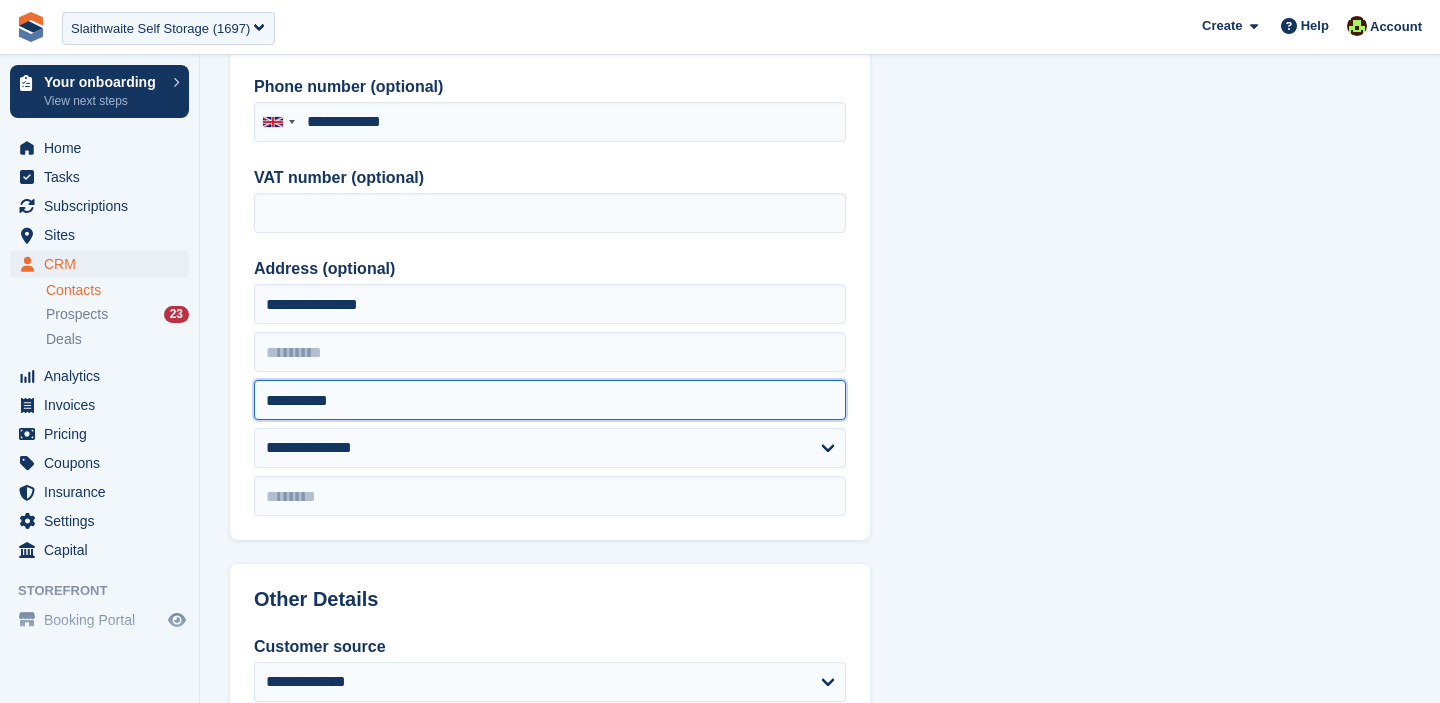 type on "**********" 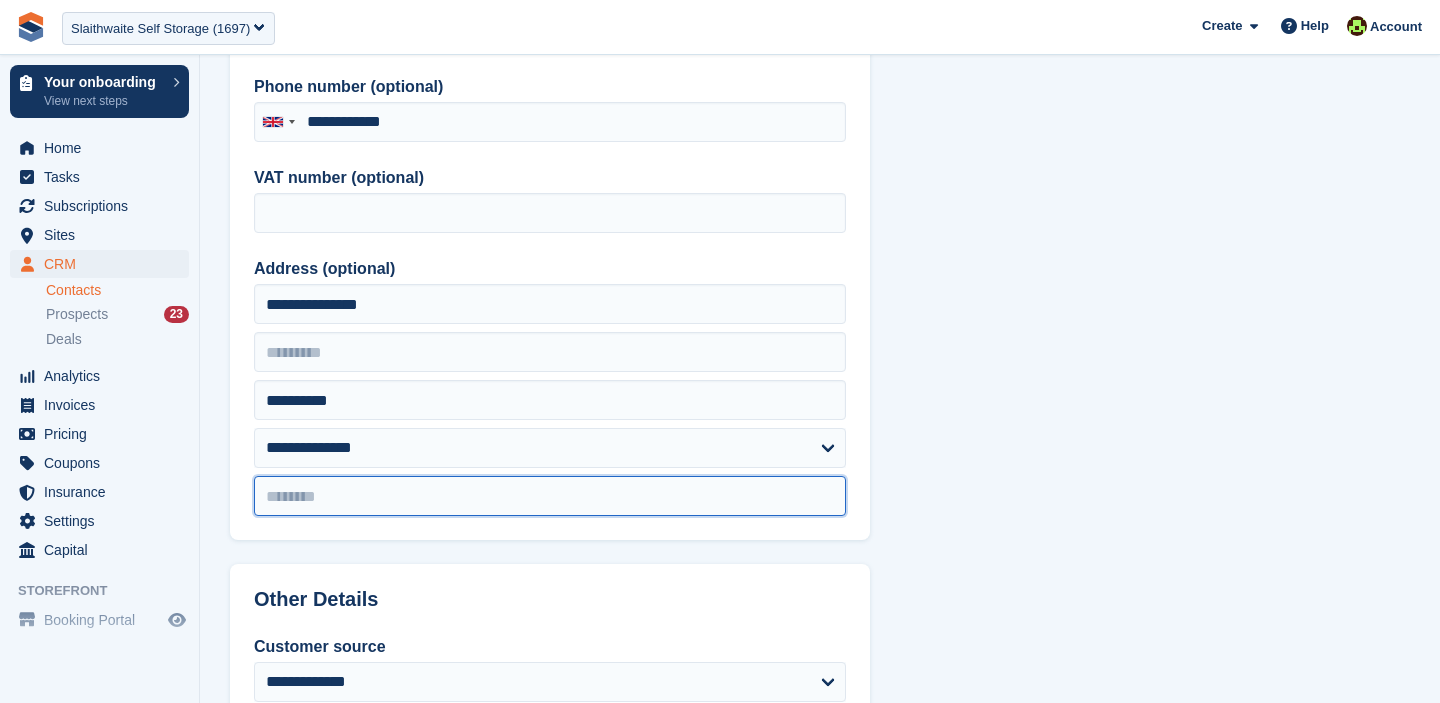 click at bounding box center [550, 496] 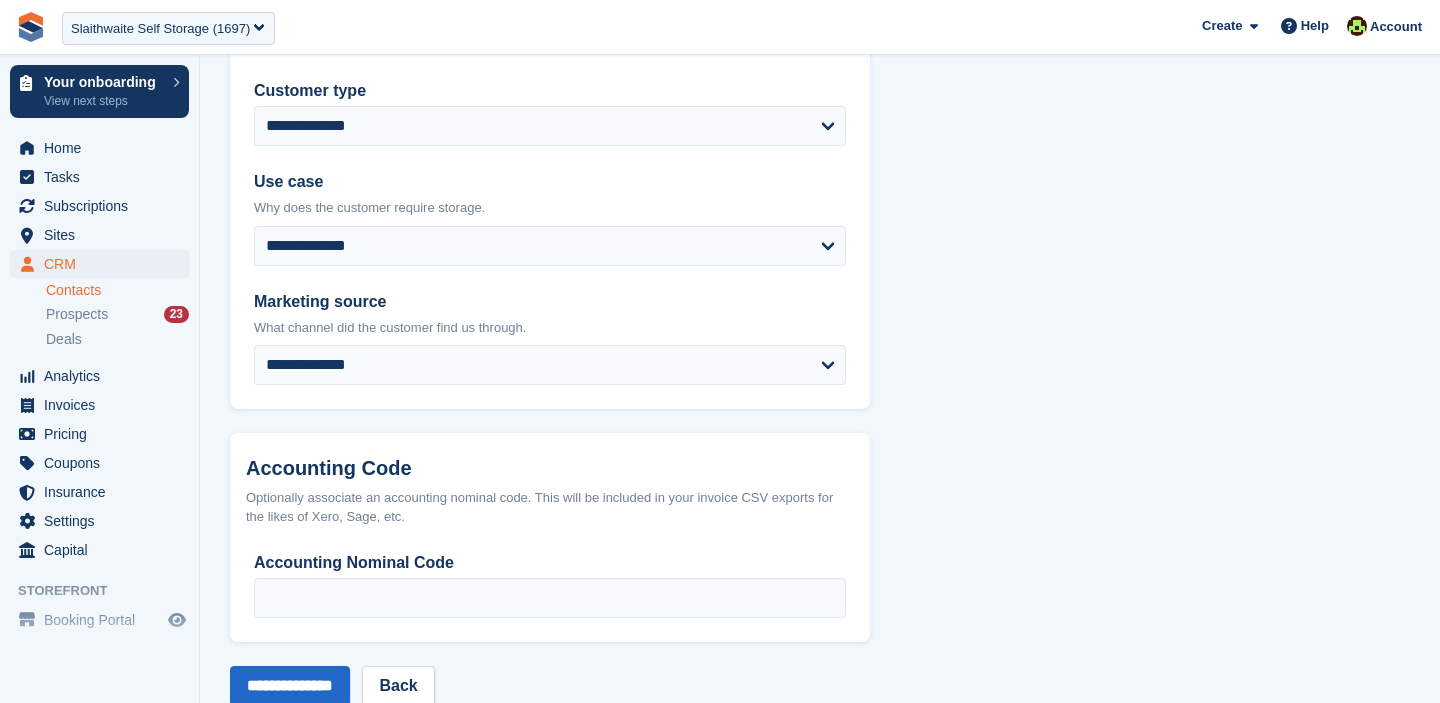 scroll, scrollTop: 1060, scrollLeft: 0, axis: vertical 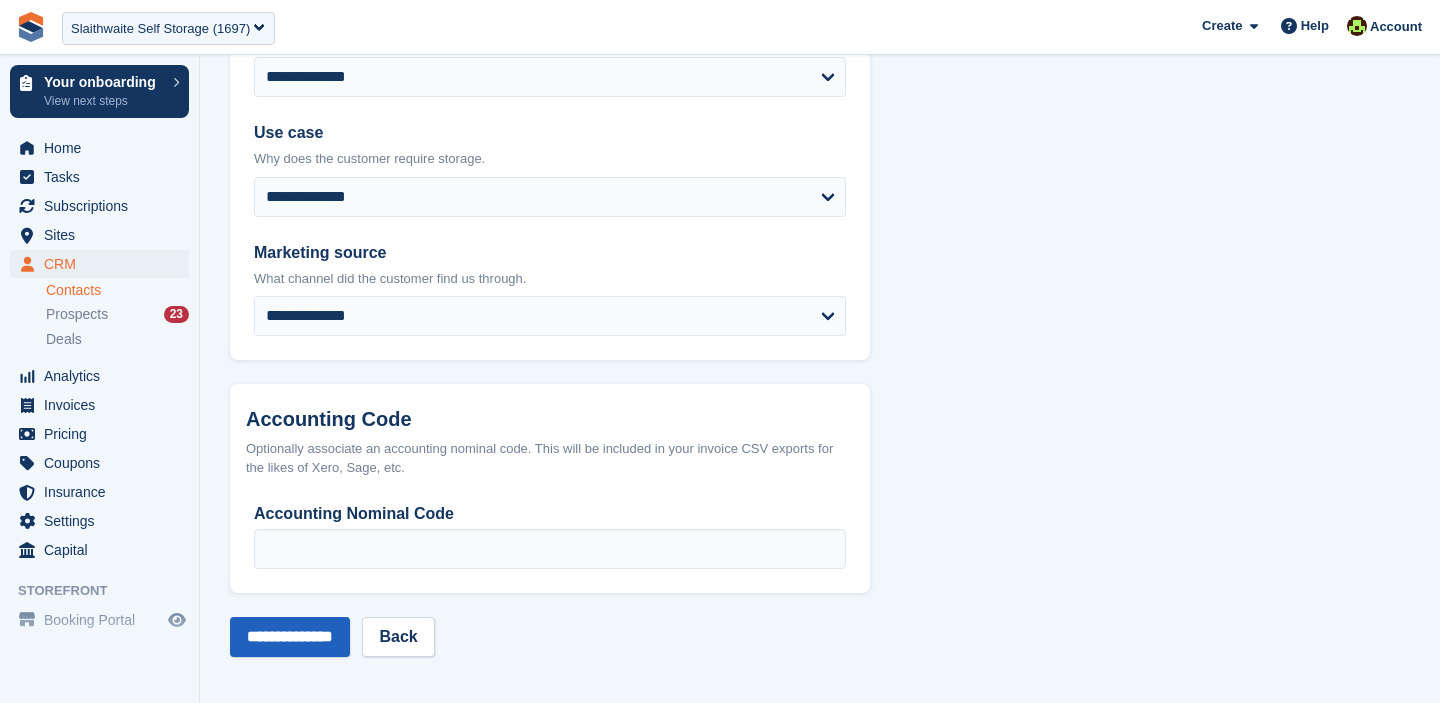 type on "*******" 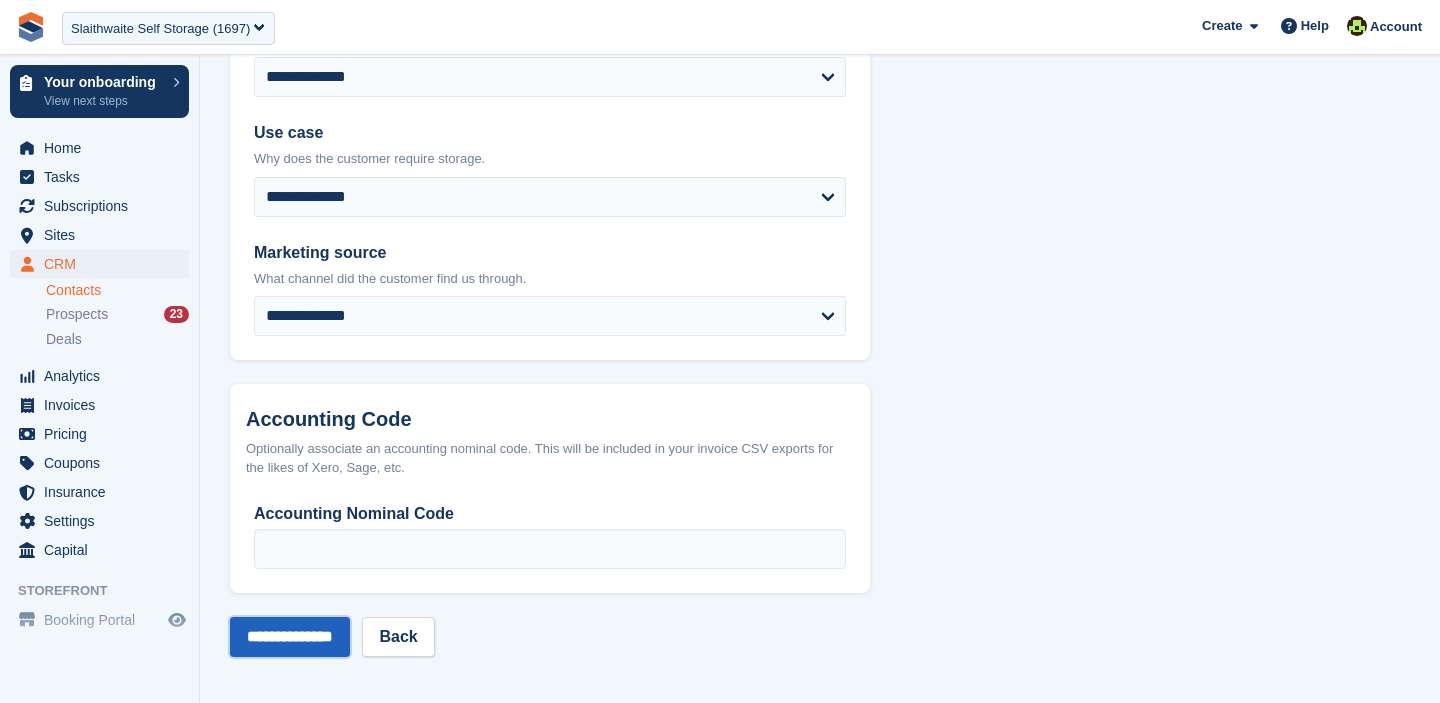 click on "**********" at bounding box center [290, 637] 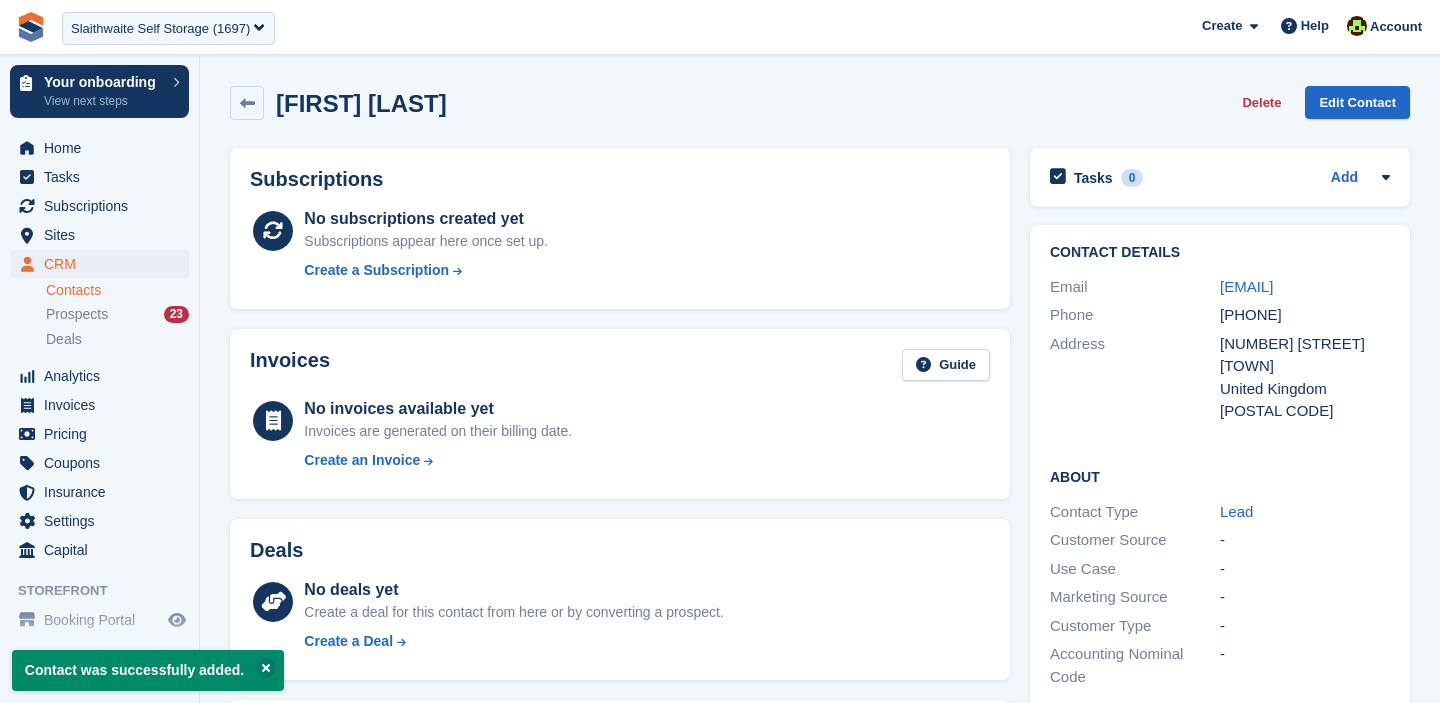 scroll, scrollTop: 0, scrollLeft: 0, axis: both 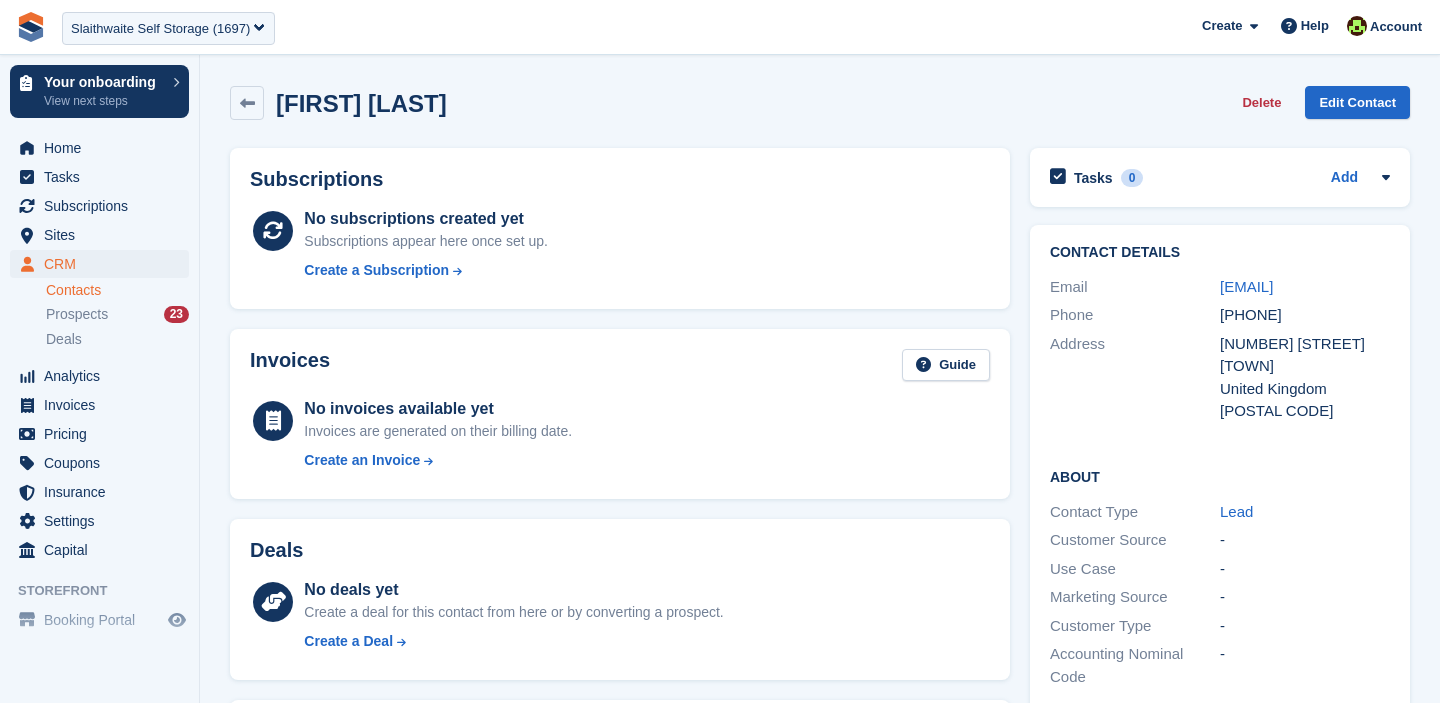 click on "Contacts" at bounding box center [117, 290] 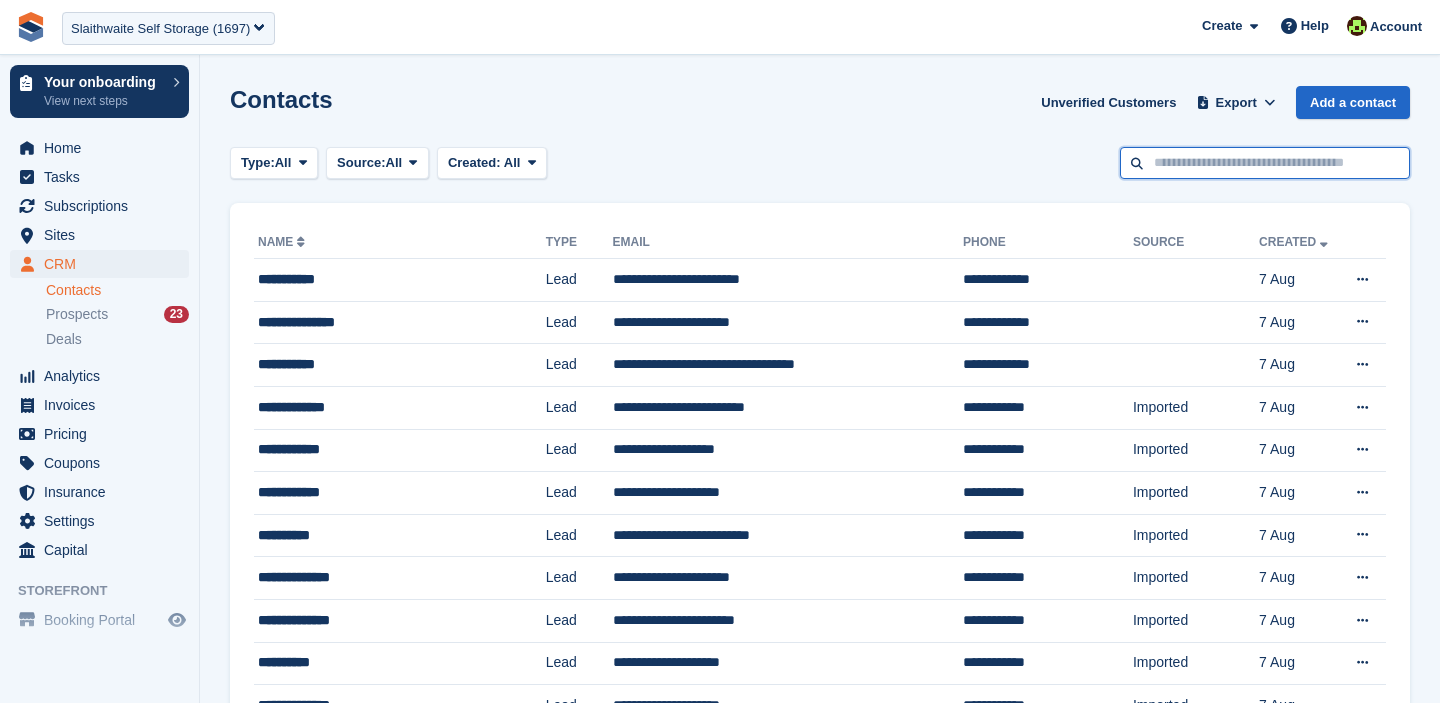click at bounding box center (1265, 163) 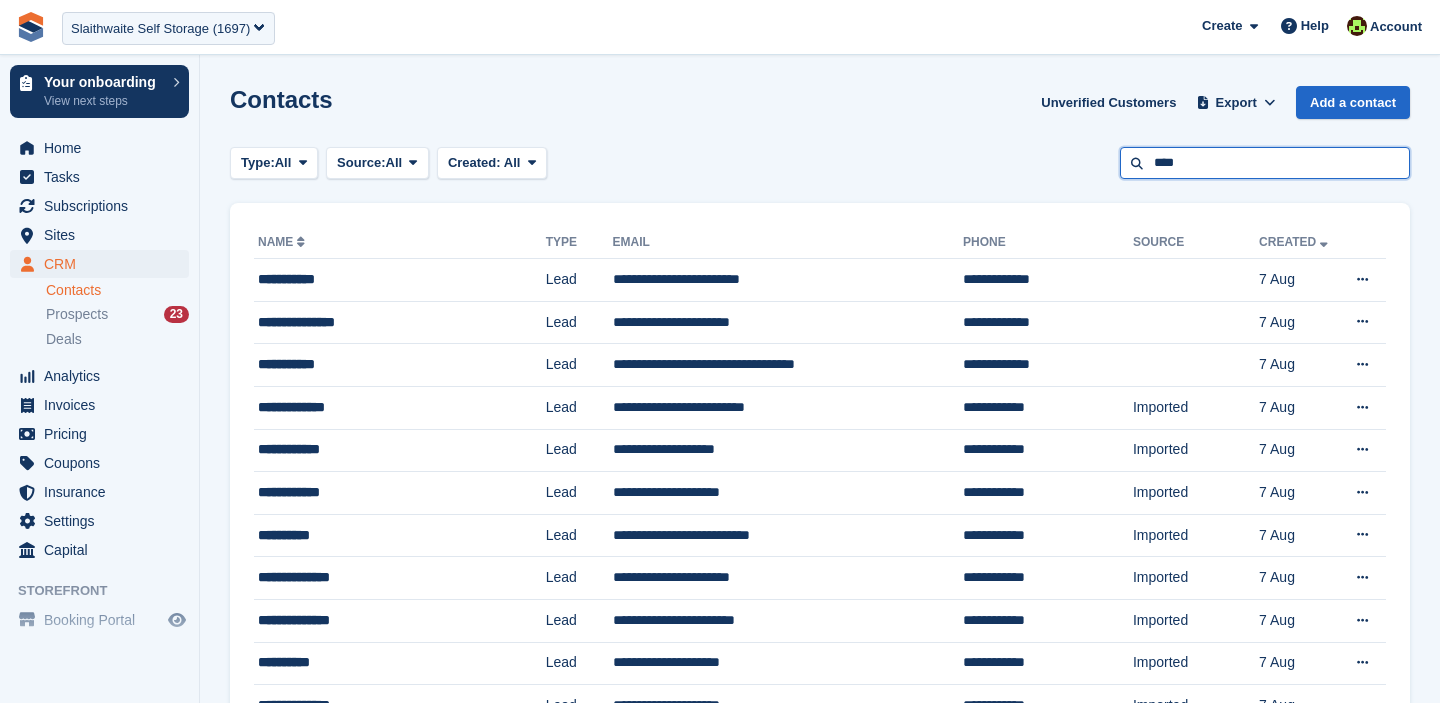 type on "****" 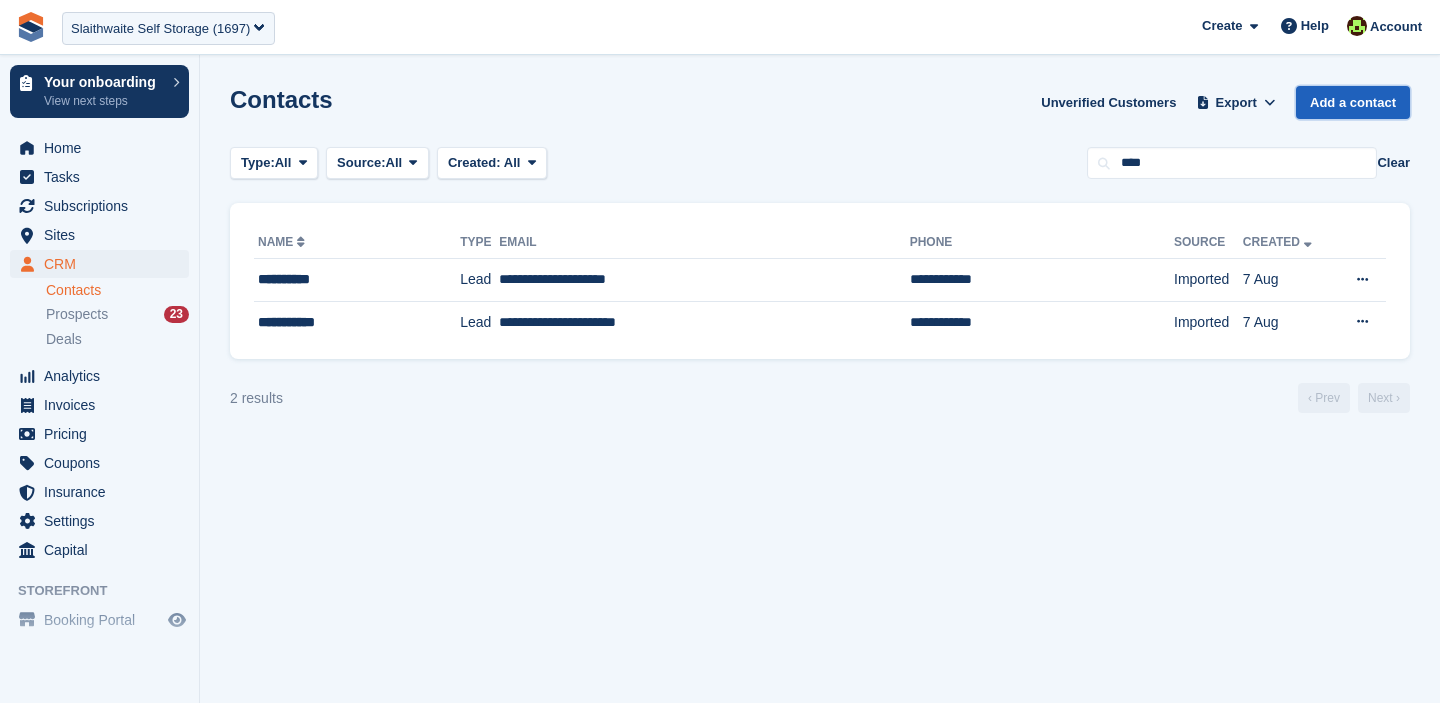click on "Add a contact" at bounding box center [1353, 102] 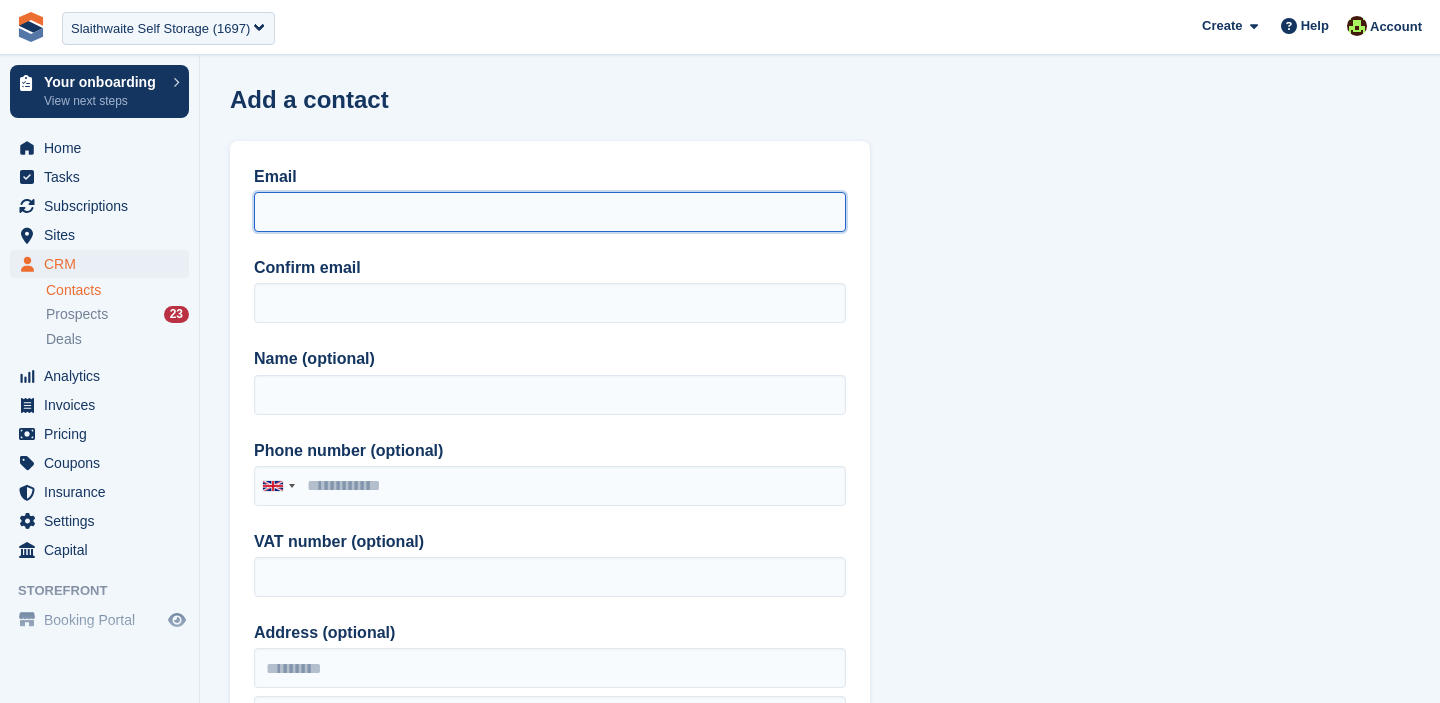 click on "Email" at bounding box center (550, 212) 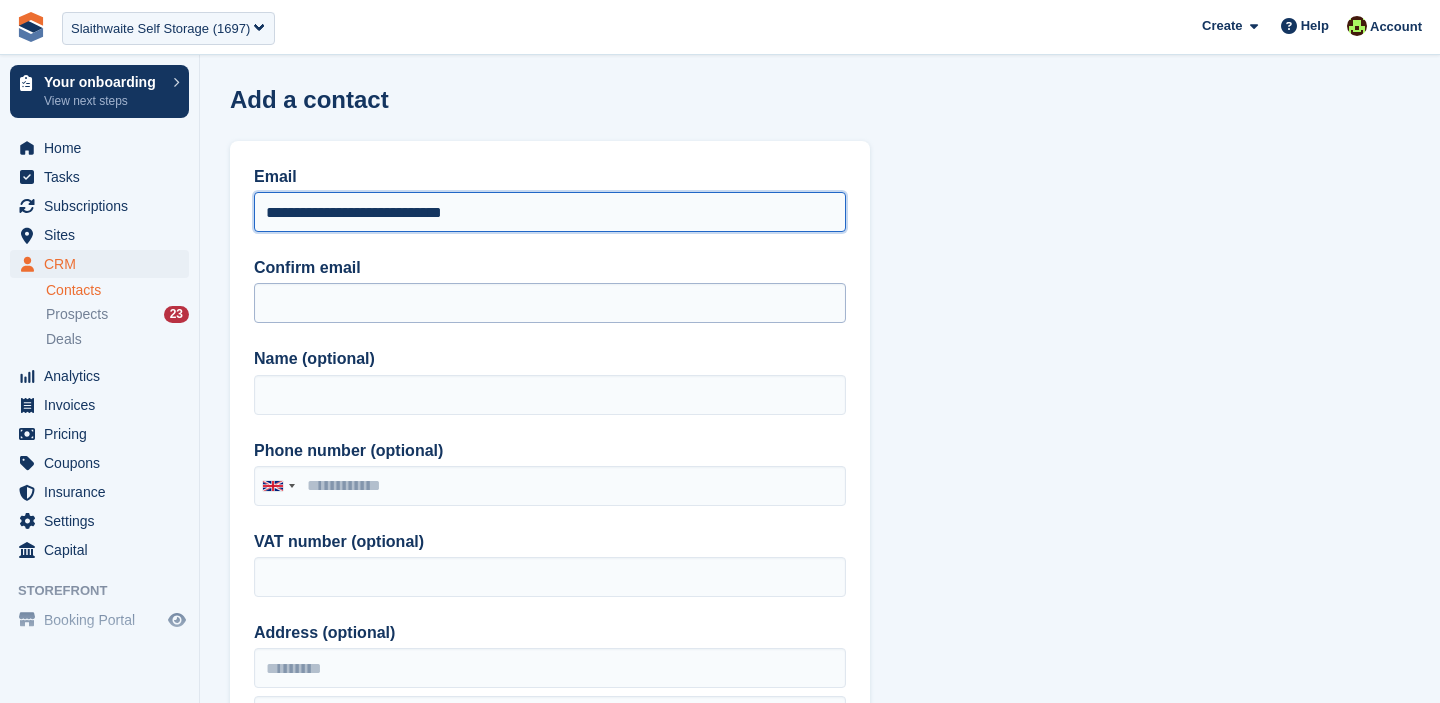 type on "**********" 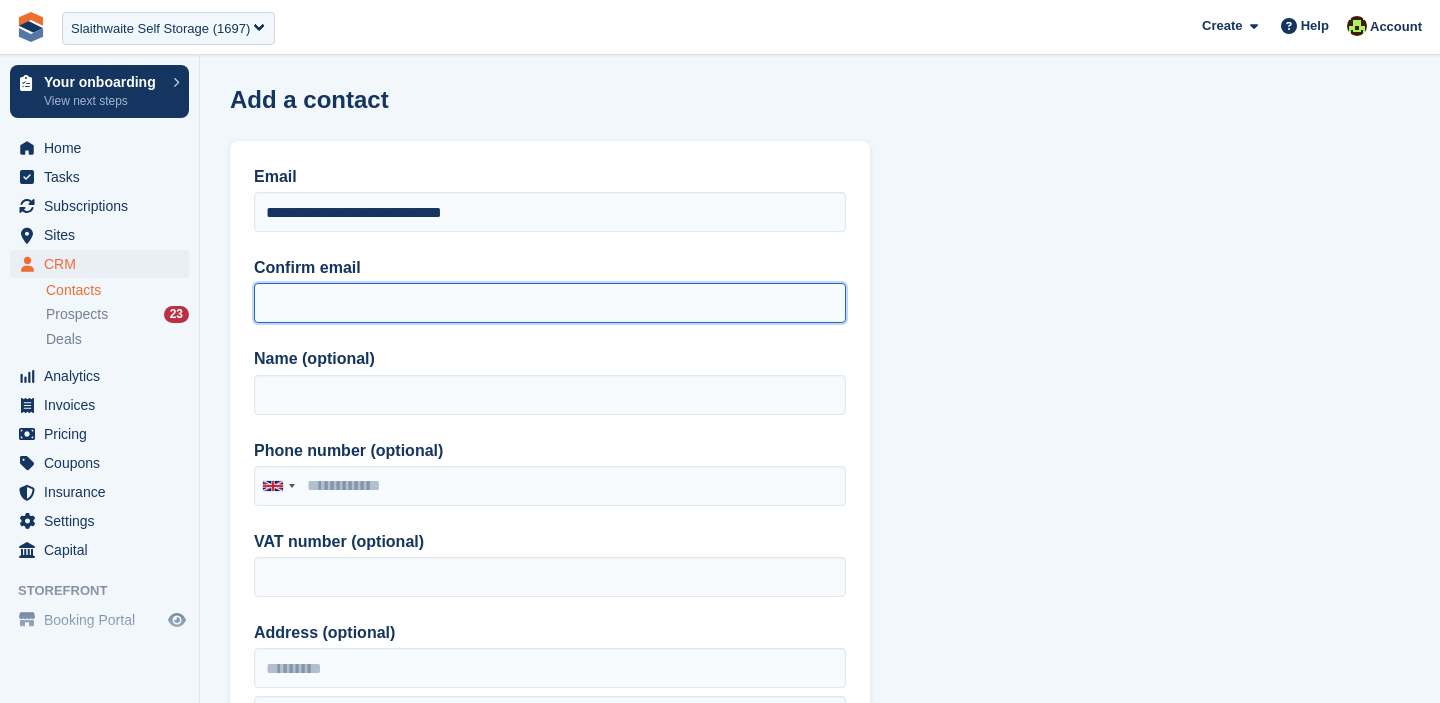 click on "Confirm email" at bounding box center [550, 303] 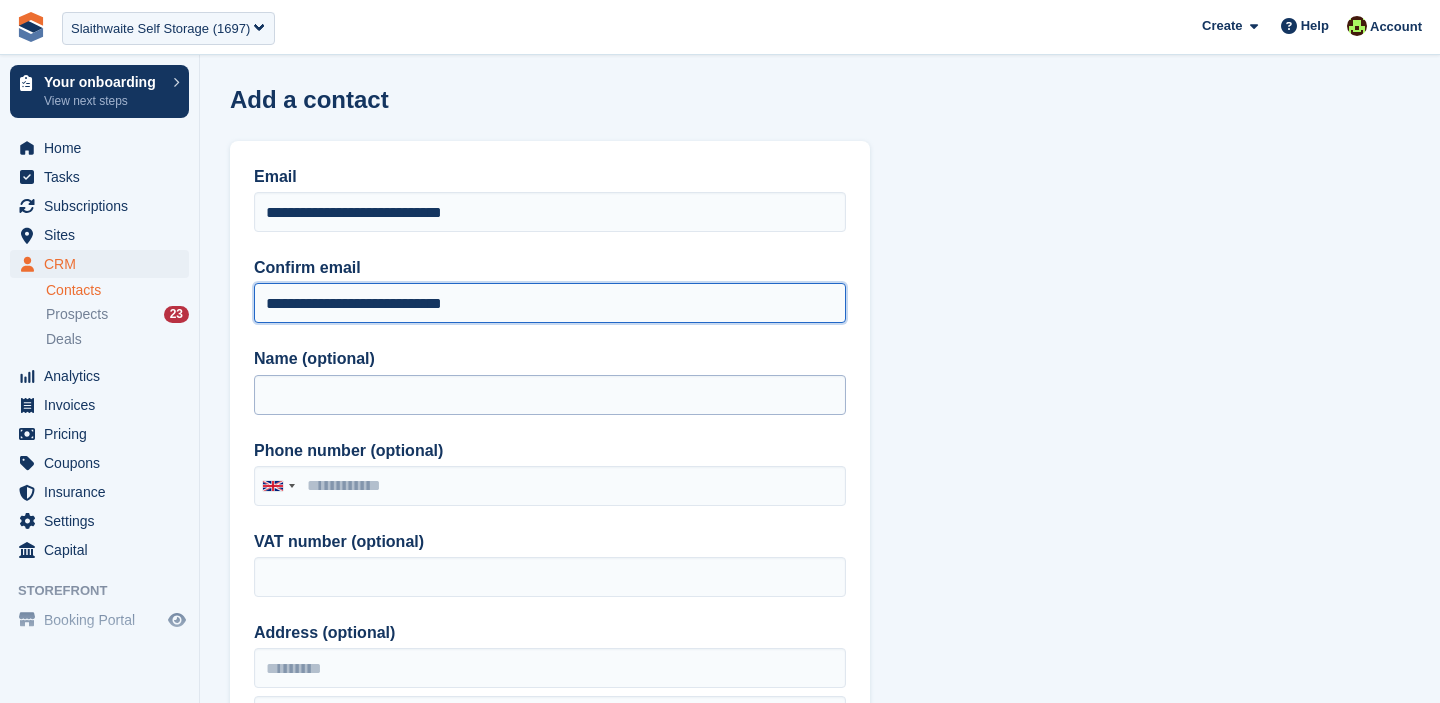 type on "**********" 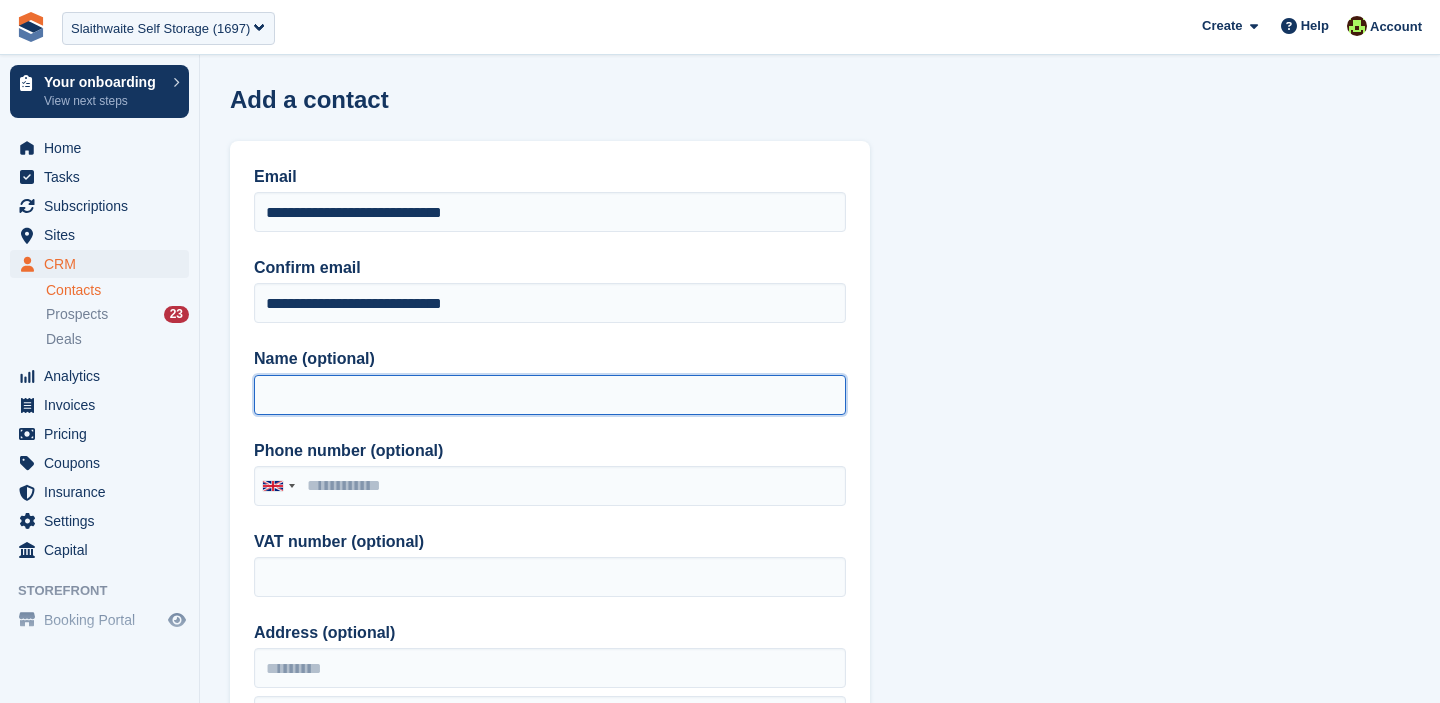 click on "Name (optional)" at bounding box center (550, 395) 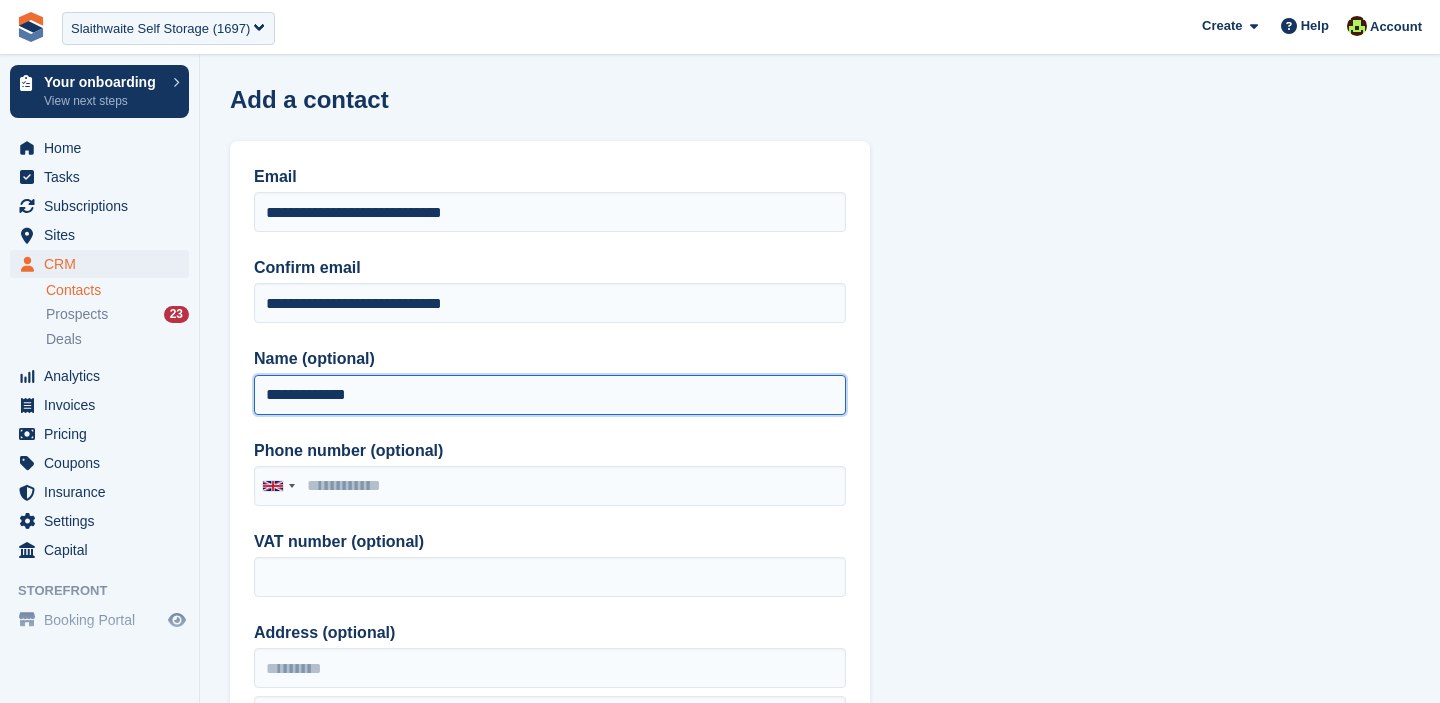 type on "**********" 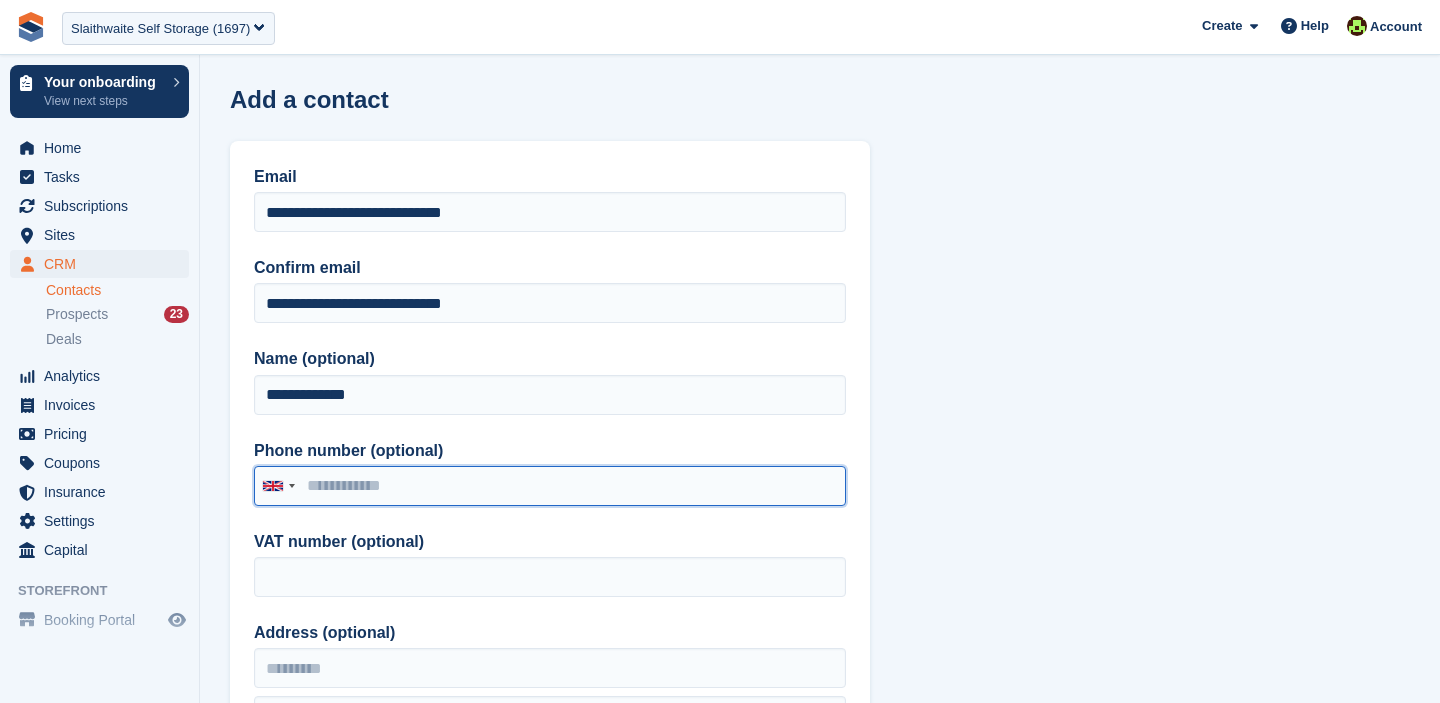 click on "Phone number (optional)" at bounding box center (550, 486) 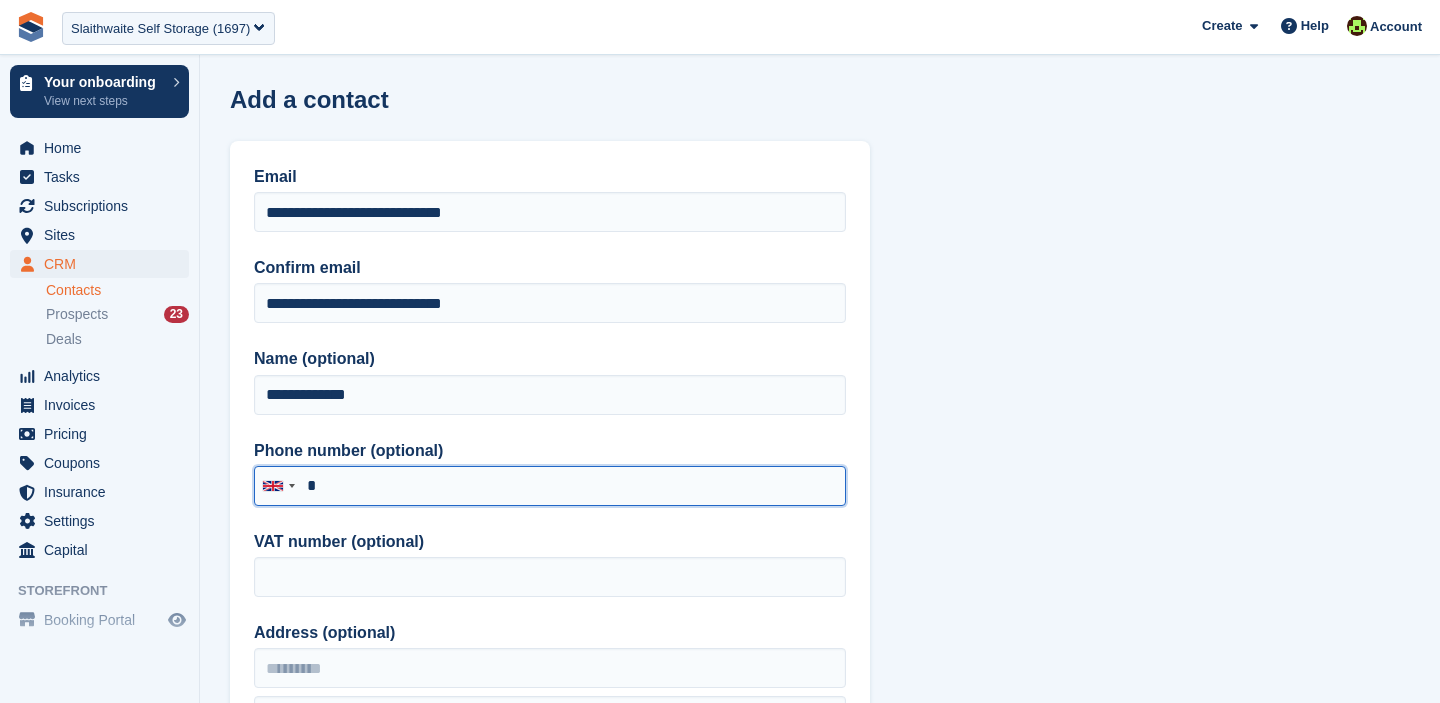 paste on "**********" 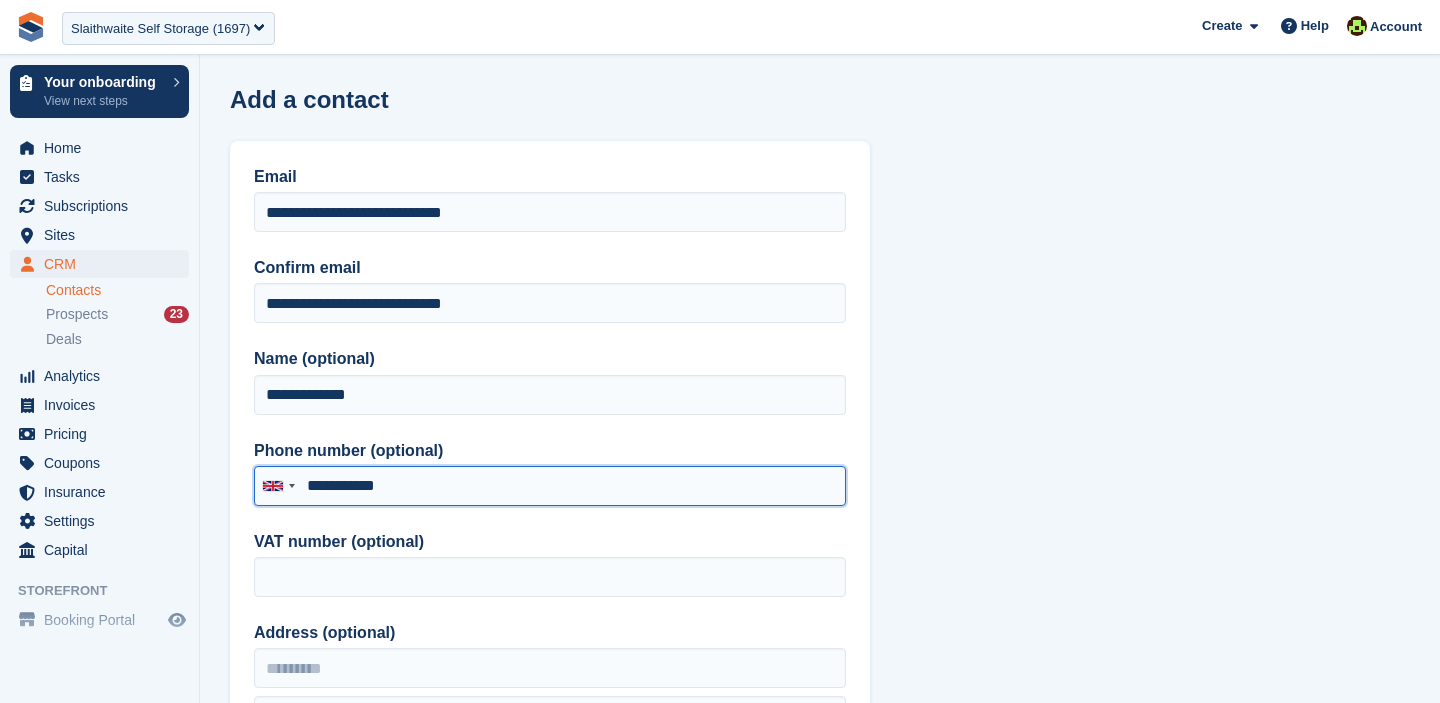 click on "**********" at bounding box center (550, 486) 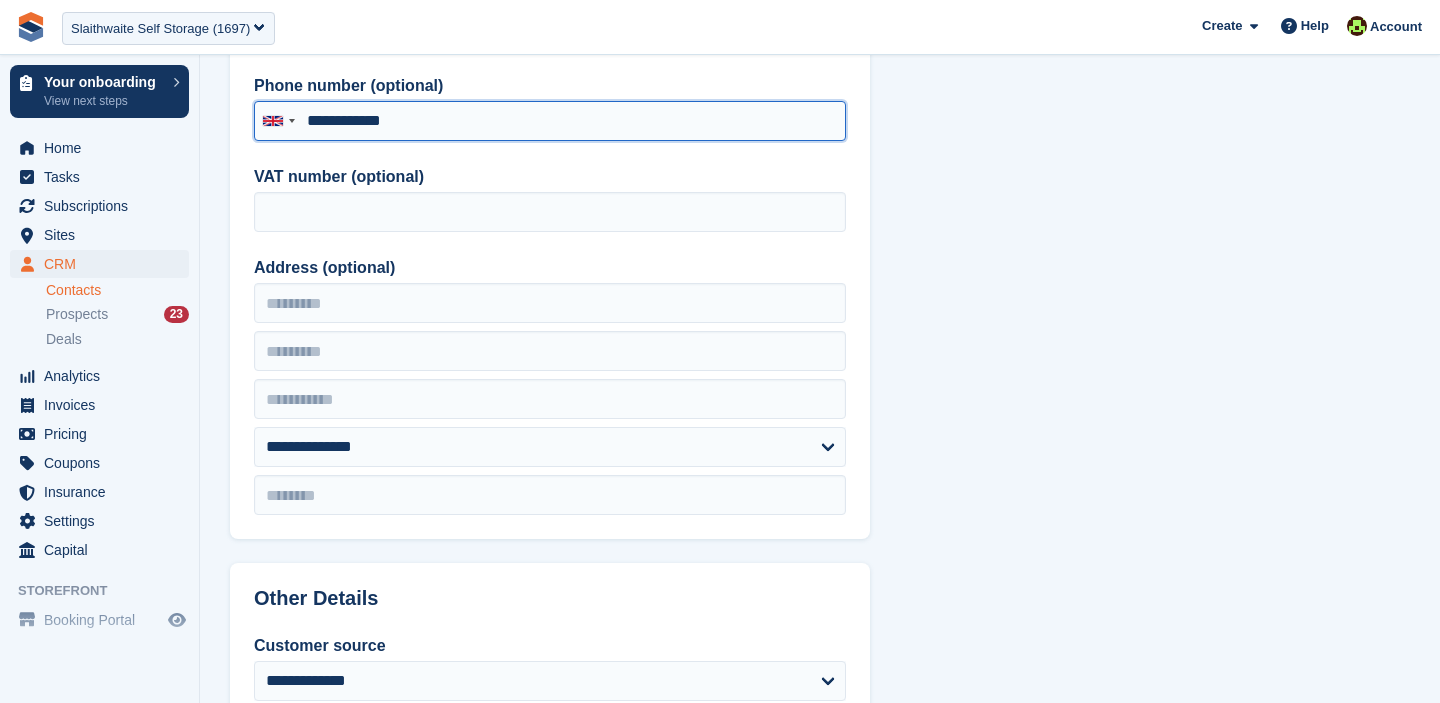 scroll, scrollTop: 304, scrollLeft: 0, axis: vertical 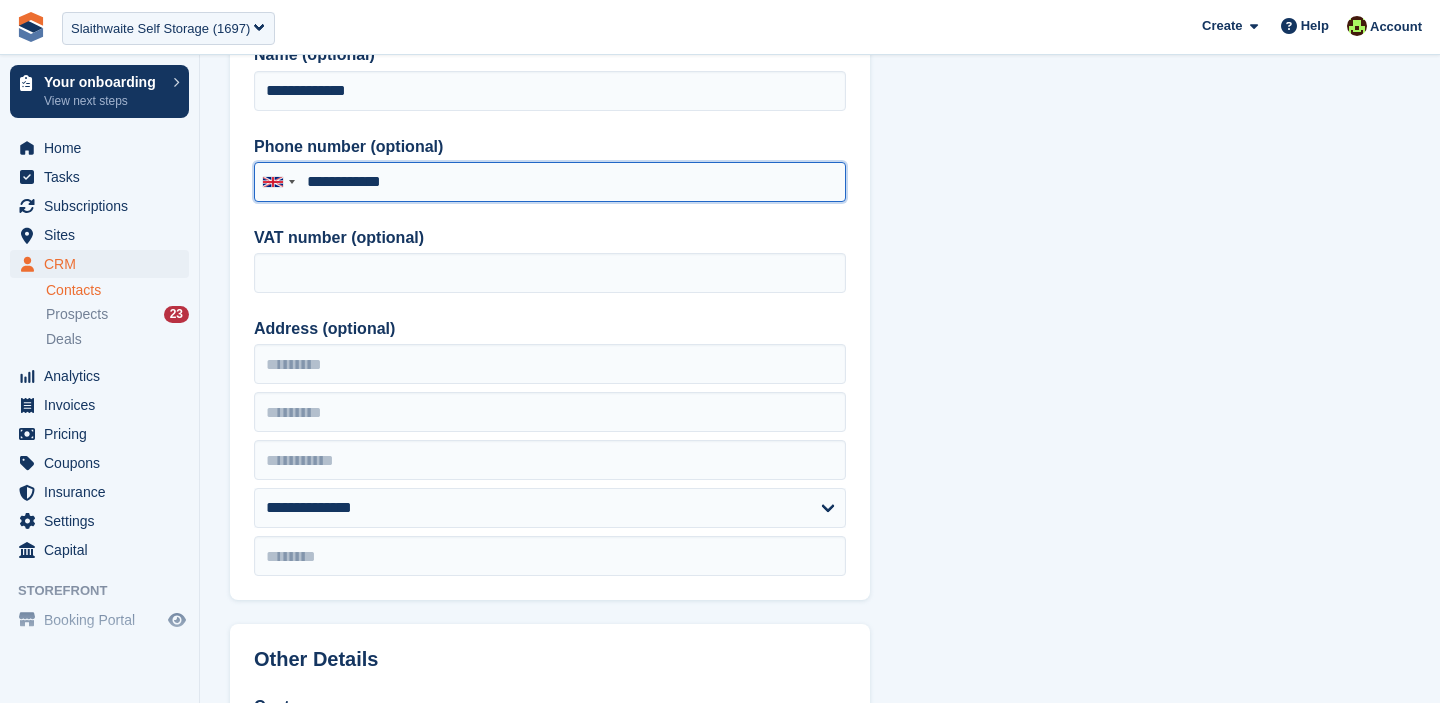 type on "**********" 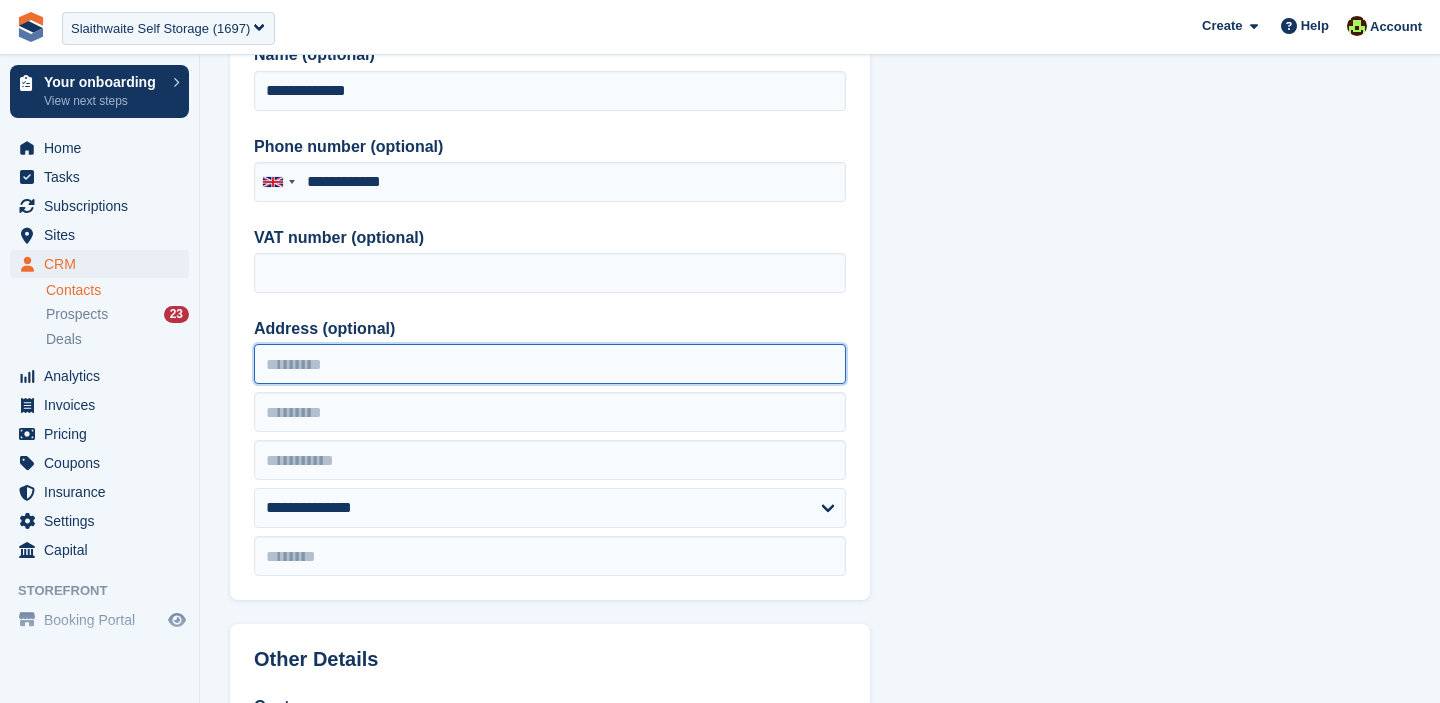 click on "Address (optional)" at bounding box center [550, 364] 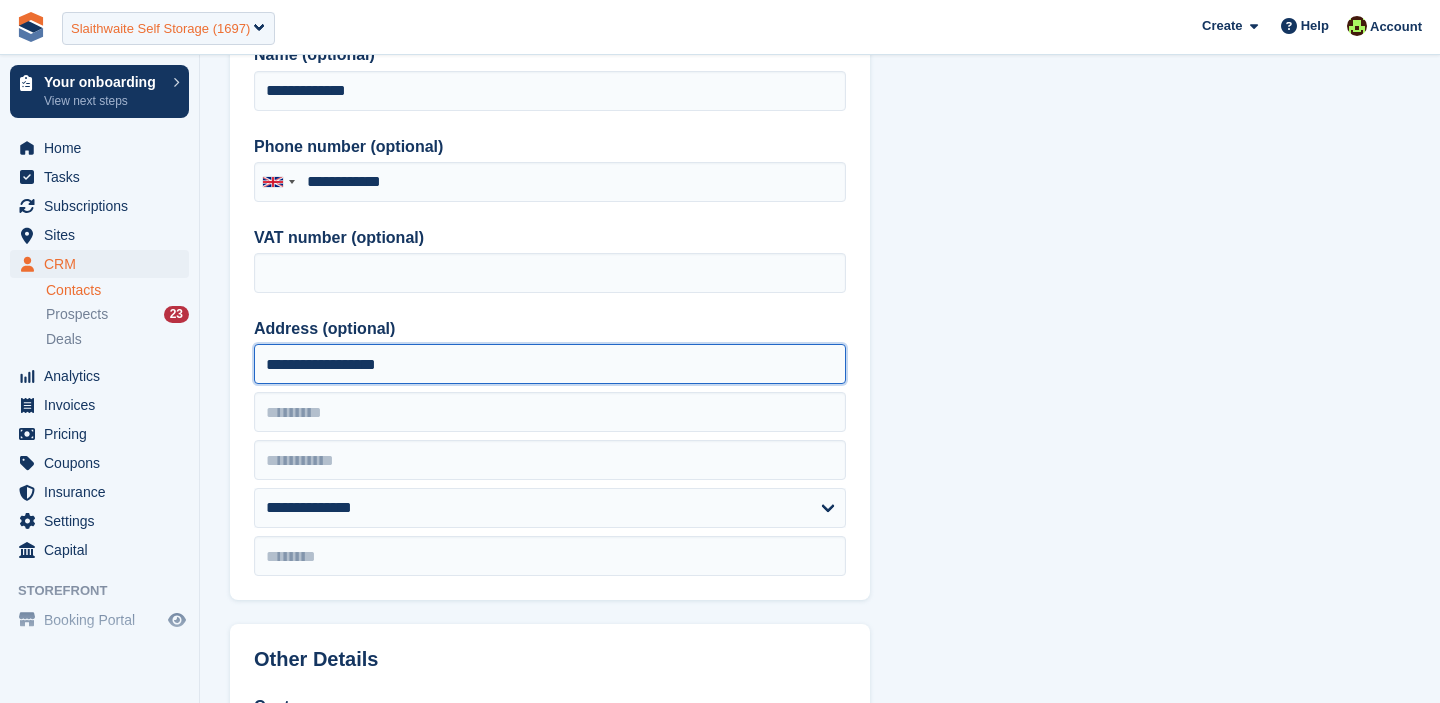 type on "**********" 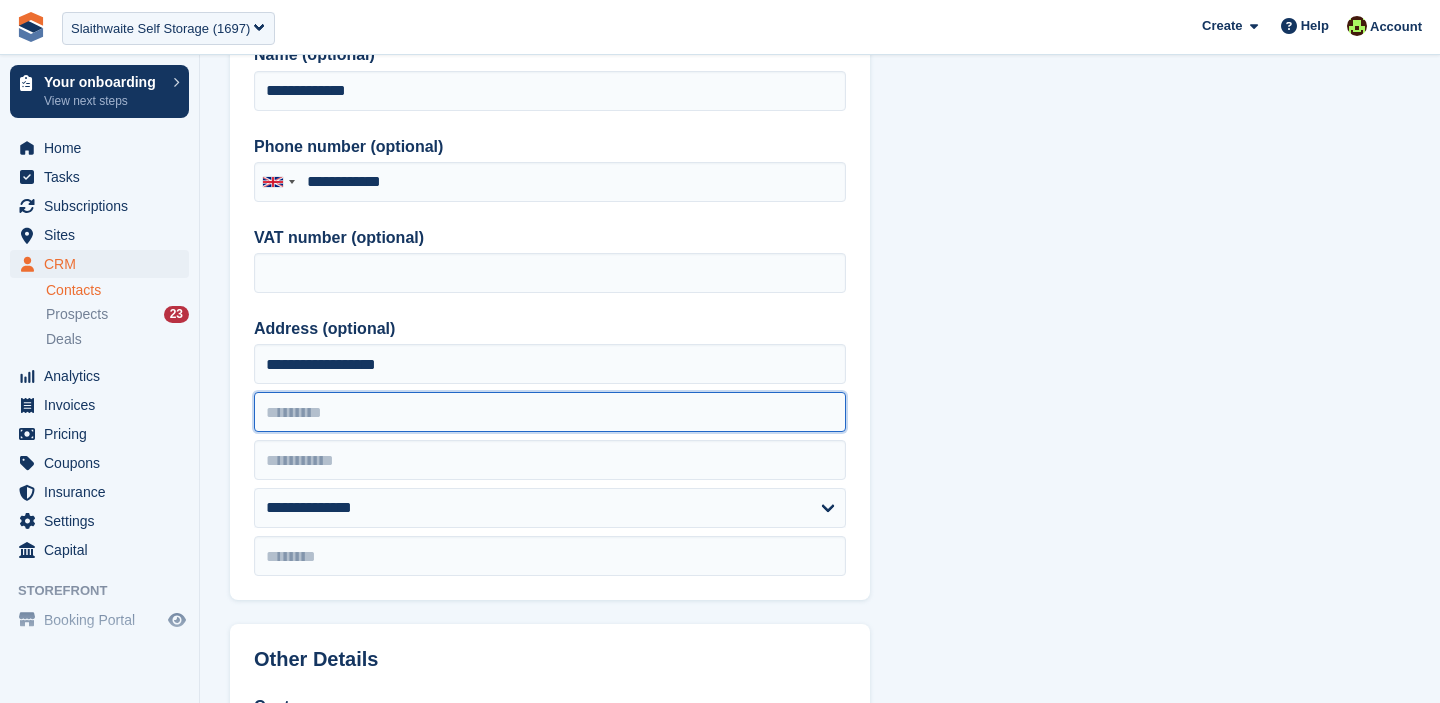 click at bounding box center (550, 412) 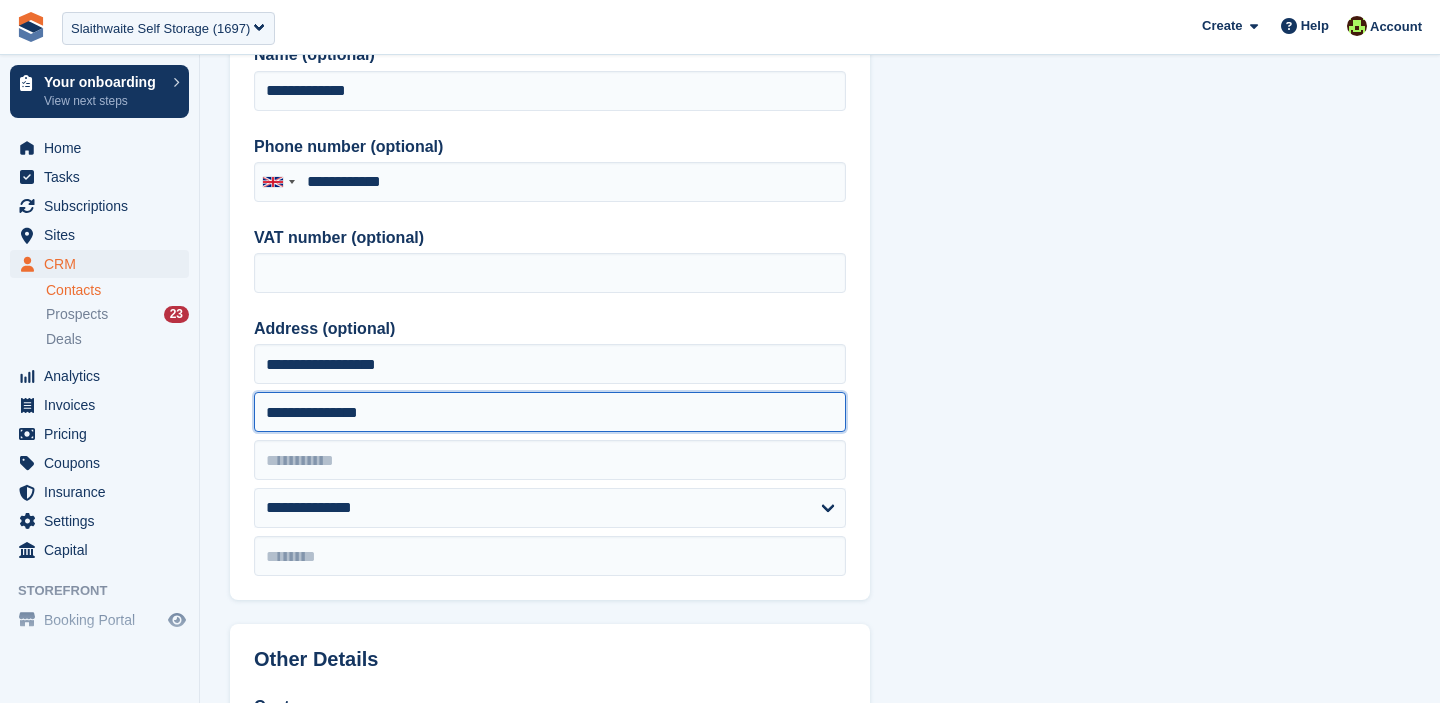 type on "**********" 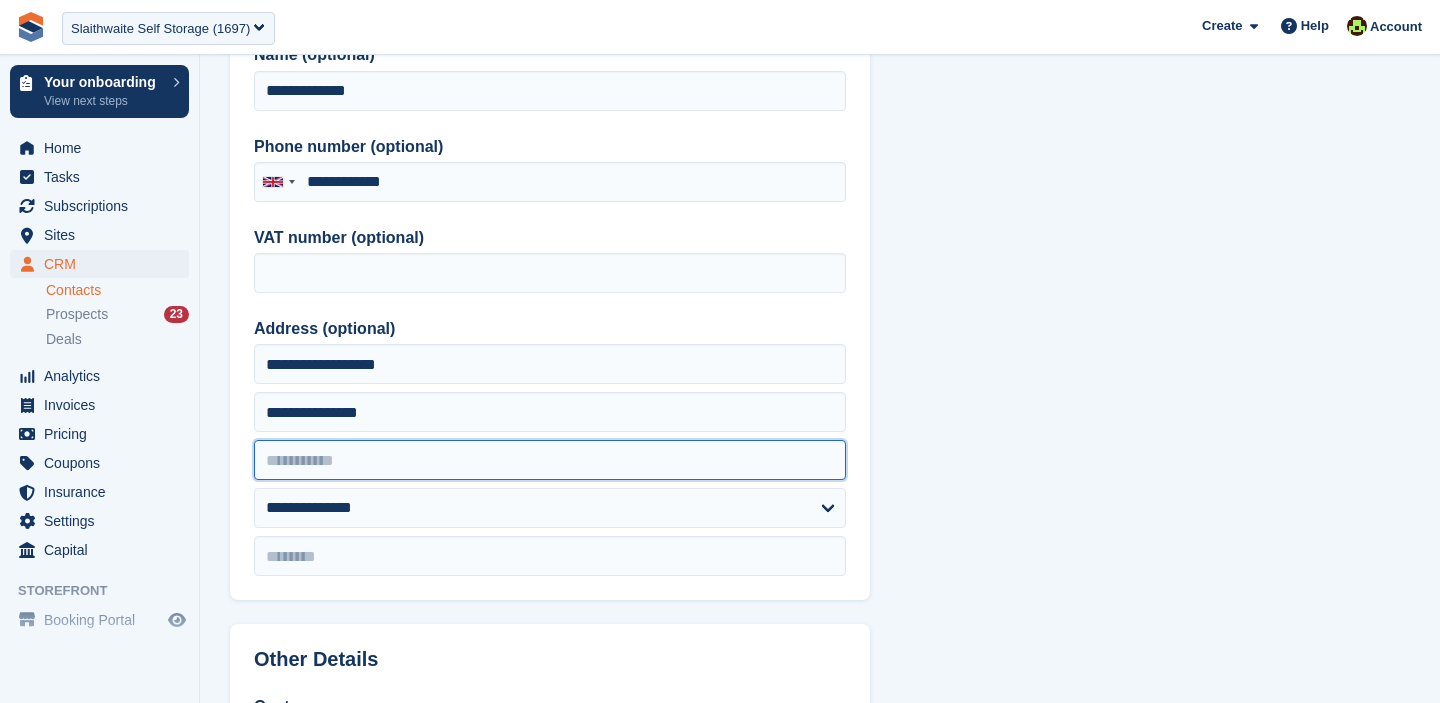 click at bounding box center [550, 460] 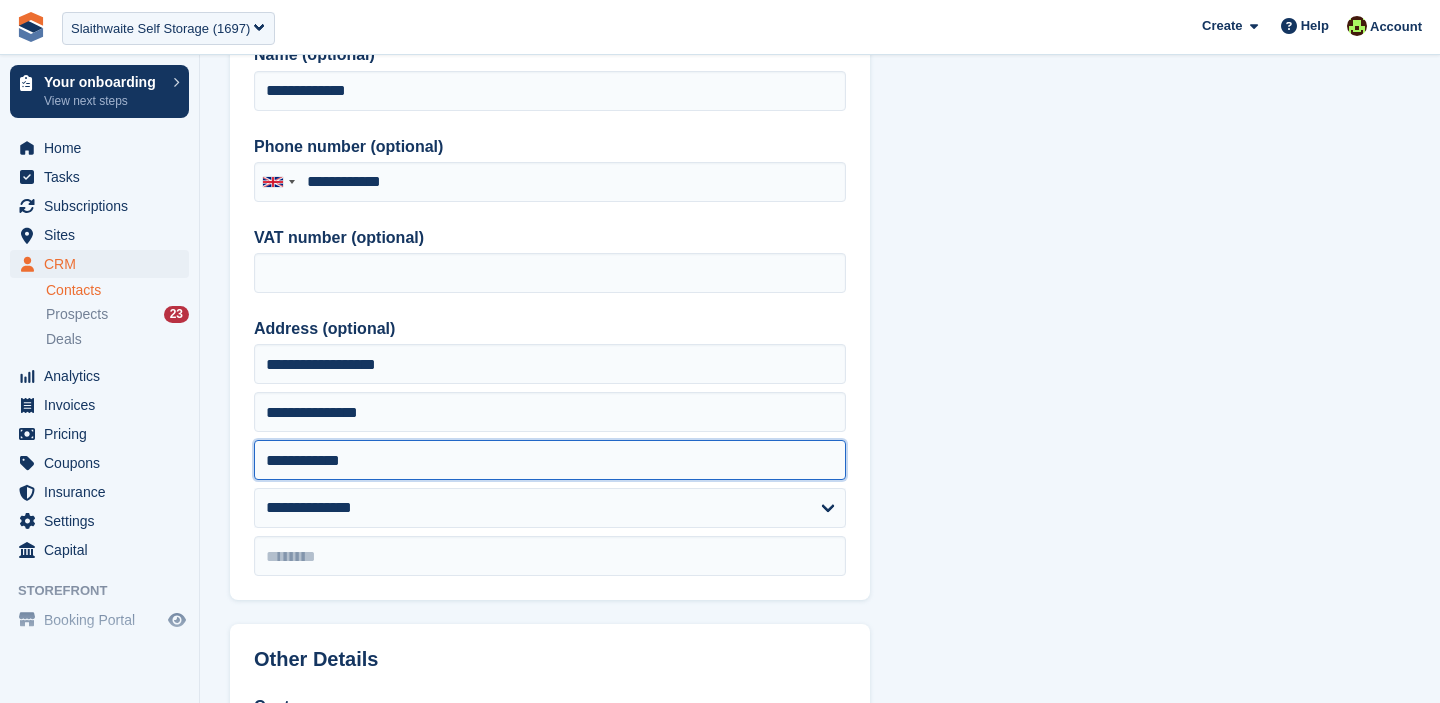 type on "**********" 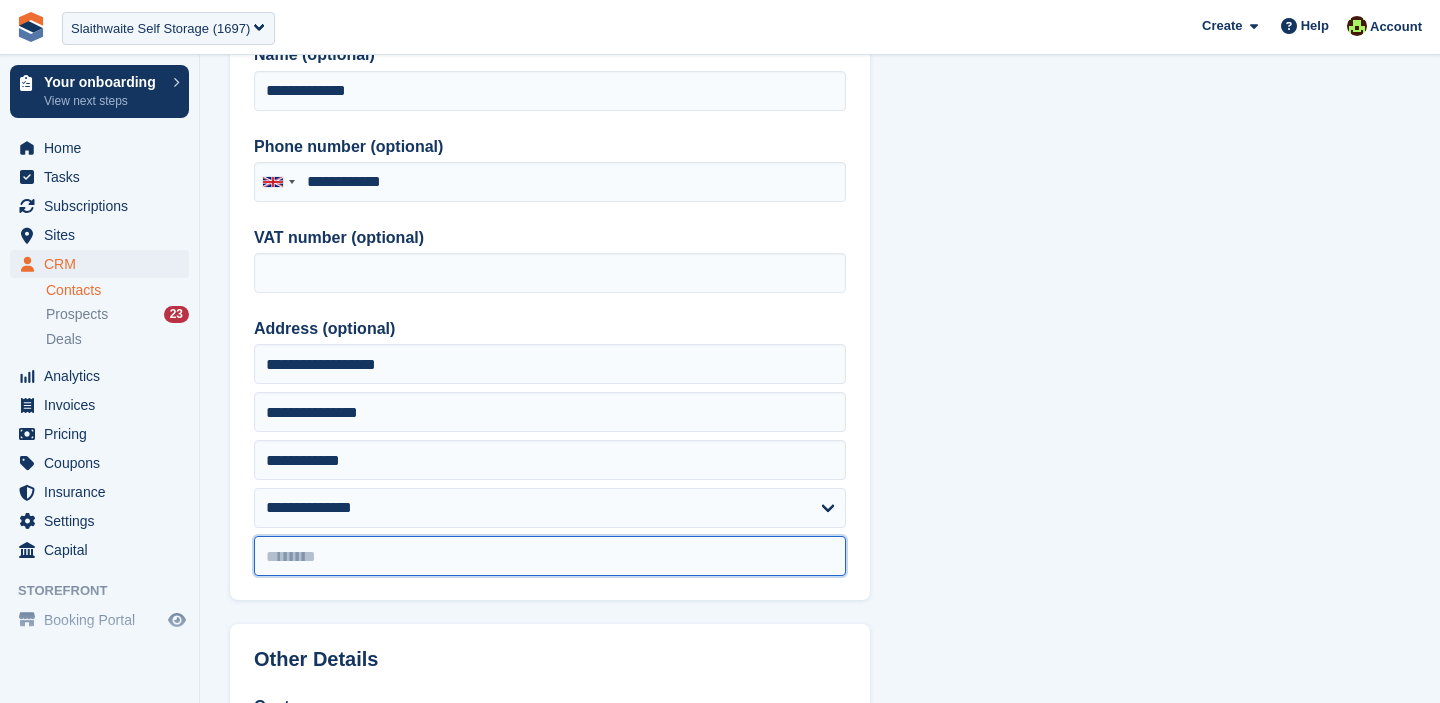 click at bounding box center (550, 556) 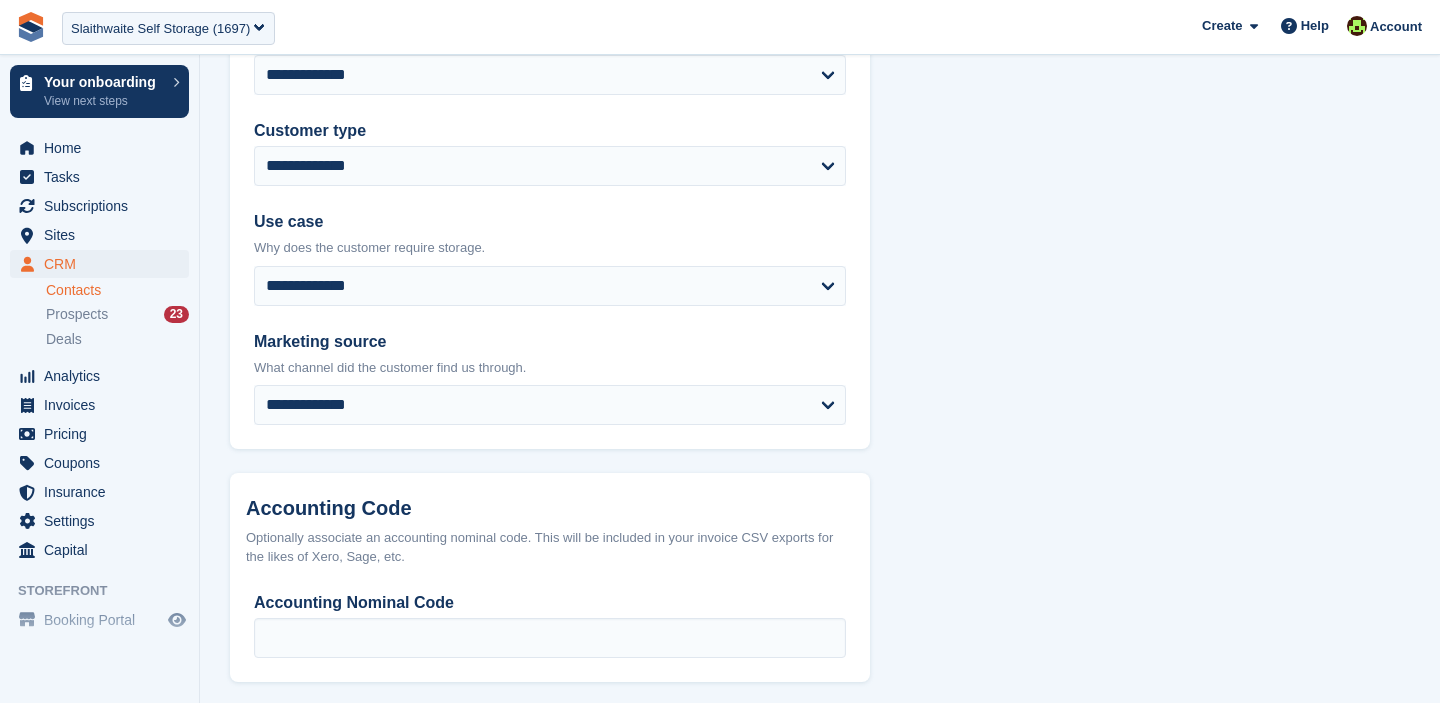 scroll, scrollTop: 1060, scrollLeft: 0, axis: vertical 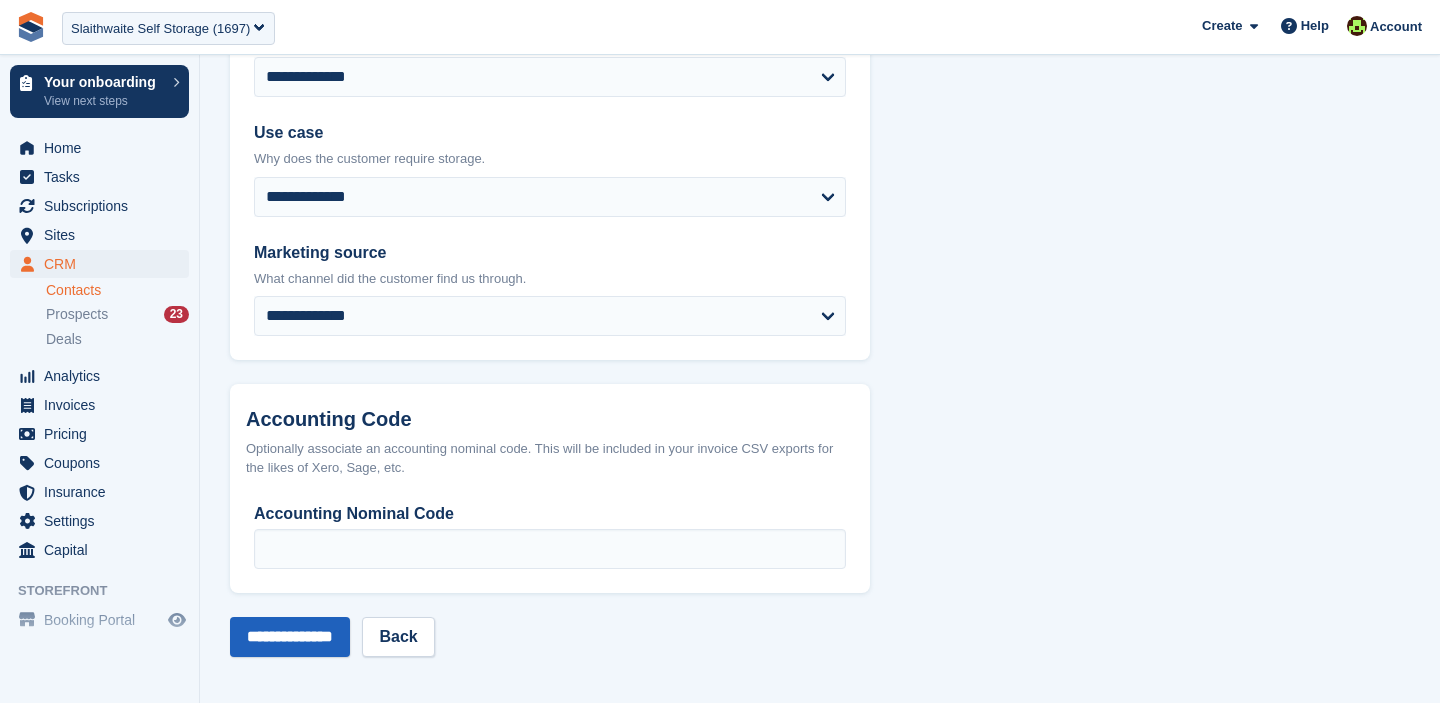type on "*******" 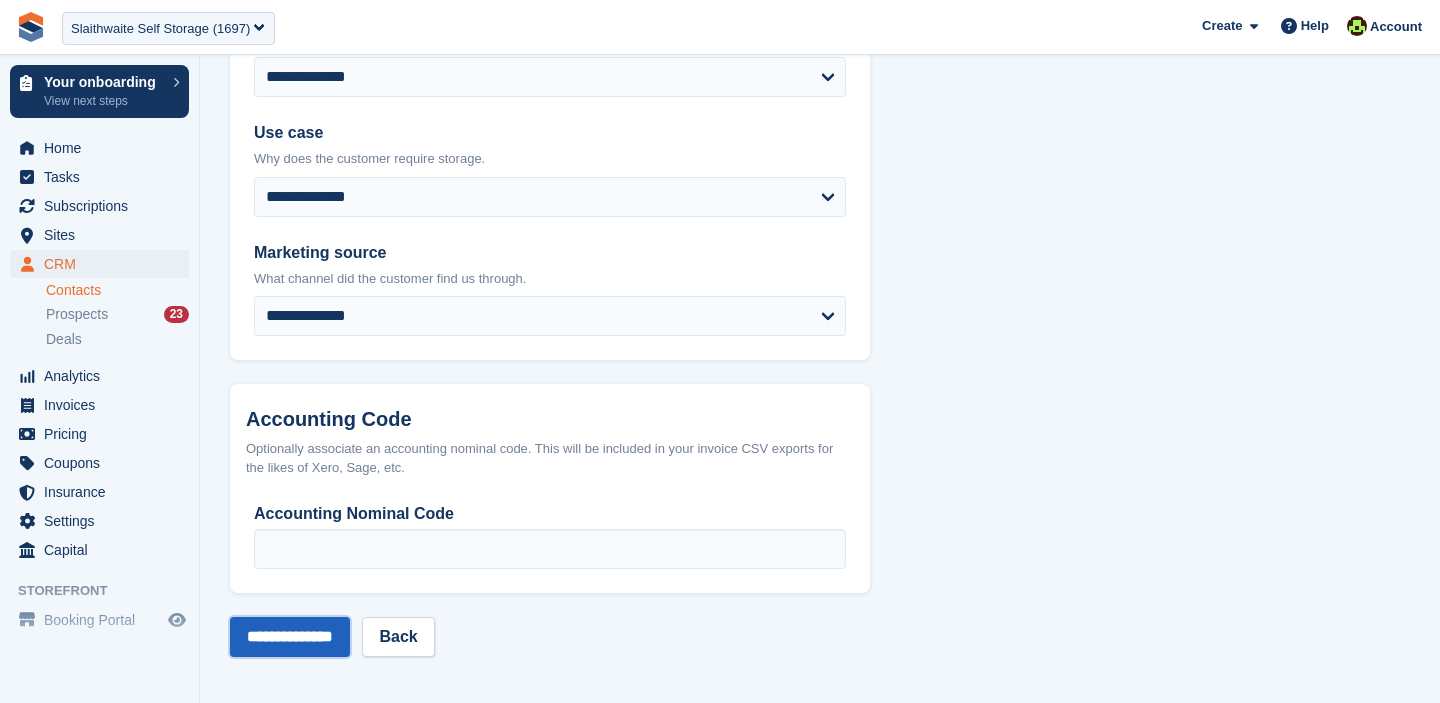 click on "**********" at bounding box center [290, 637] 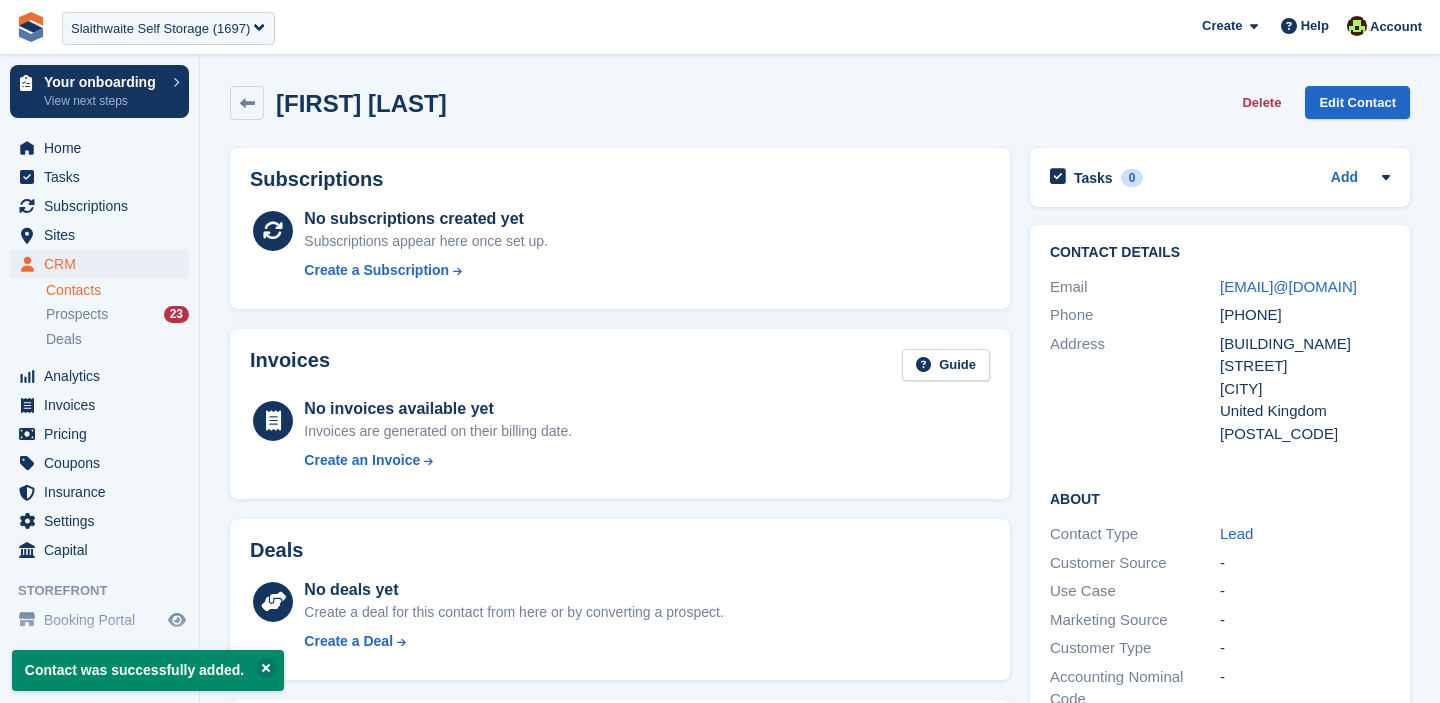 scroll, scrollTop: 0, scrollLeft: 0, axis: both 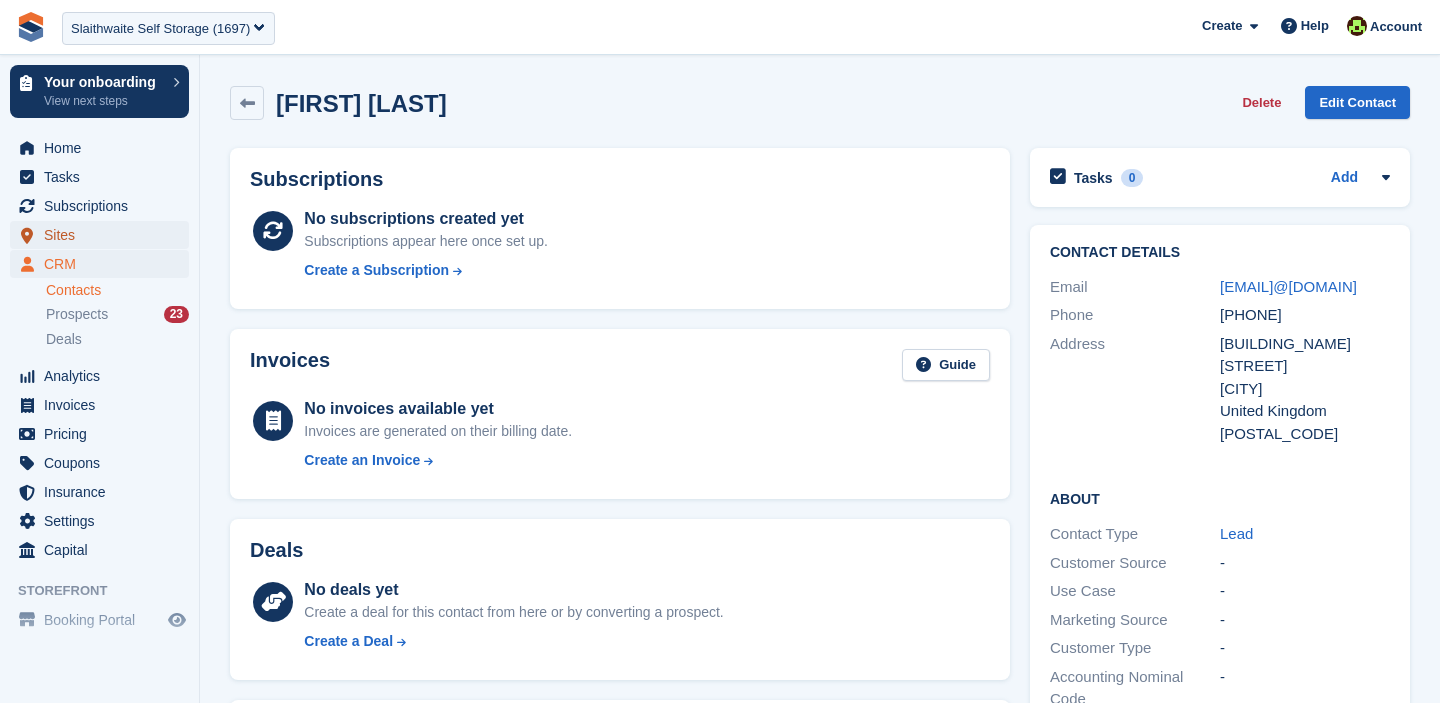 click on "Sites" at bounding box center [104, 235] 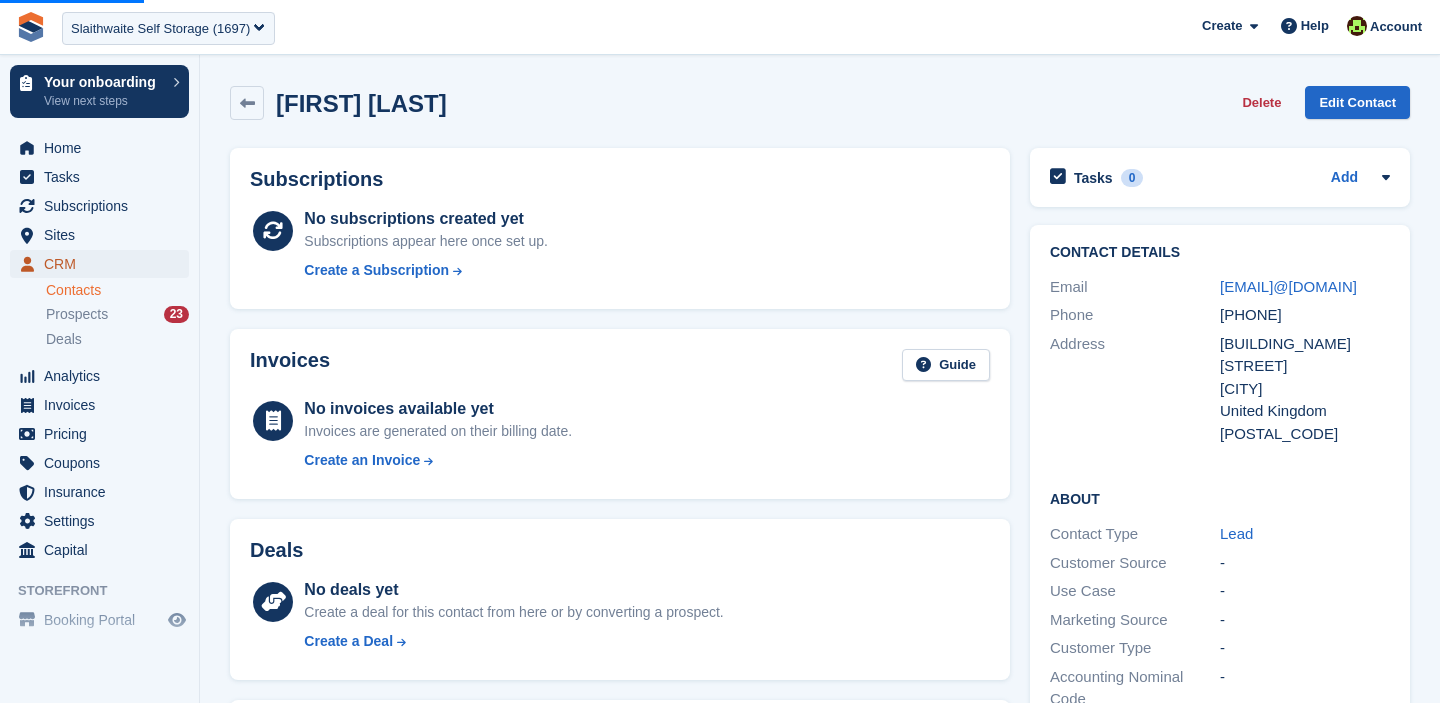 click on "CRM" at bounding box center [104, 264] 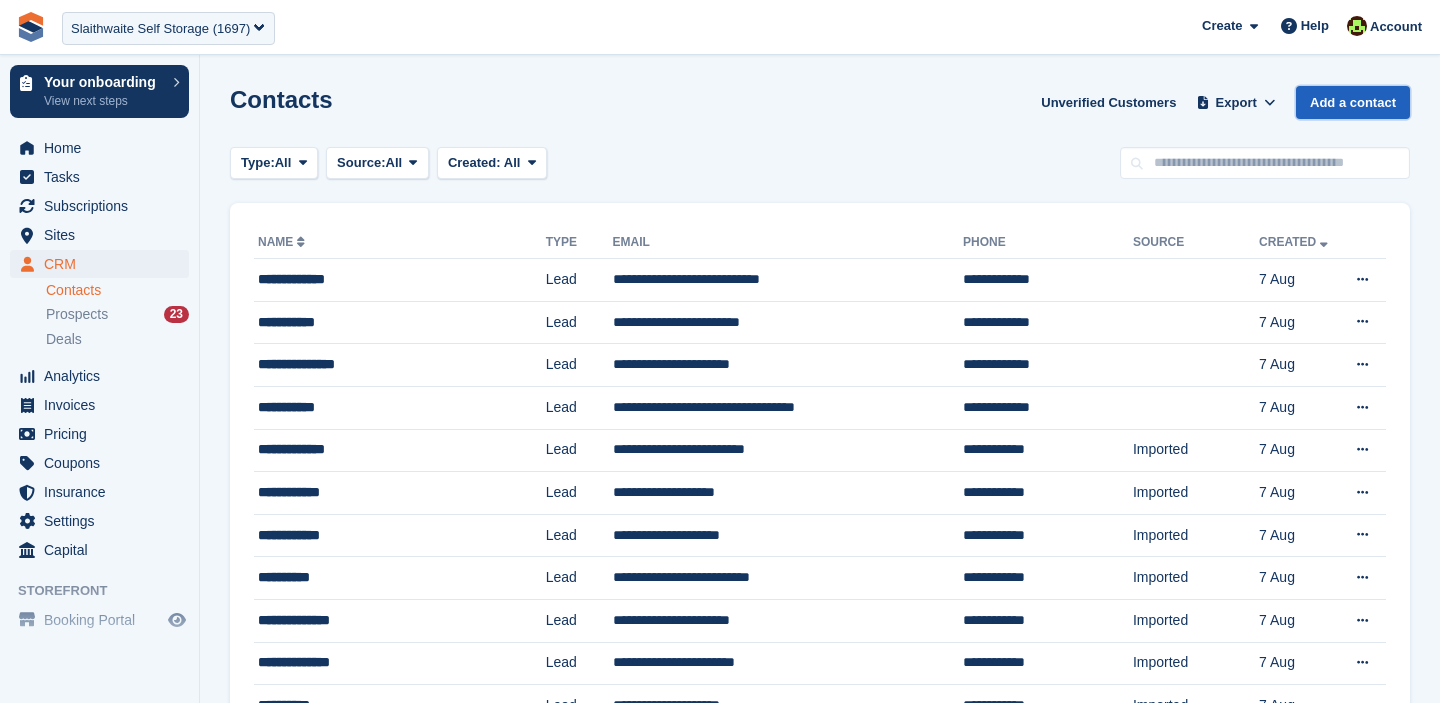 click on "Add a contact" at bounding box center (1353, 102) 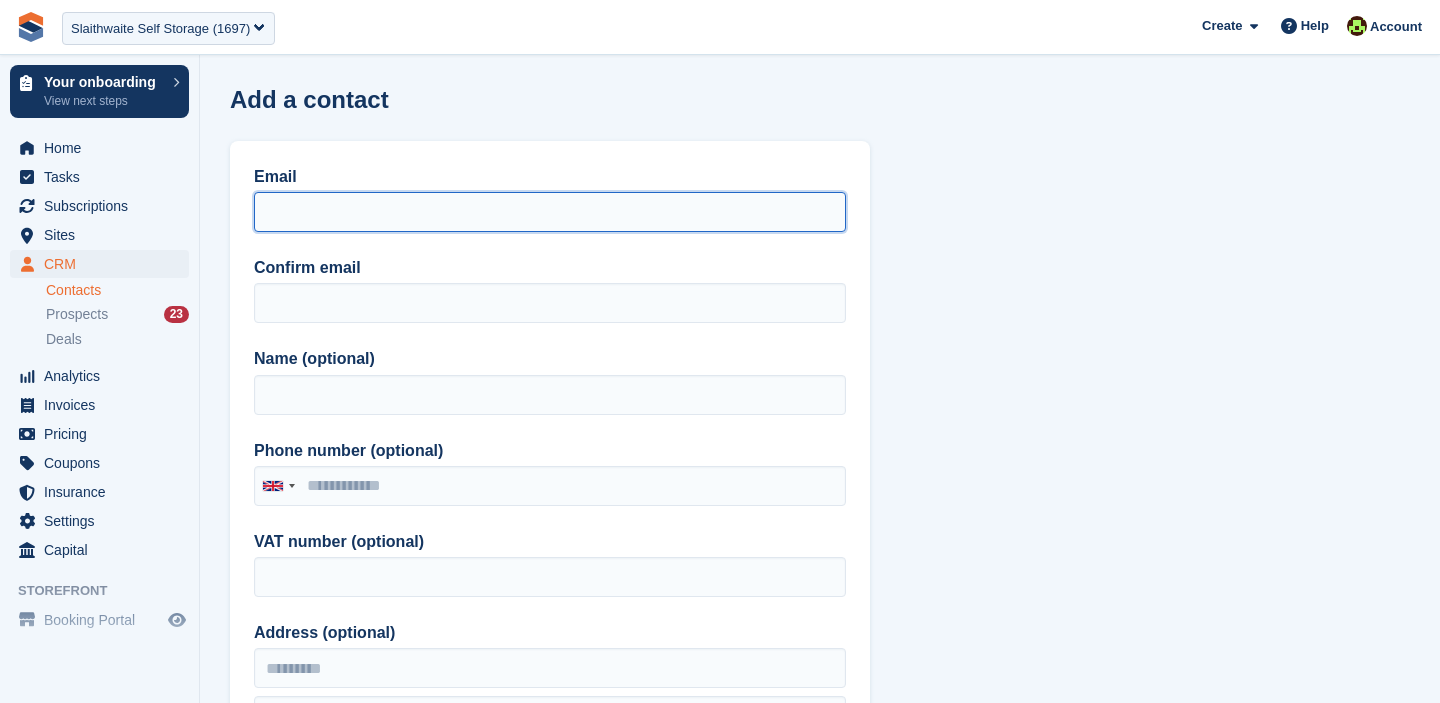 click on "Email" at bounding box center [550, 212] 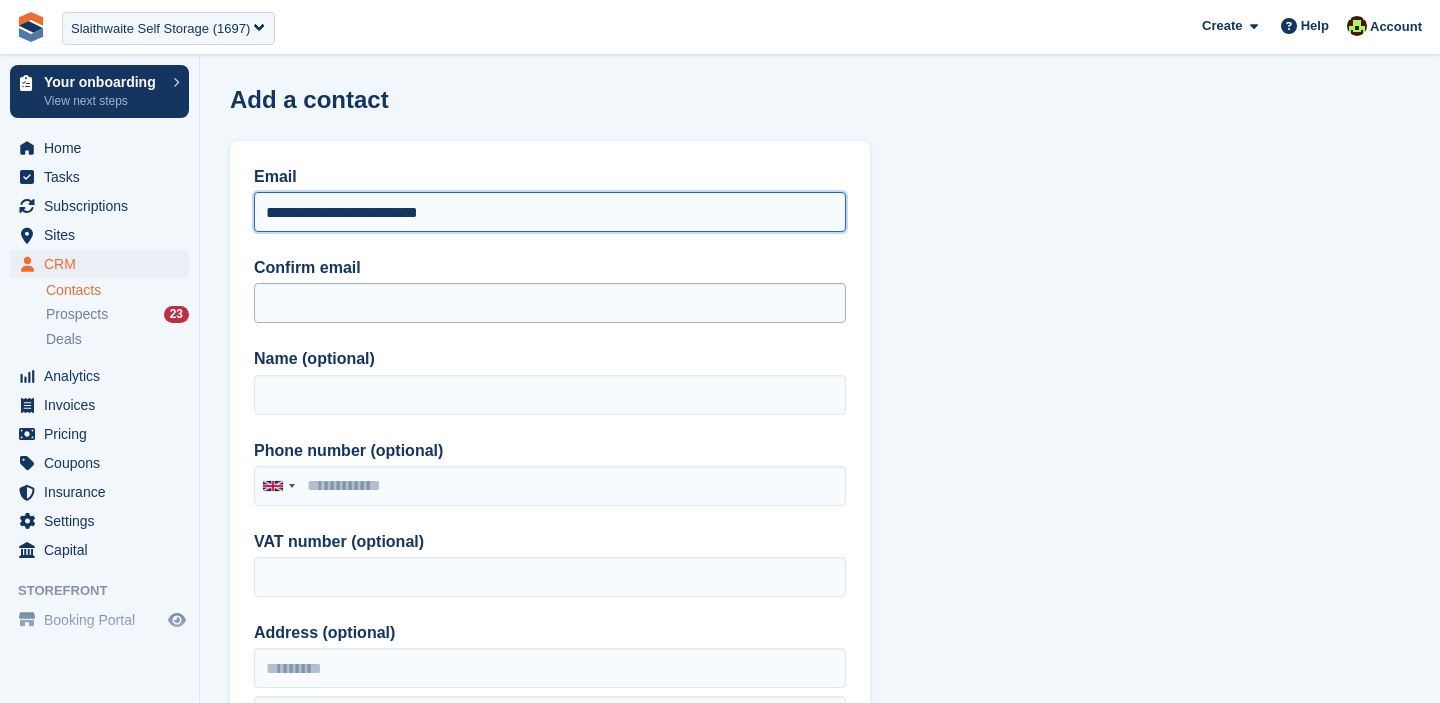 type on "**********" 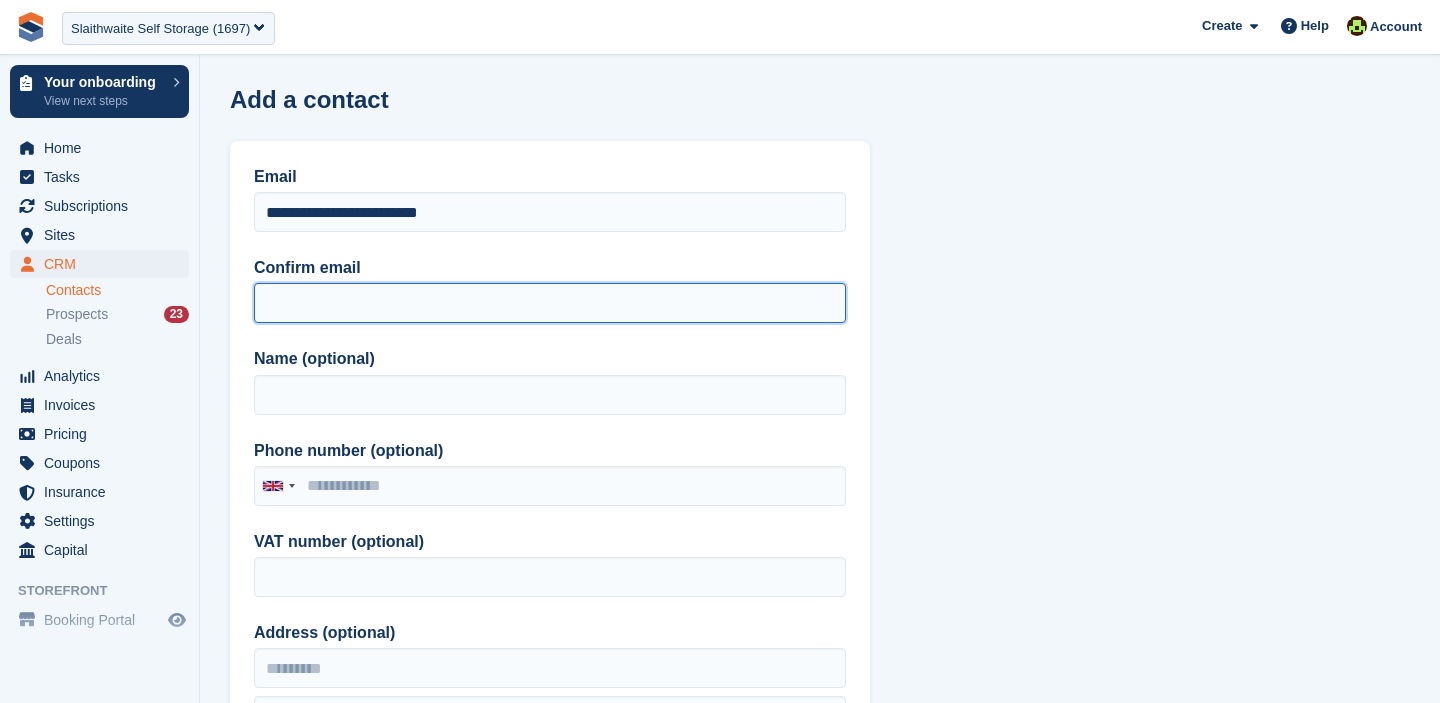click on "Confirm email" at bounding box center (550, 303) 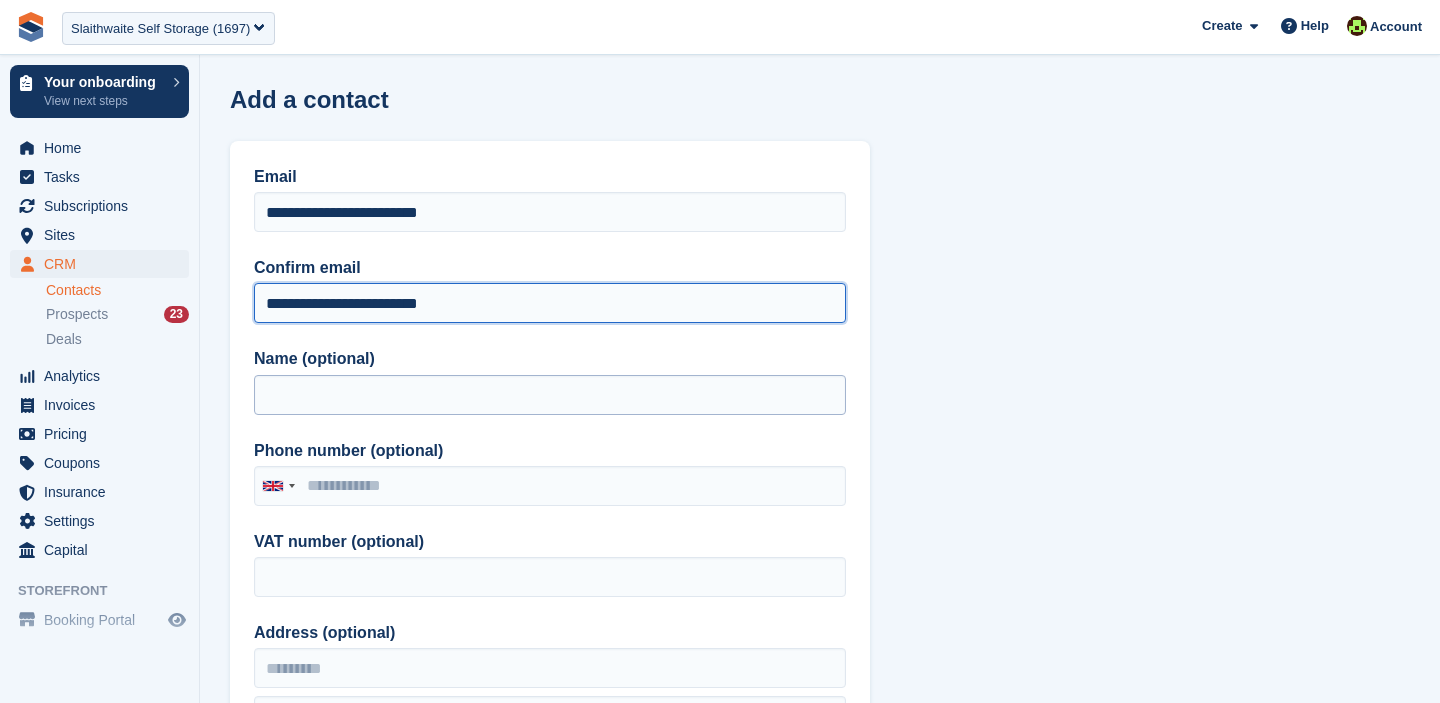 type on "**********" 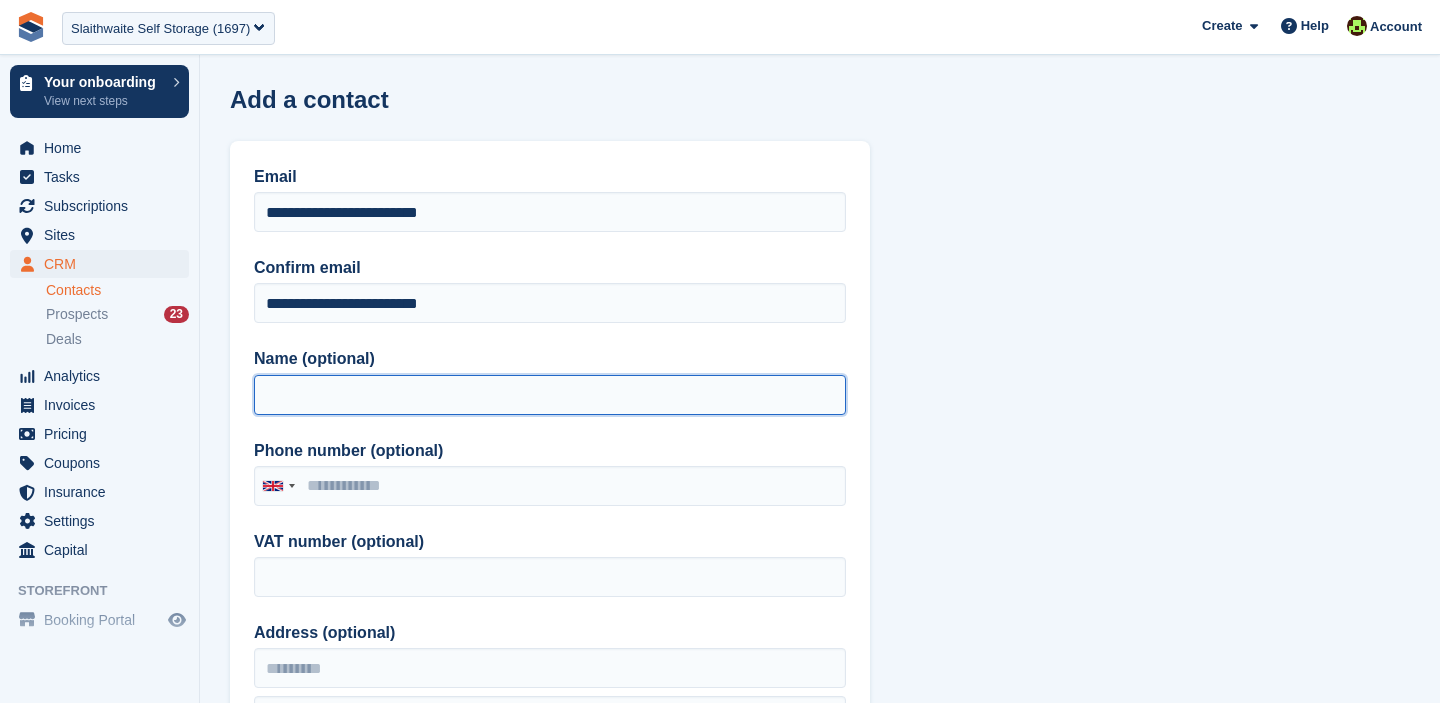 click on "Name (optional)" at bounding box center [550, 395] 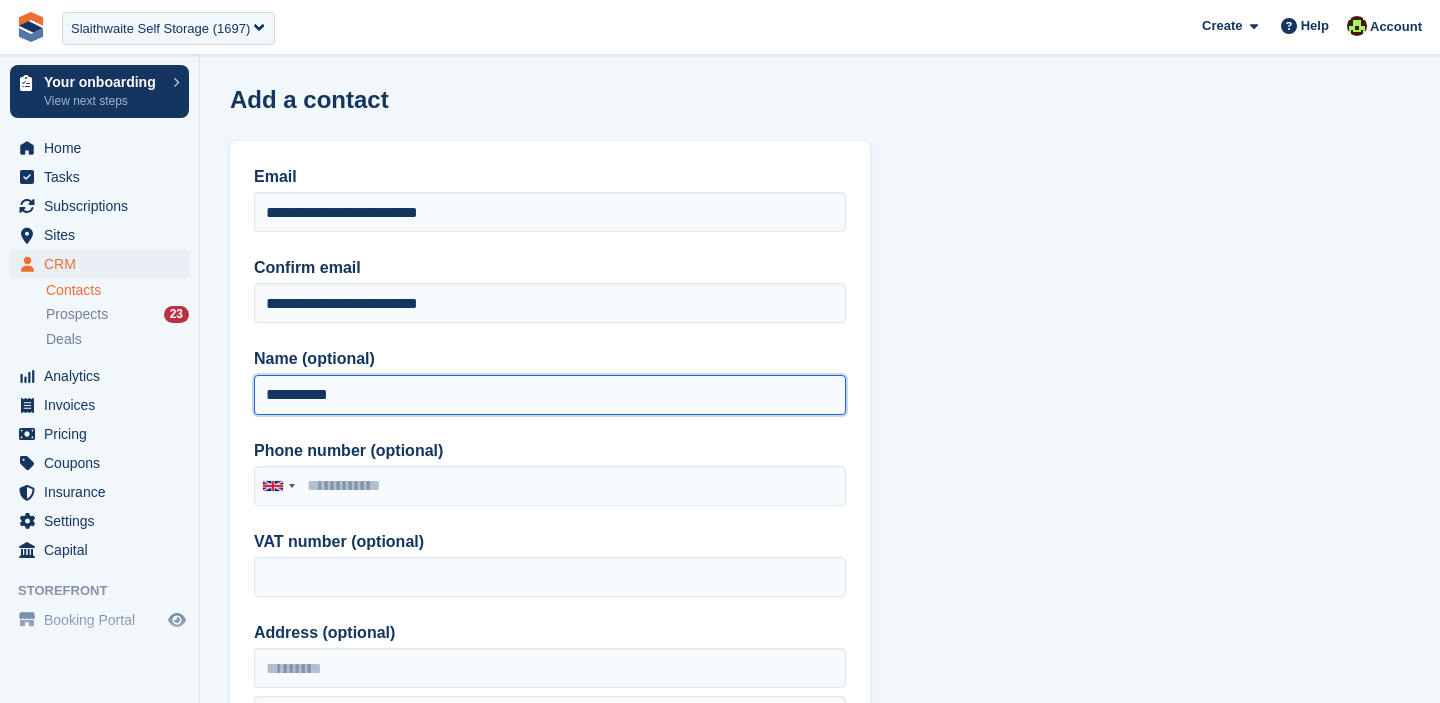 type on "**********" 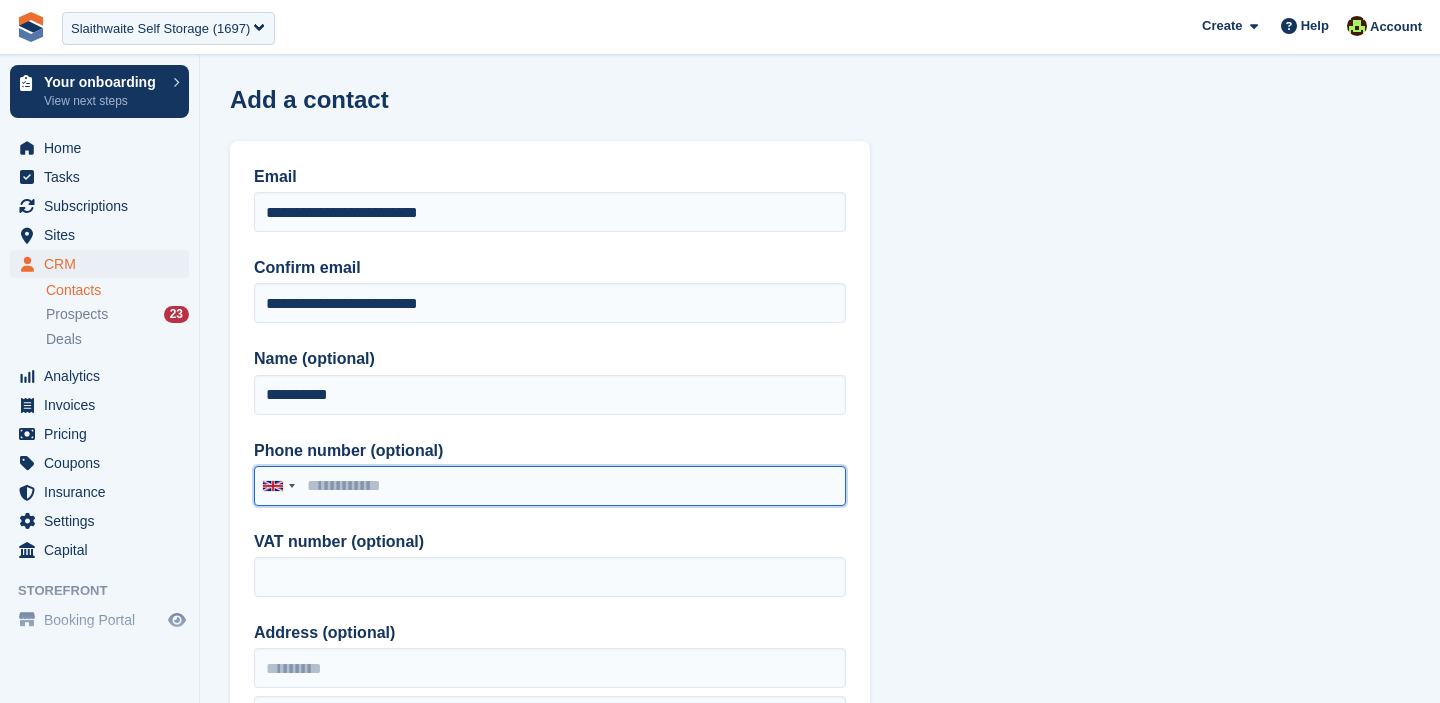 click on "Phone number (optional)" at bounding box center (550, 486) 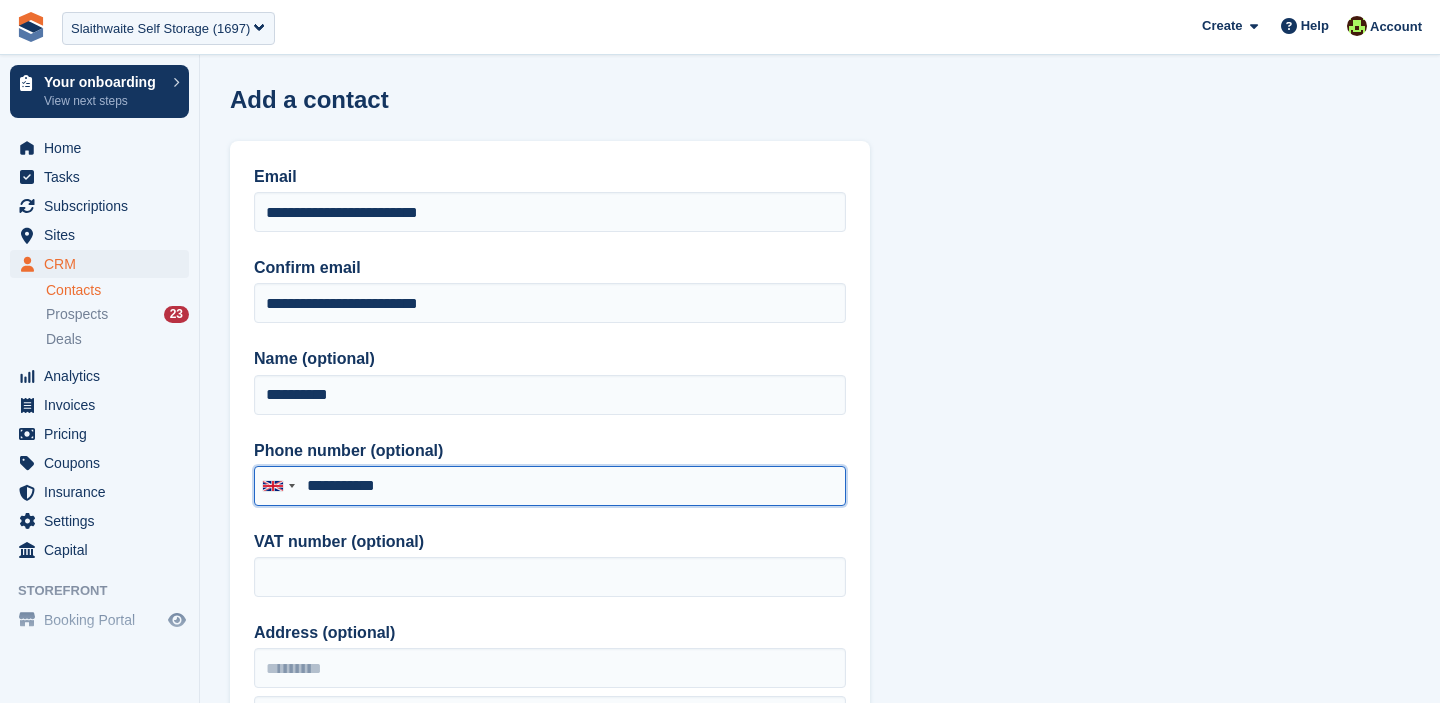 click on "**********" at bounding box center (550, 486) 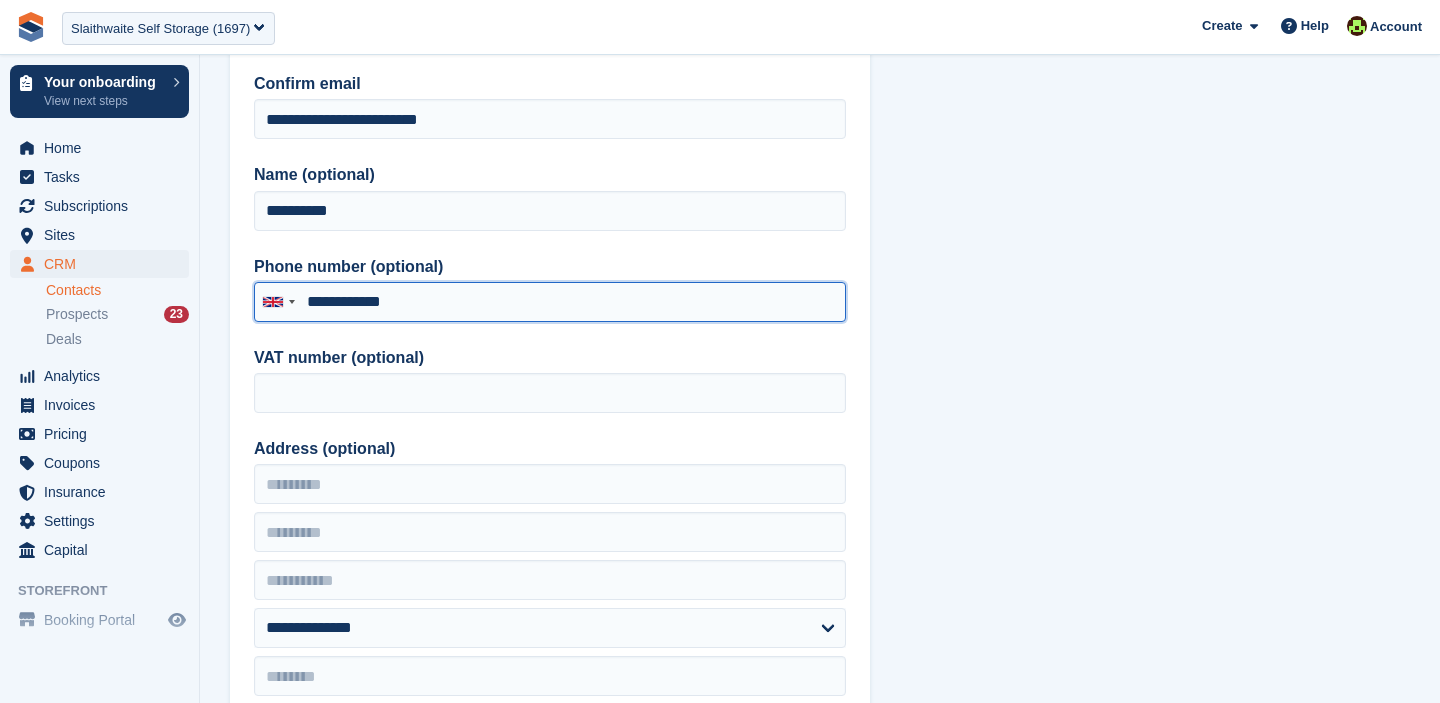 scroll, scrollTop: 201, scrollLeft: 0, axis: vertical 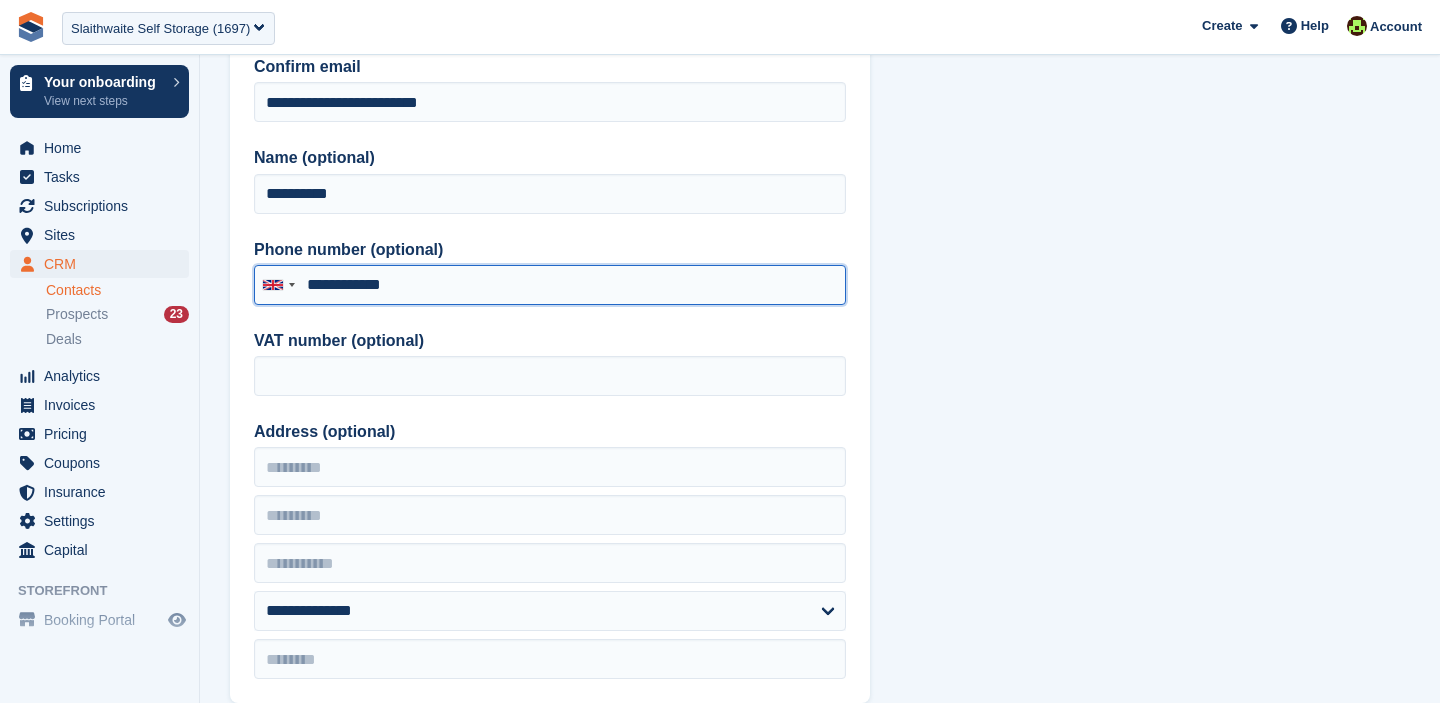 type on "**********" 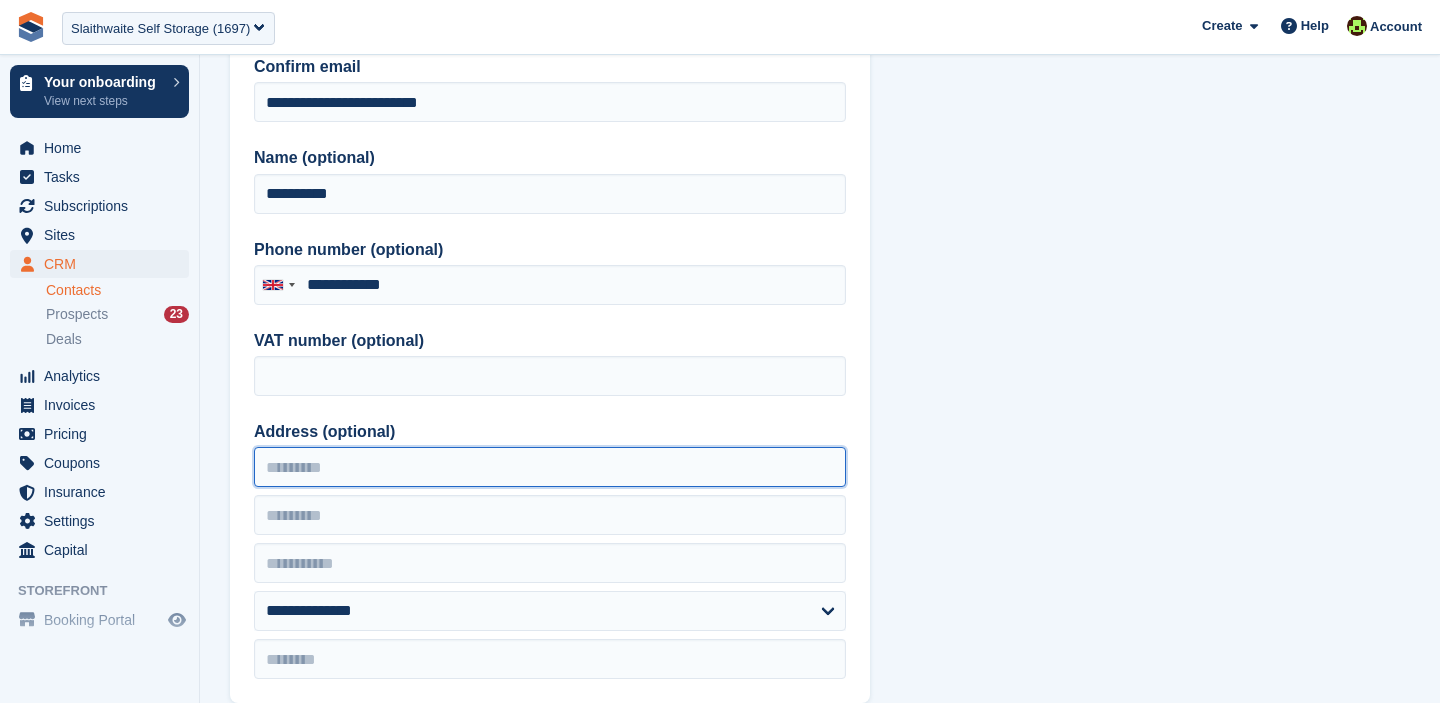 click on "Address (optional)" at bounding box center [550, 467] 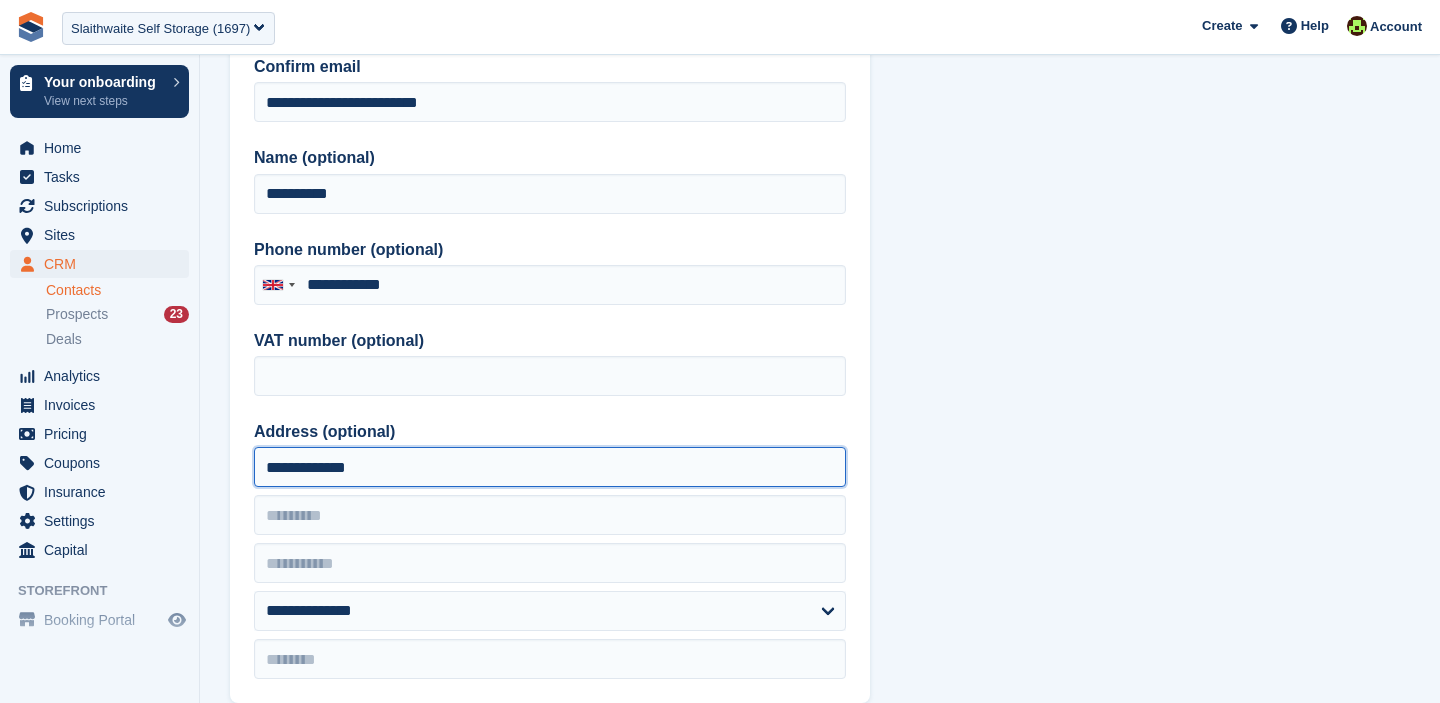 type on "**********" 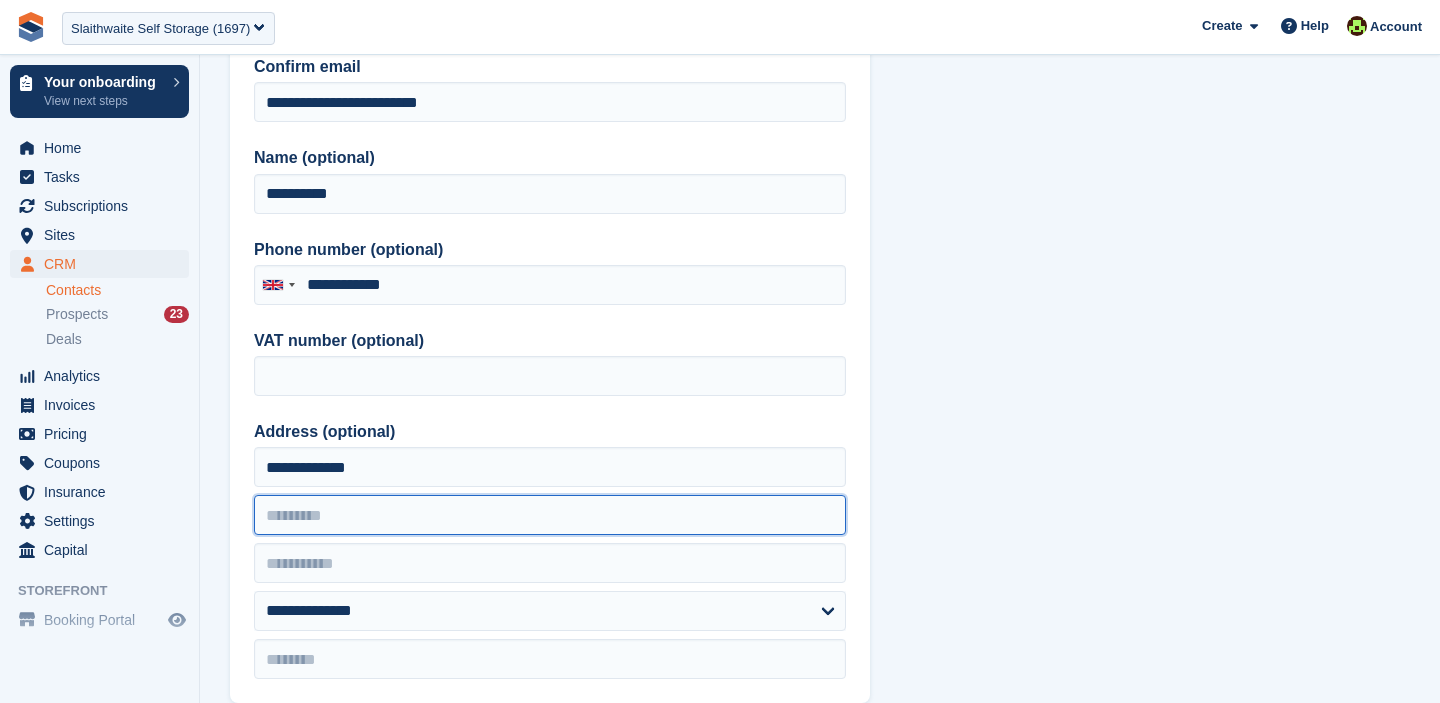 click at bounding box center (550, 515) 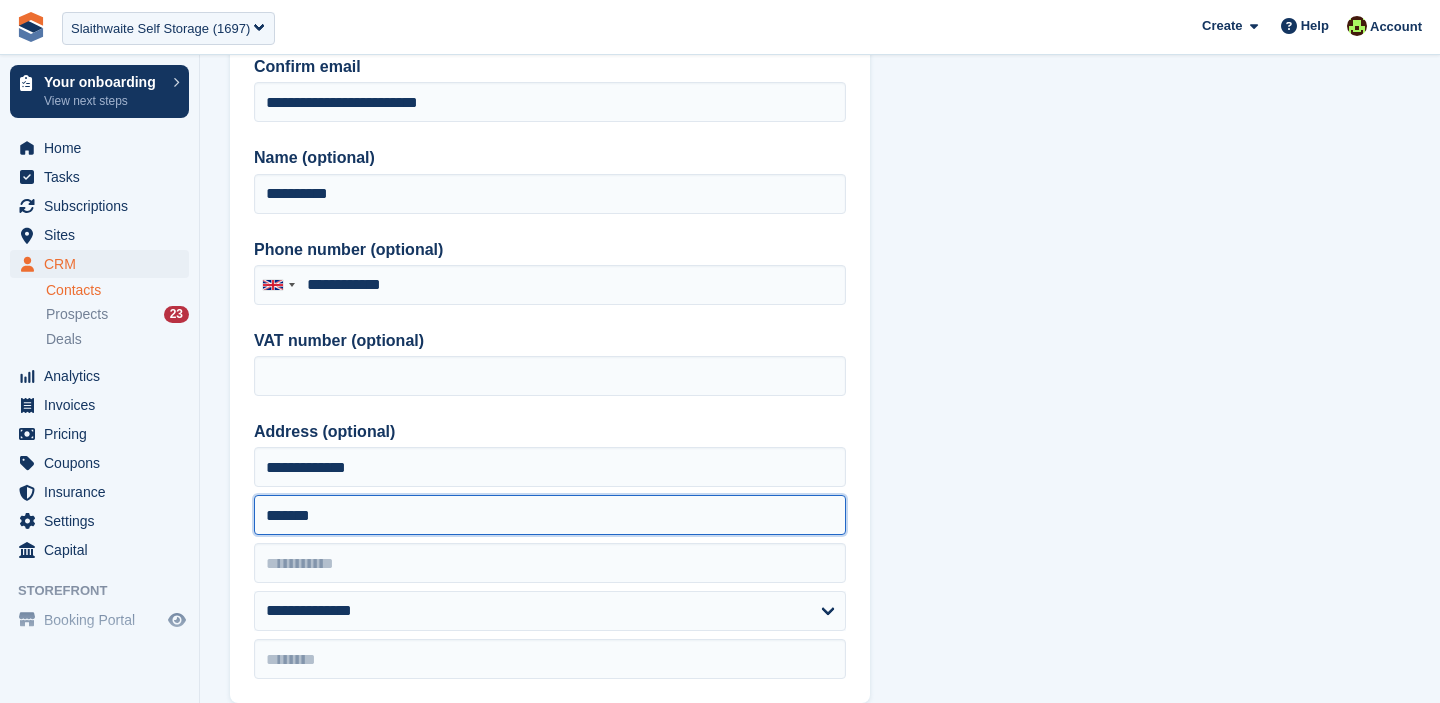 type on "*******" 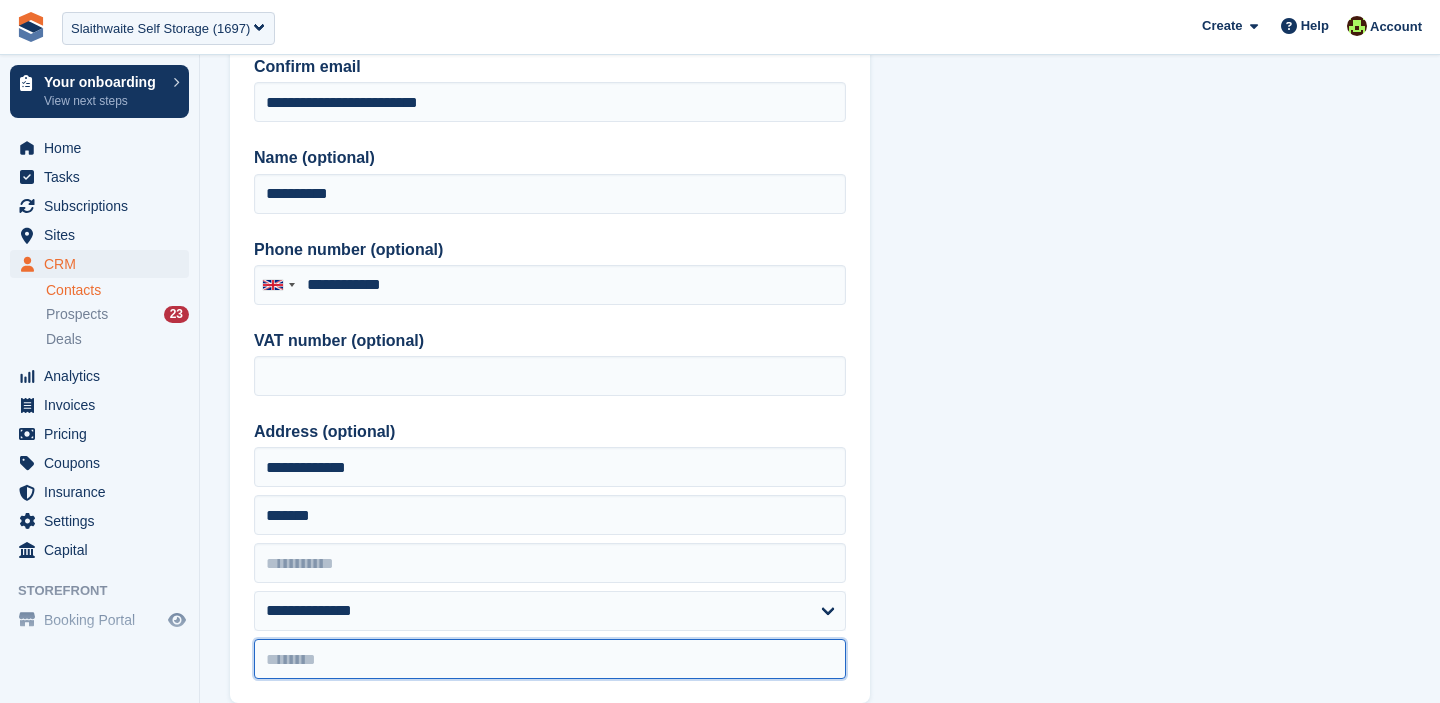 click at bounding box center [550, 659] 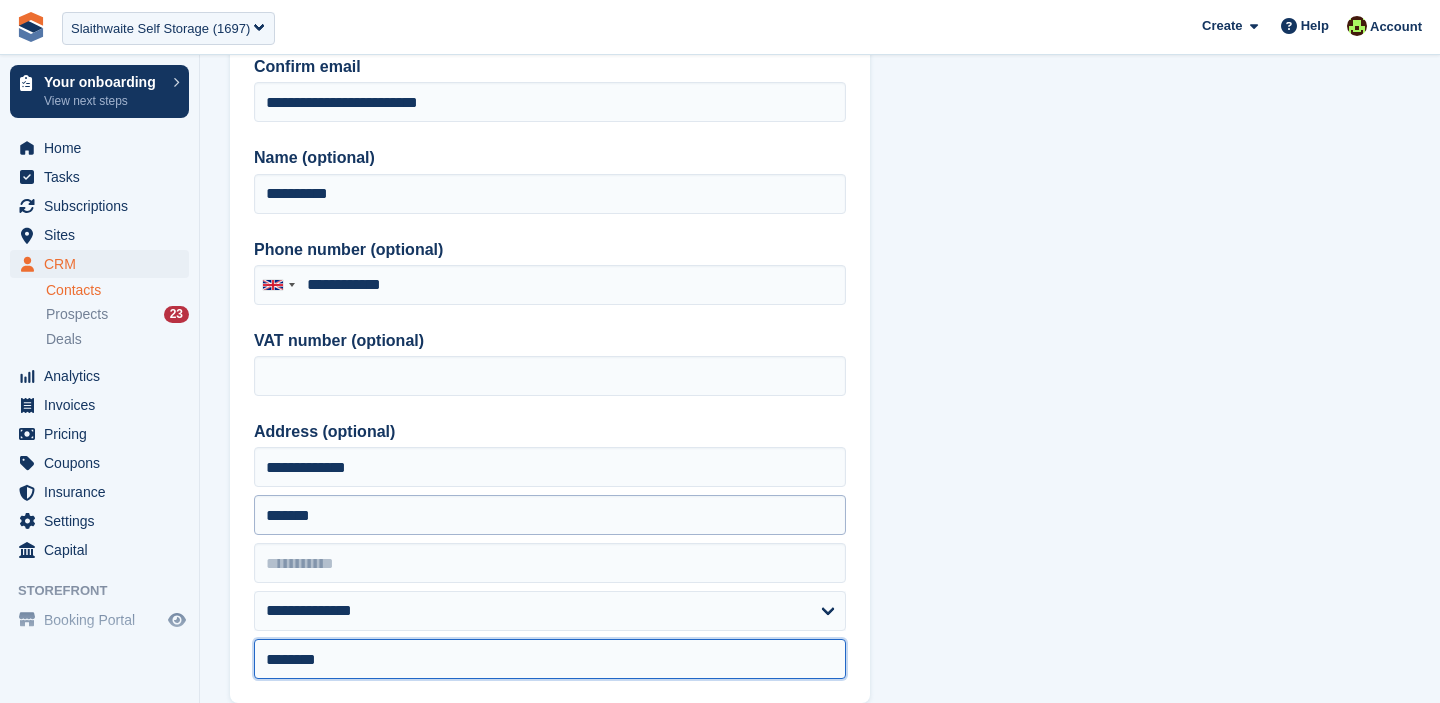 type on "*******" 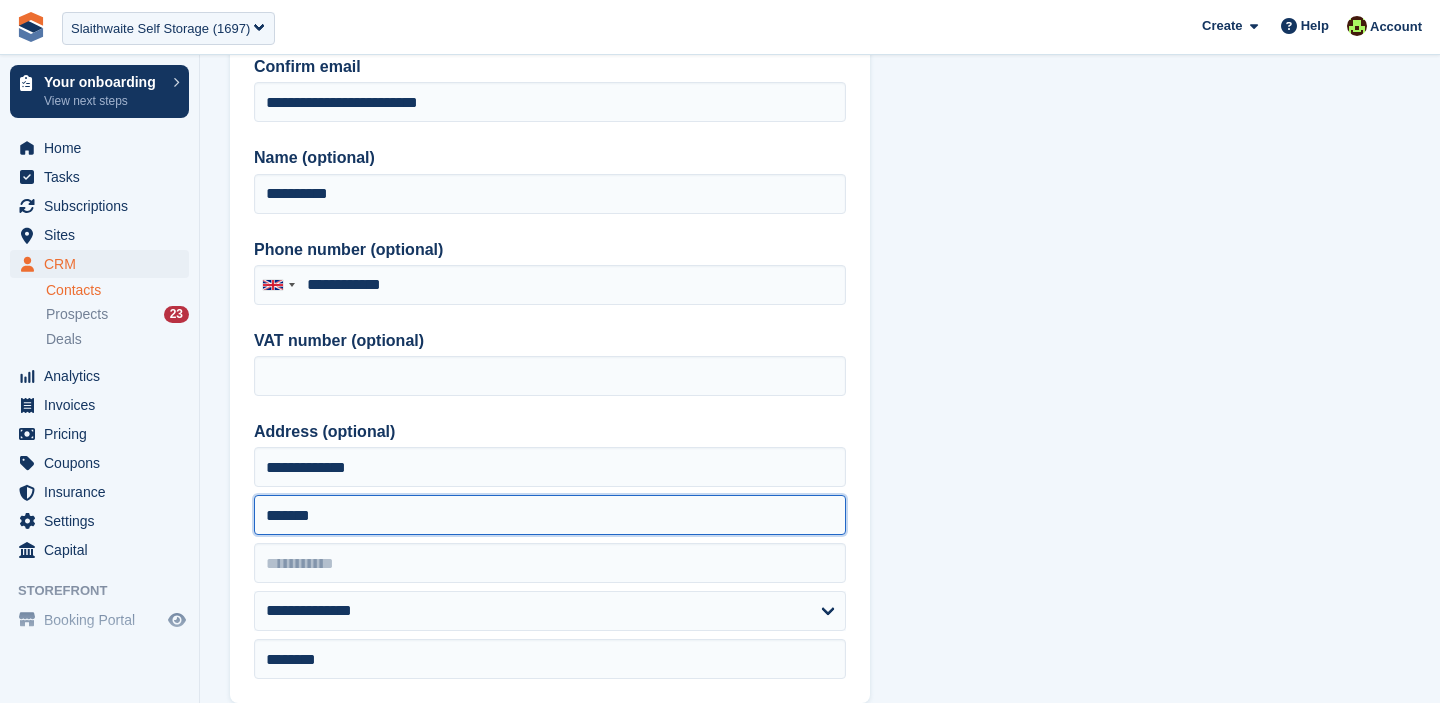 drag, startPoint x: 349, startPoint y: 510, endPoint x: 195, endPoint y: 515, distance: 154.08115 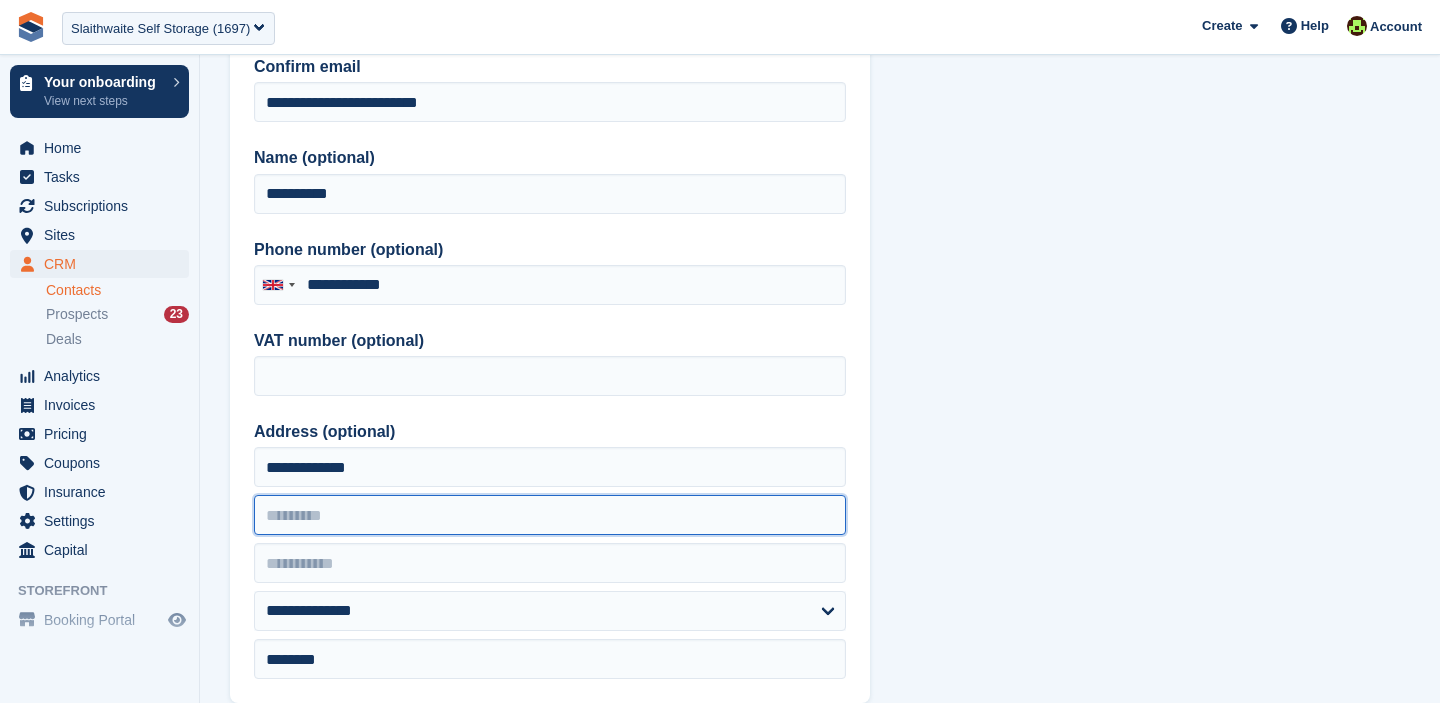 type 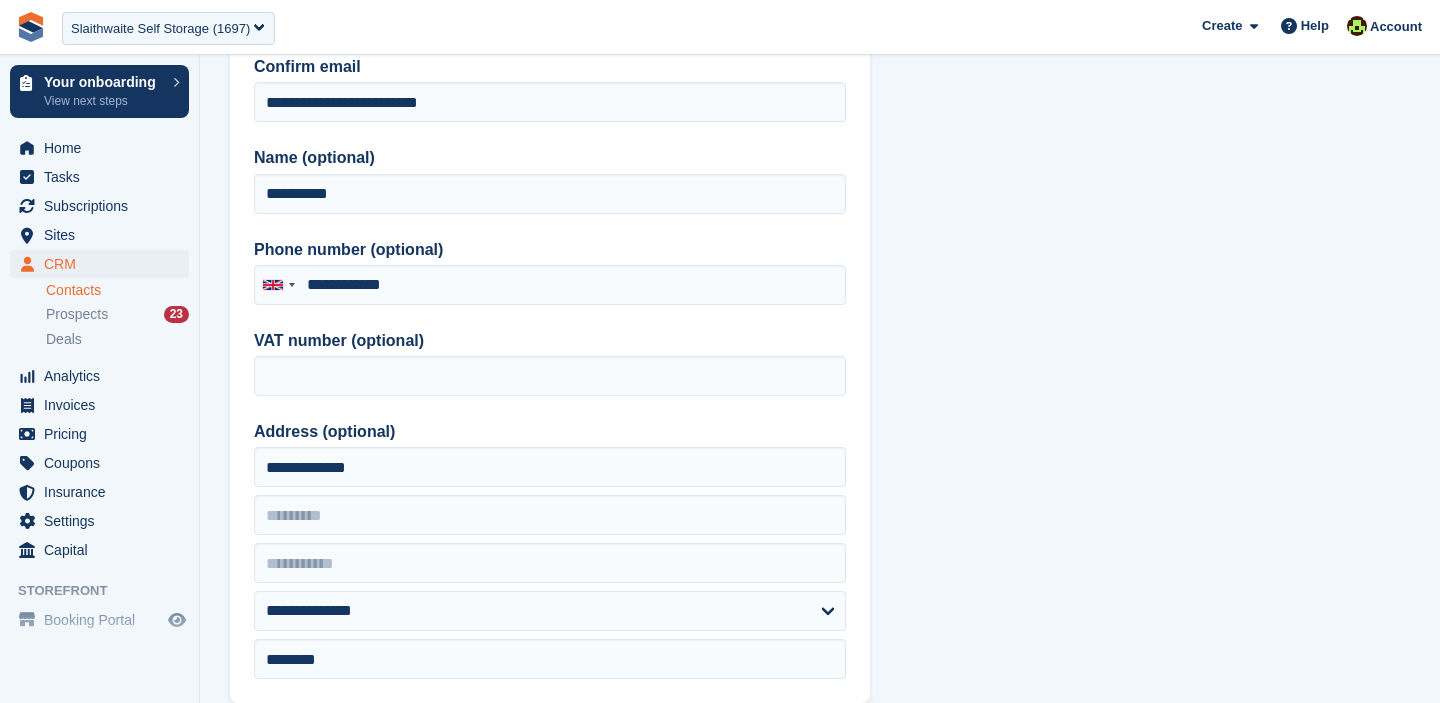 click on "**********" at bounding box center (550, 321) 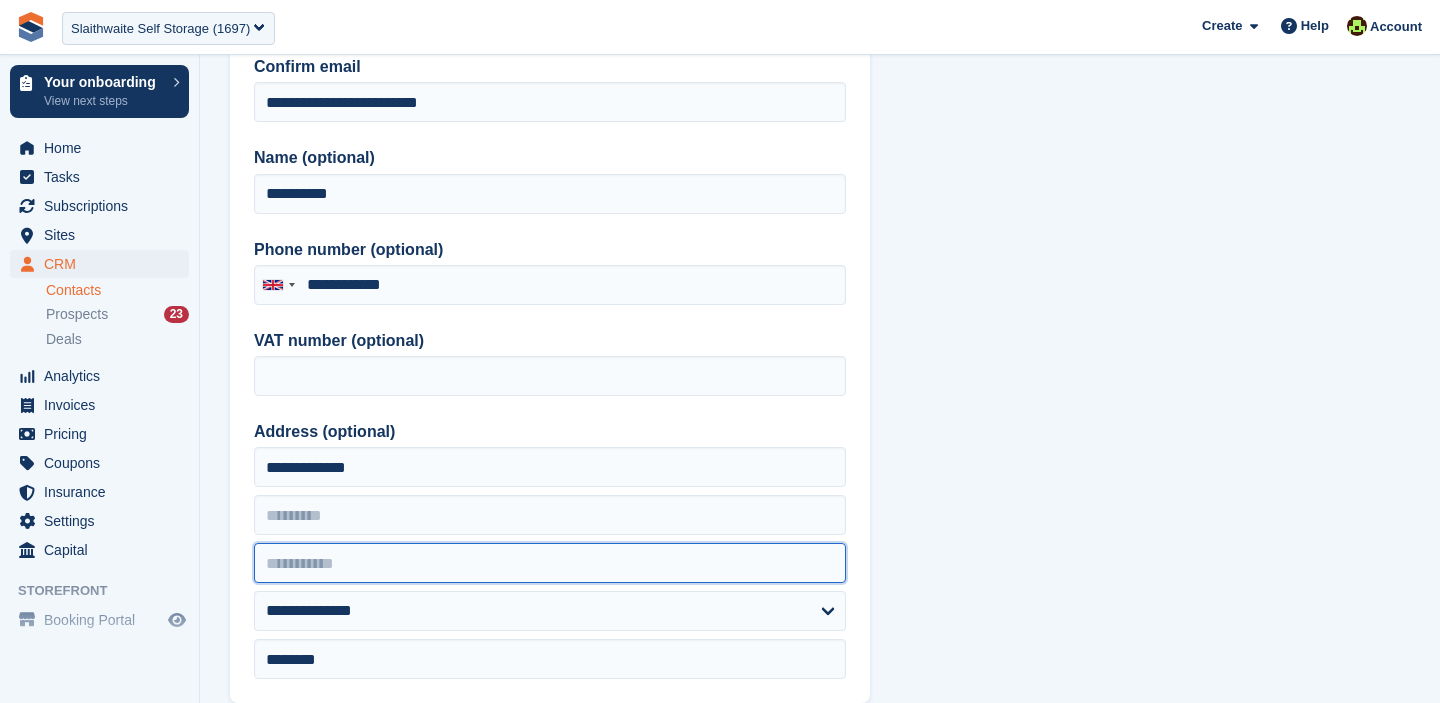 click at bounding box center [550, 563] 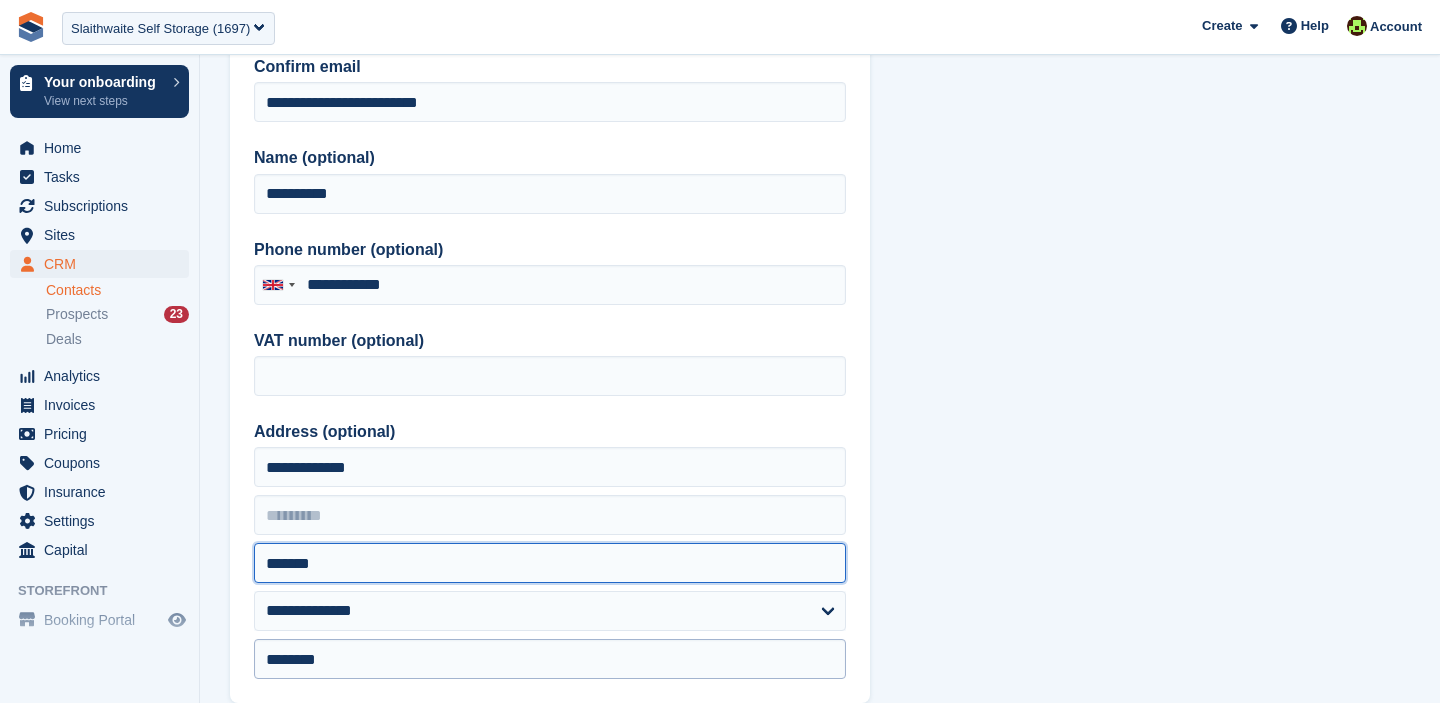 type on "*******" 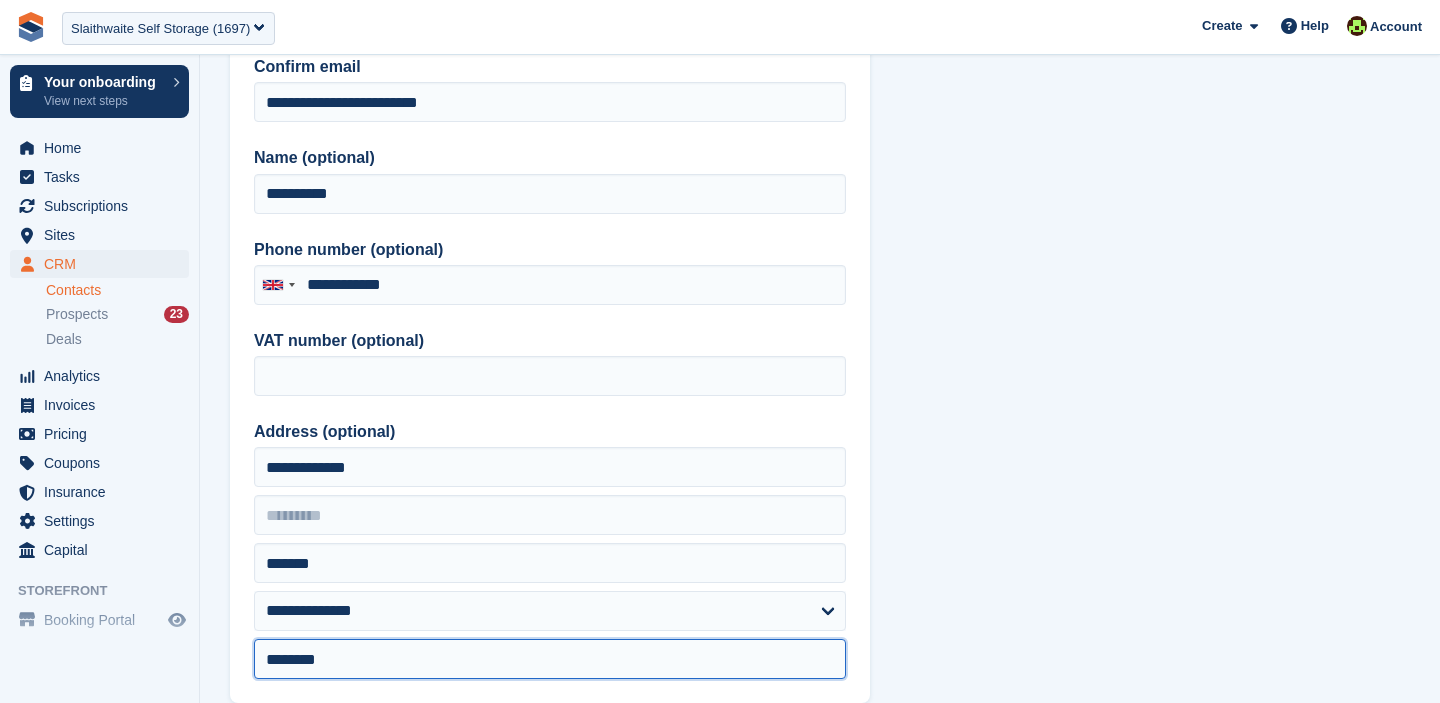 click on "*******" at bounding box center (550, 659) 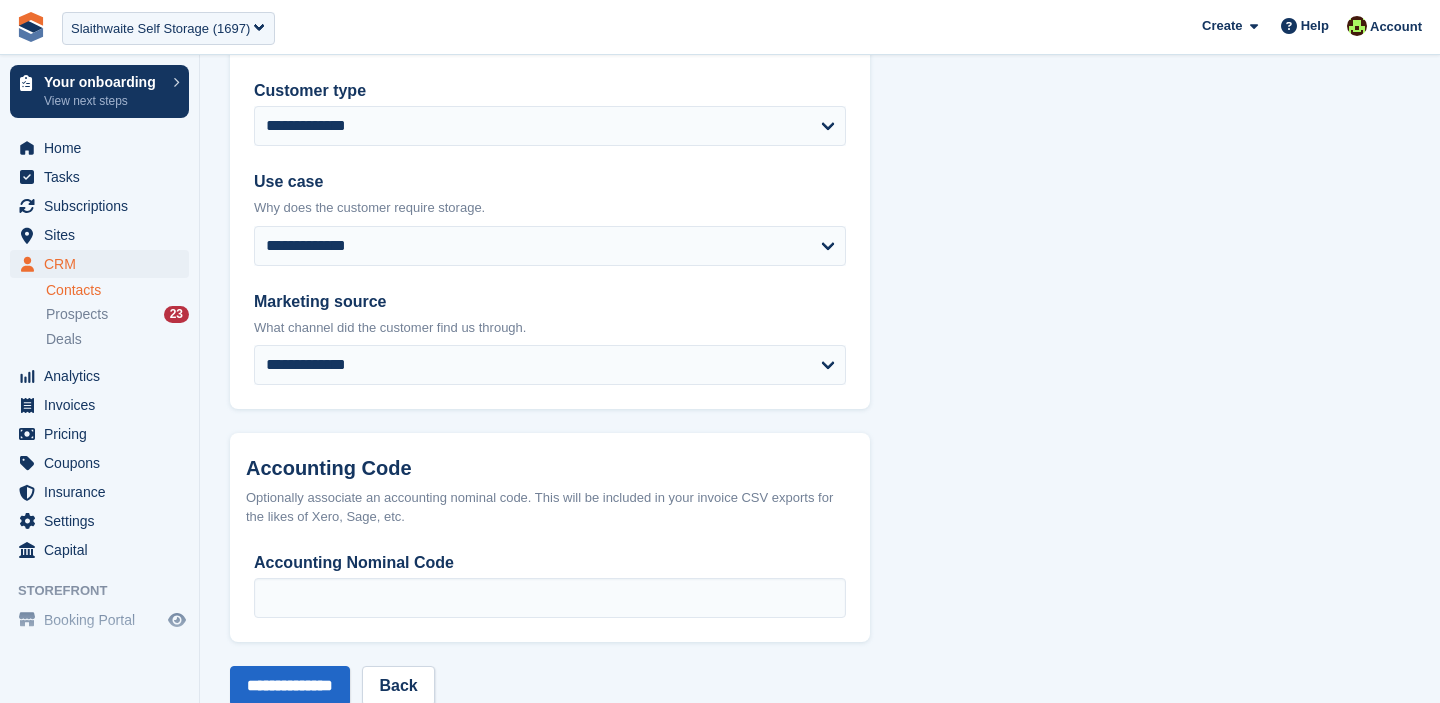 scroll, scrollTop: 1060, scrollLeft: 0, axis: vertical 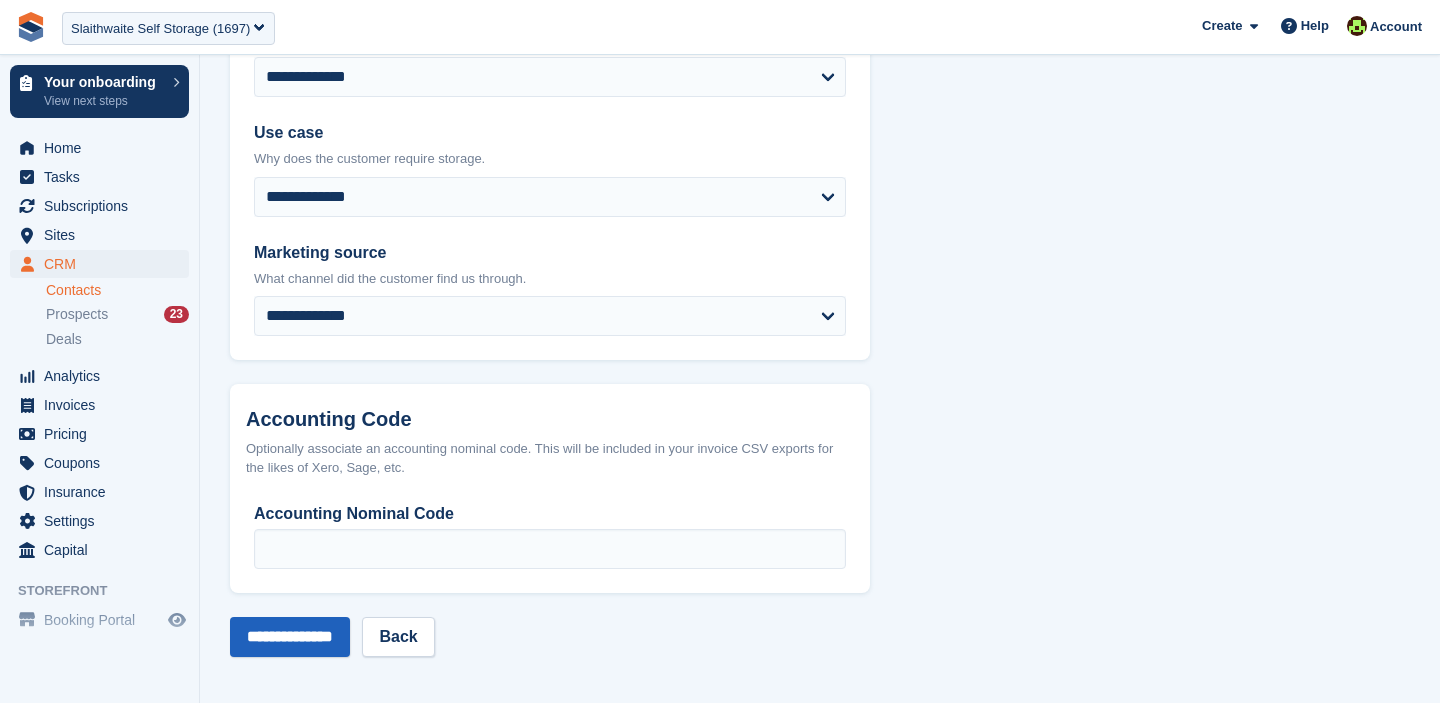type on "*******" 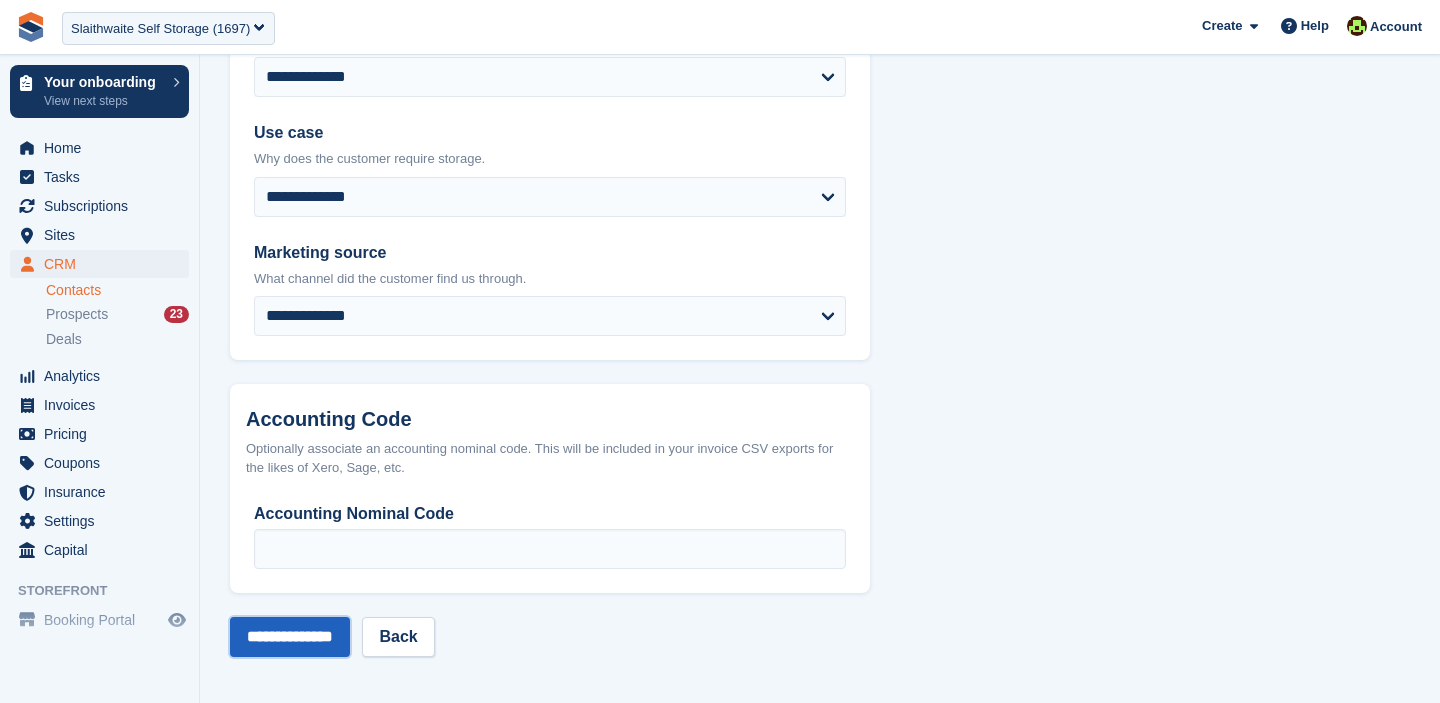 click on "**********" at bounding box center (290, 637) 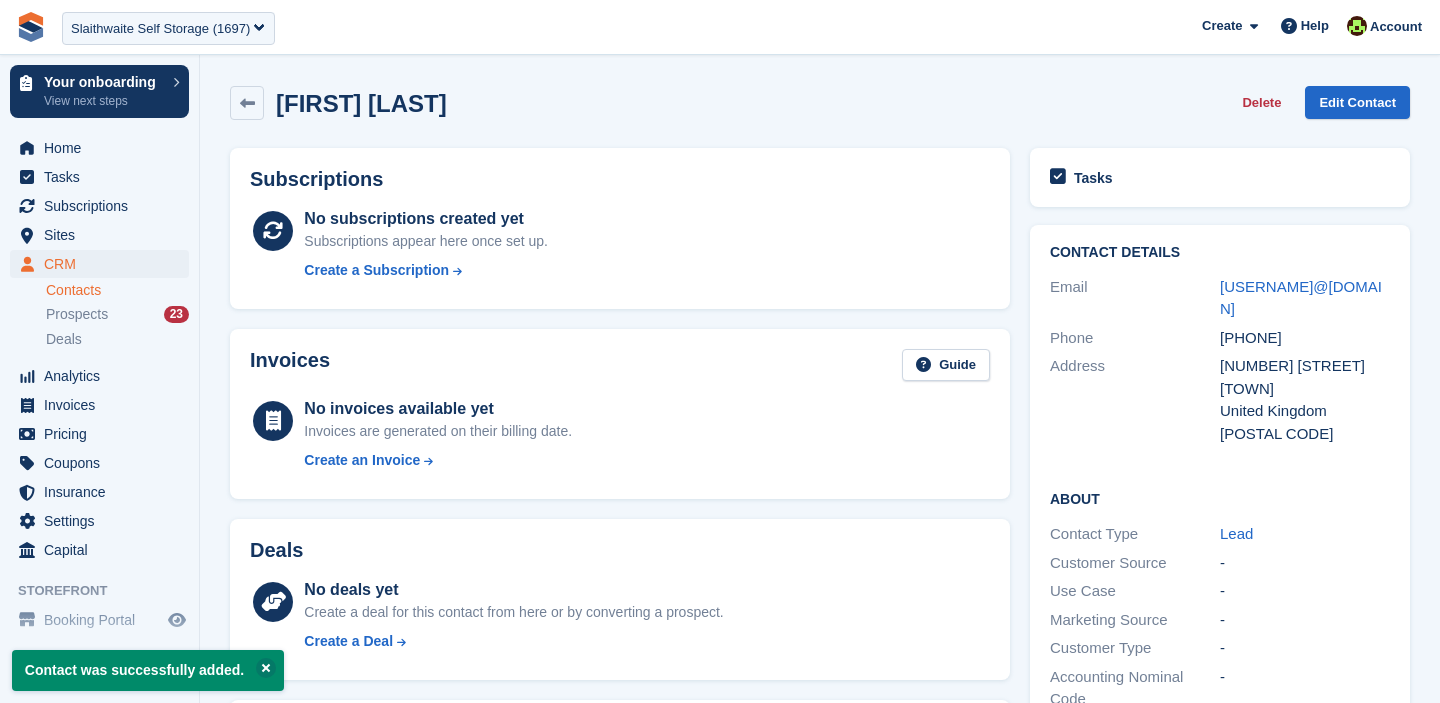 scroll, scrollTop: 0, scrollLeft: 0, axis: both 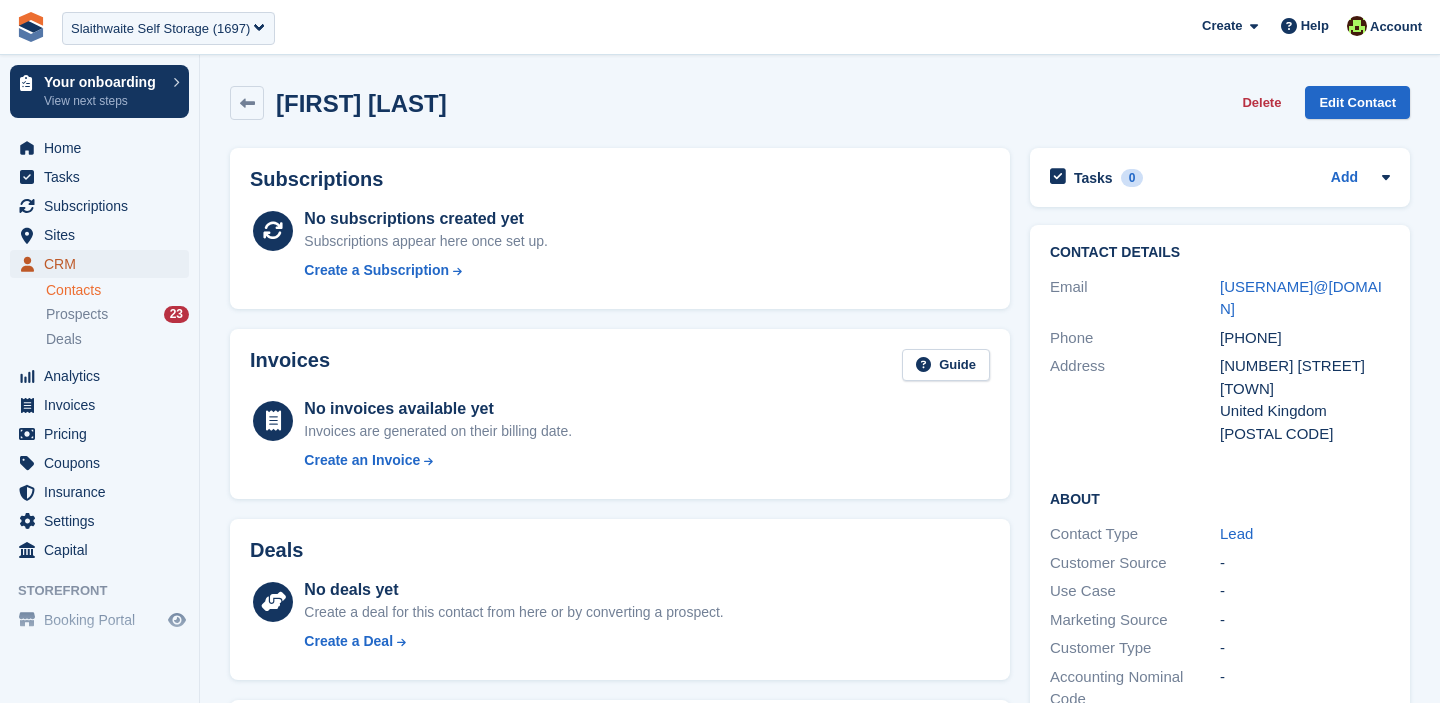 click on "CRM" at bounding box center [104, 264] 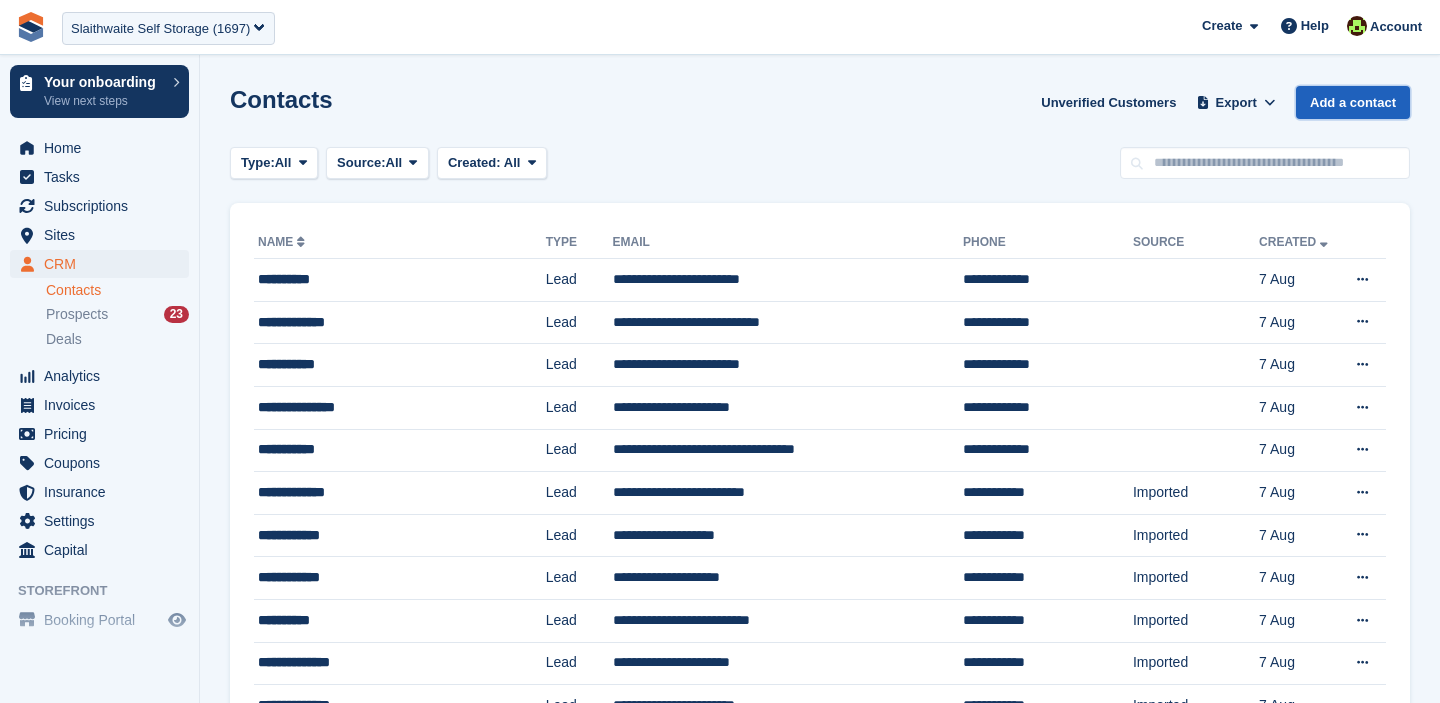 click on "Add a contact" at bounding box center (1353, 102) 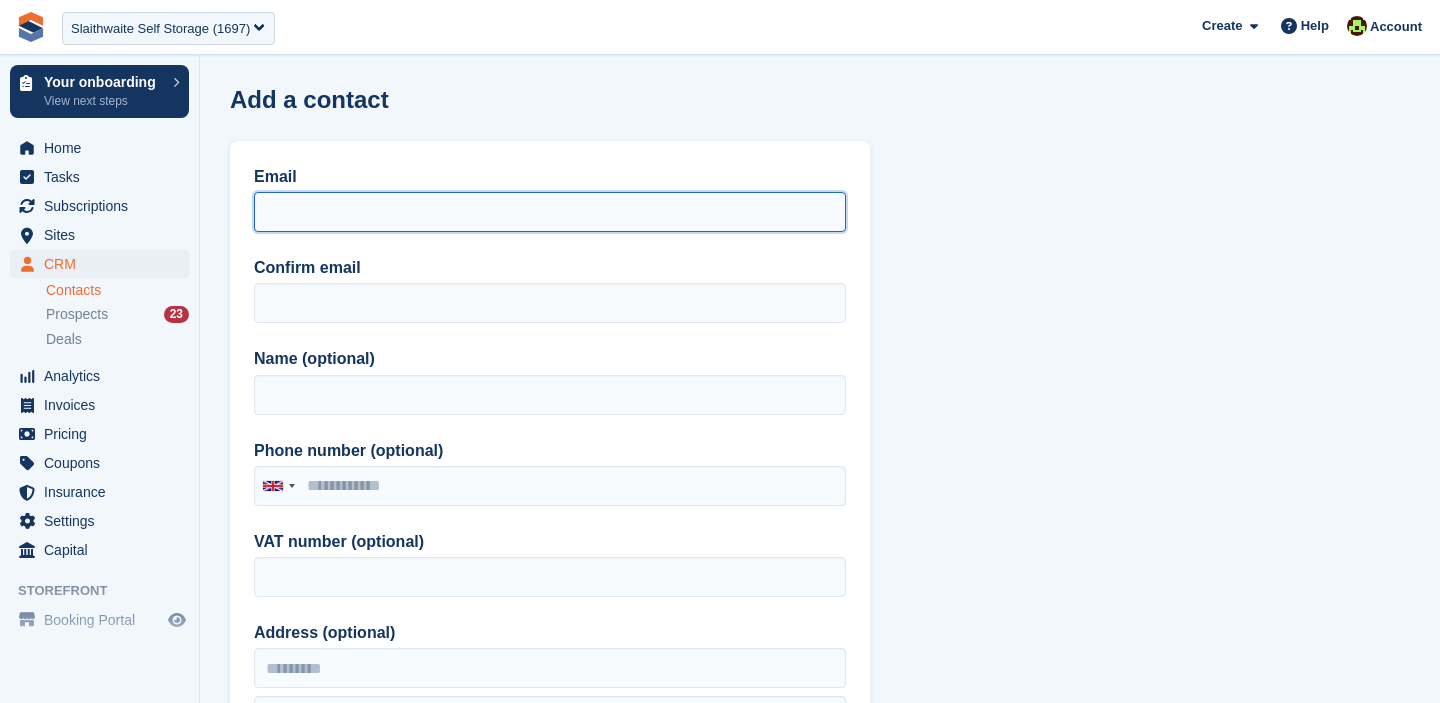 click on "Email" at bounding box center (550, 212) 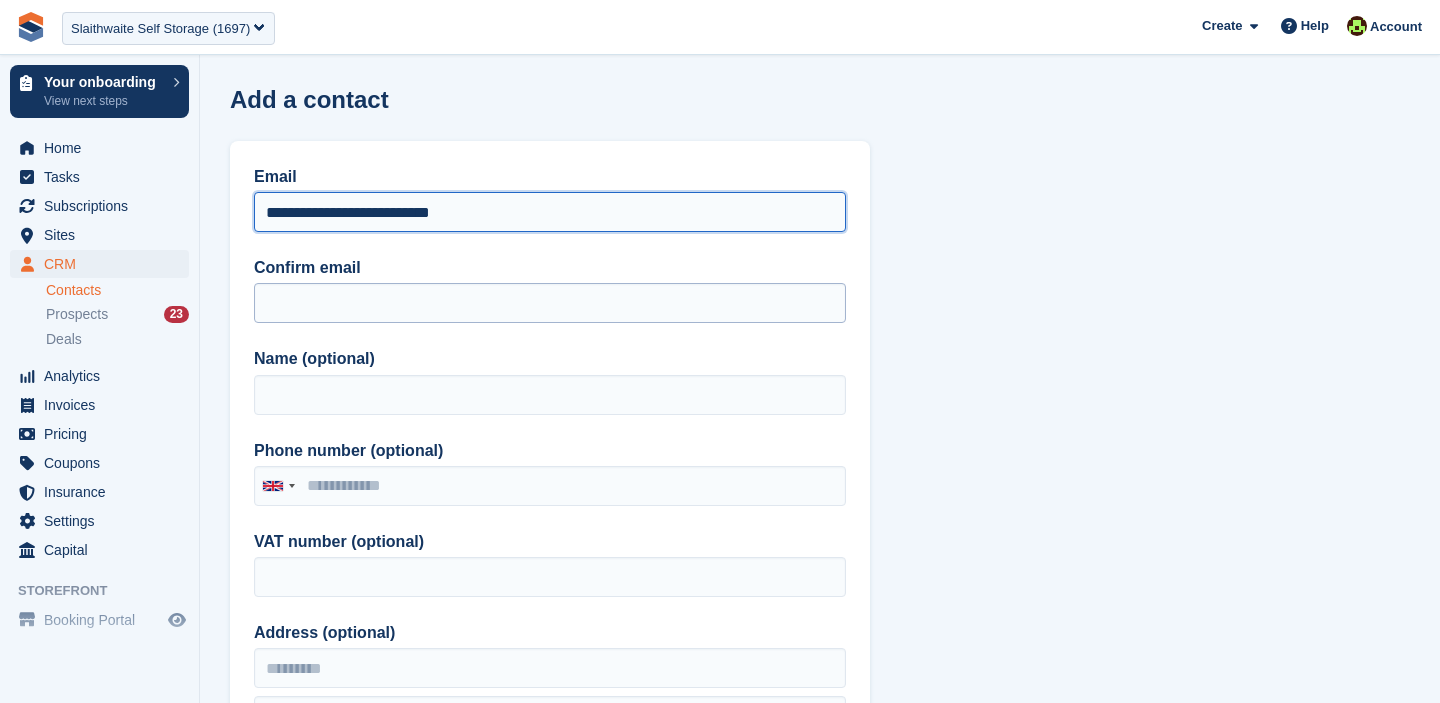 type on "**********" 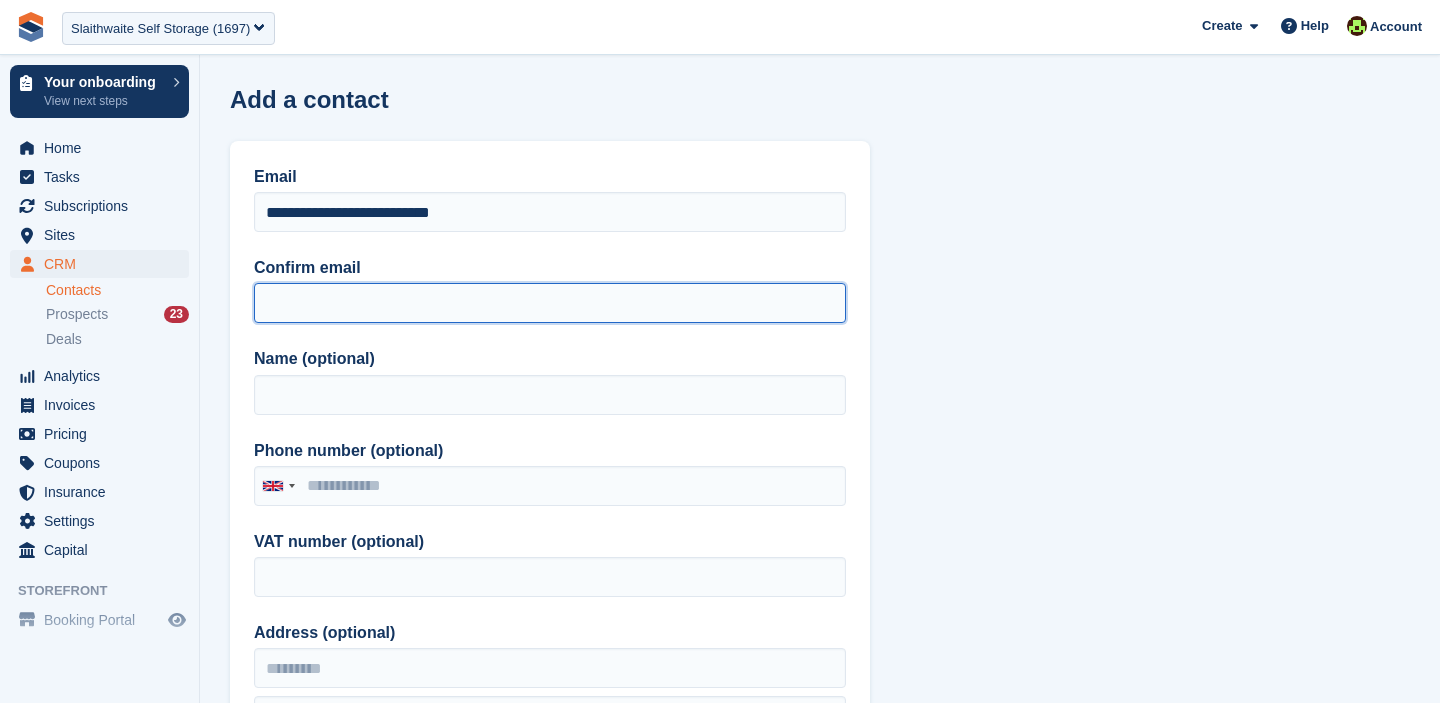 click on "Confirm email" at bounding box center (550, 303) 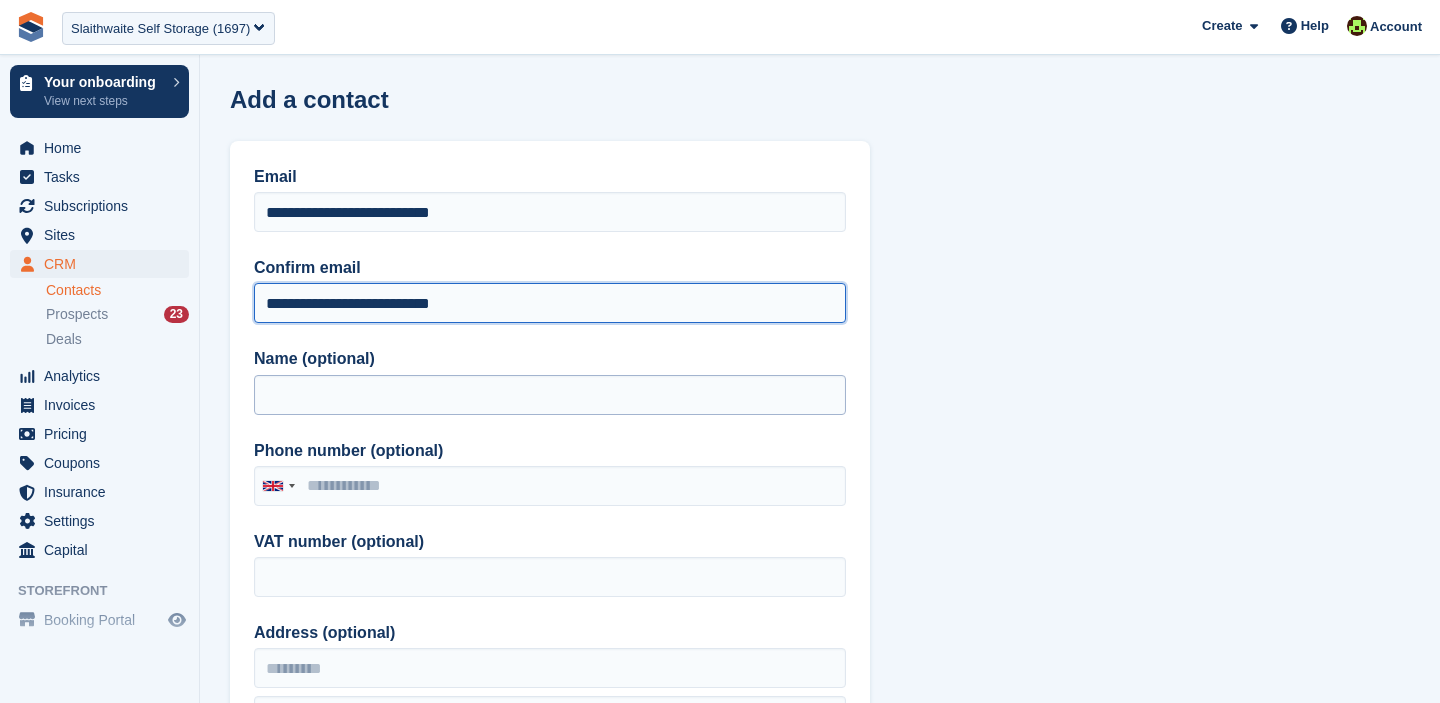 type on "**********" 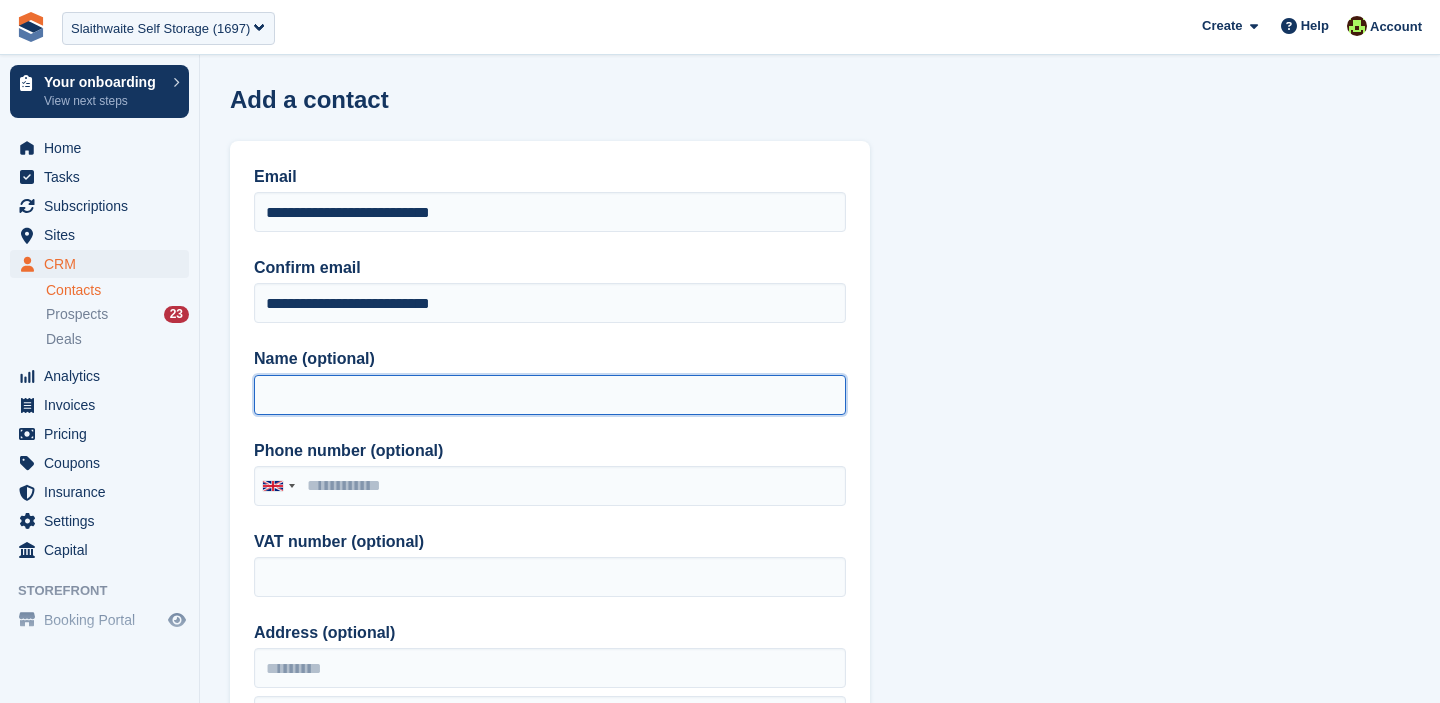 click on "Name (optional)" at bounding box center [550, 395] 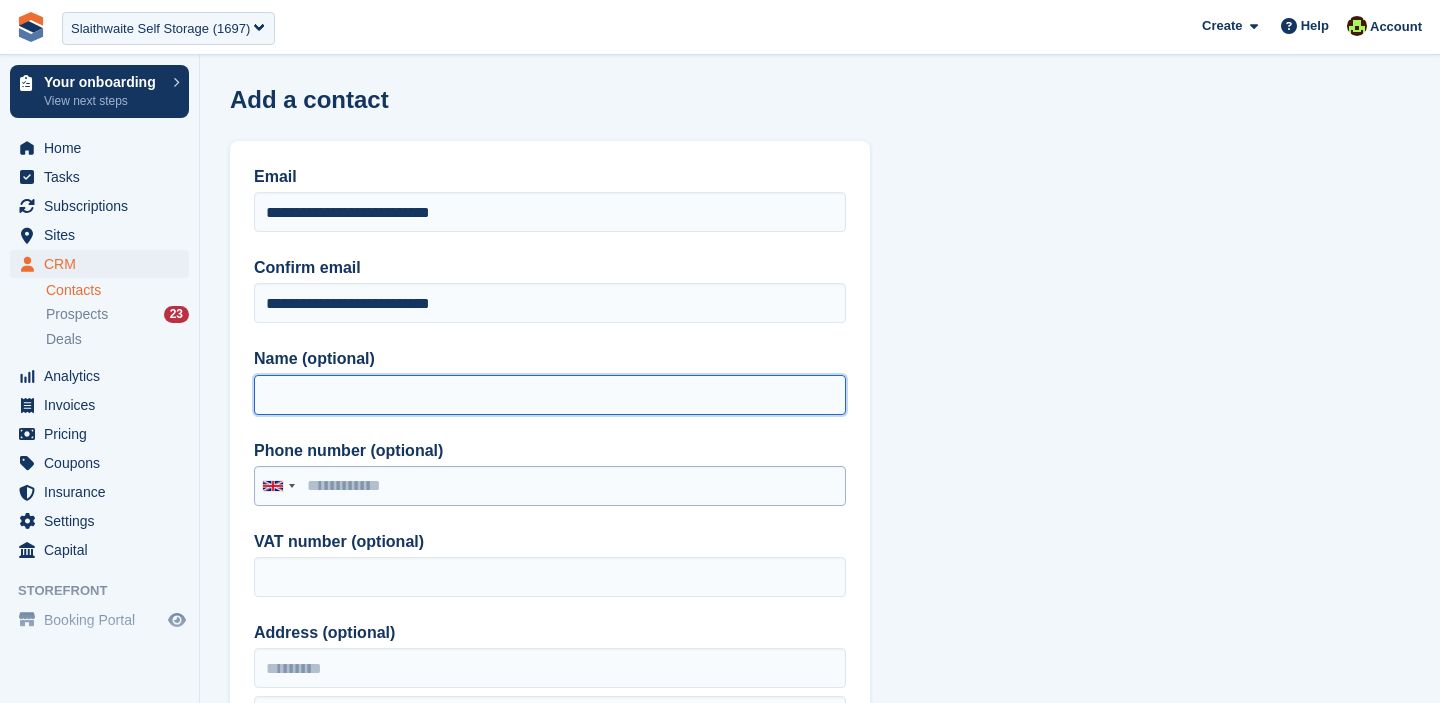 paste on "**********" 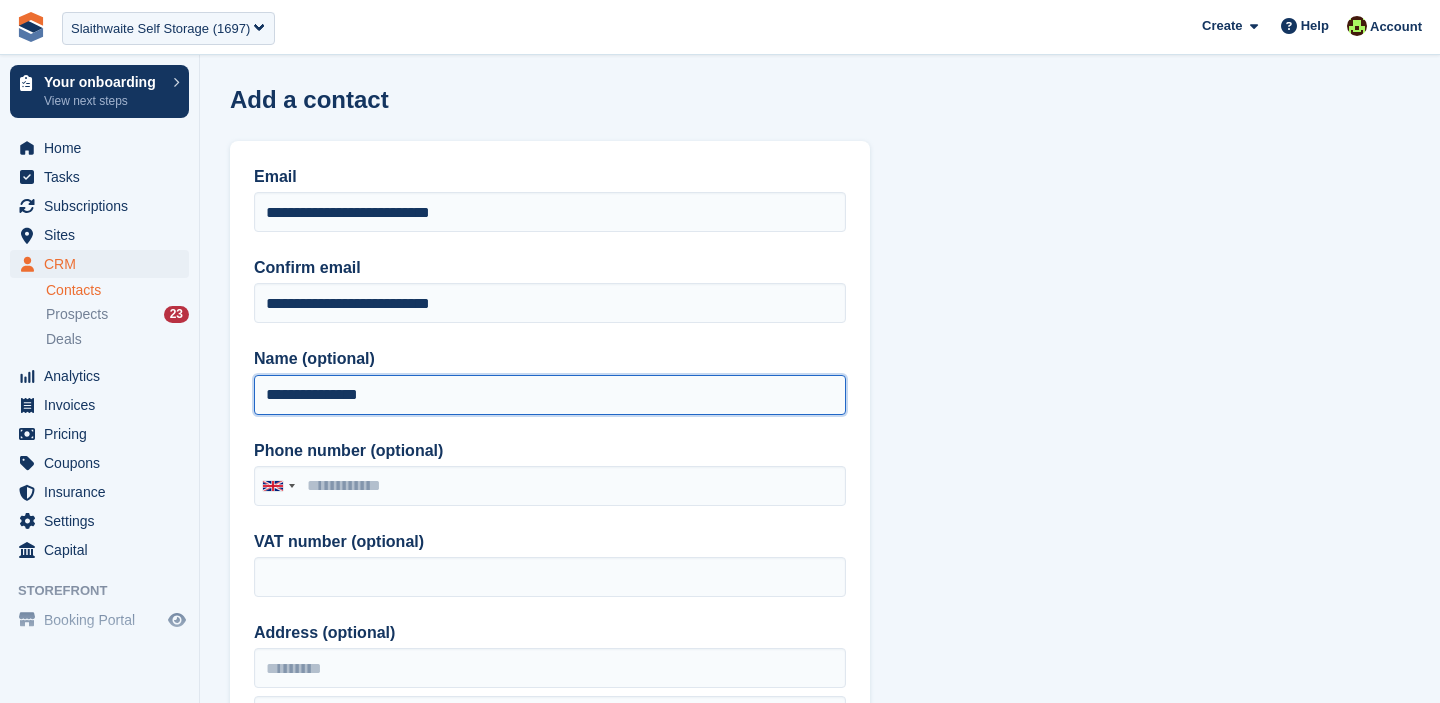 type on "**********" 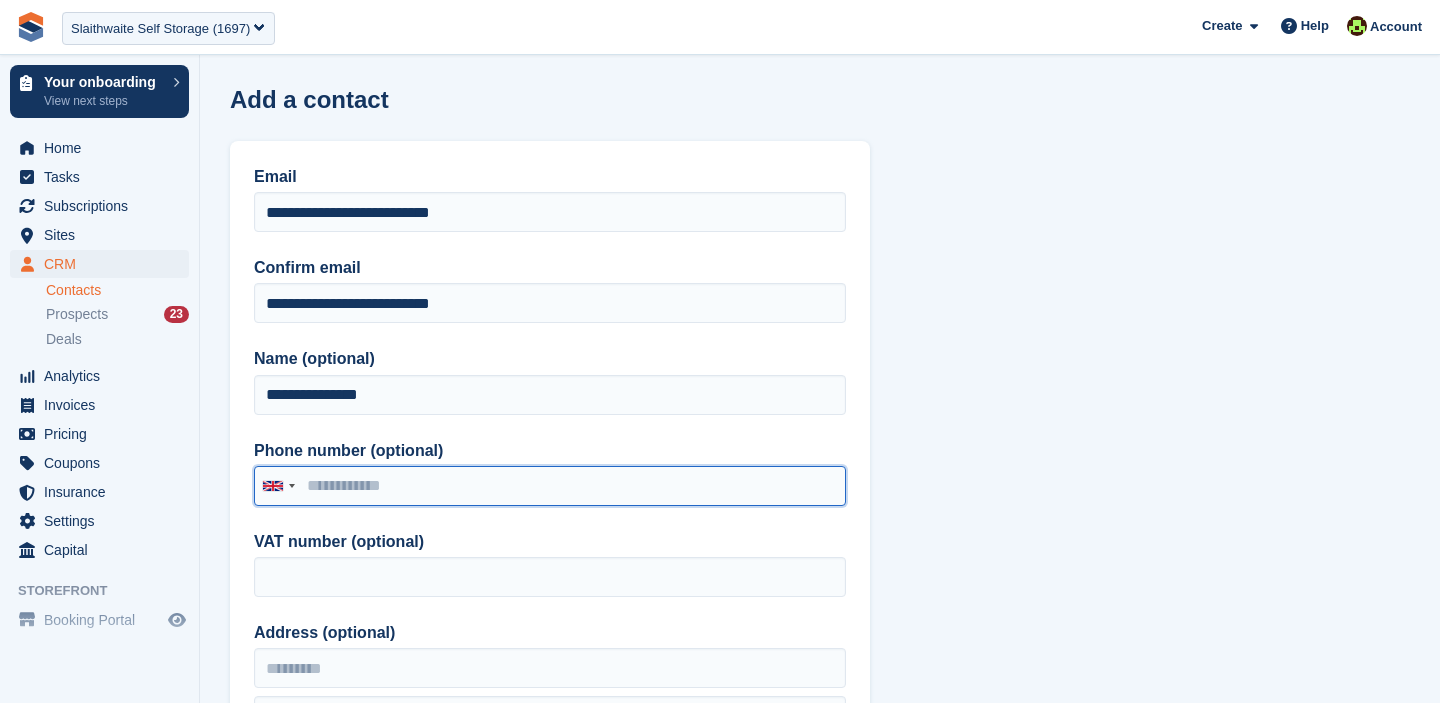 click on "Phone number (optional)" at bounding box center [550, 486] 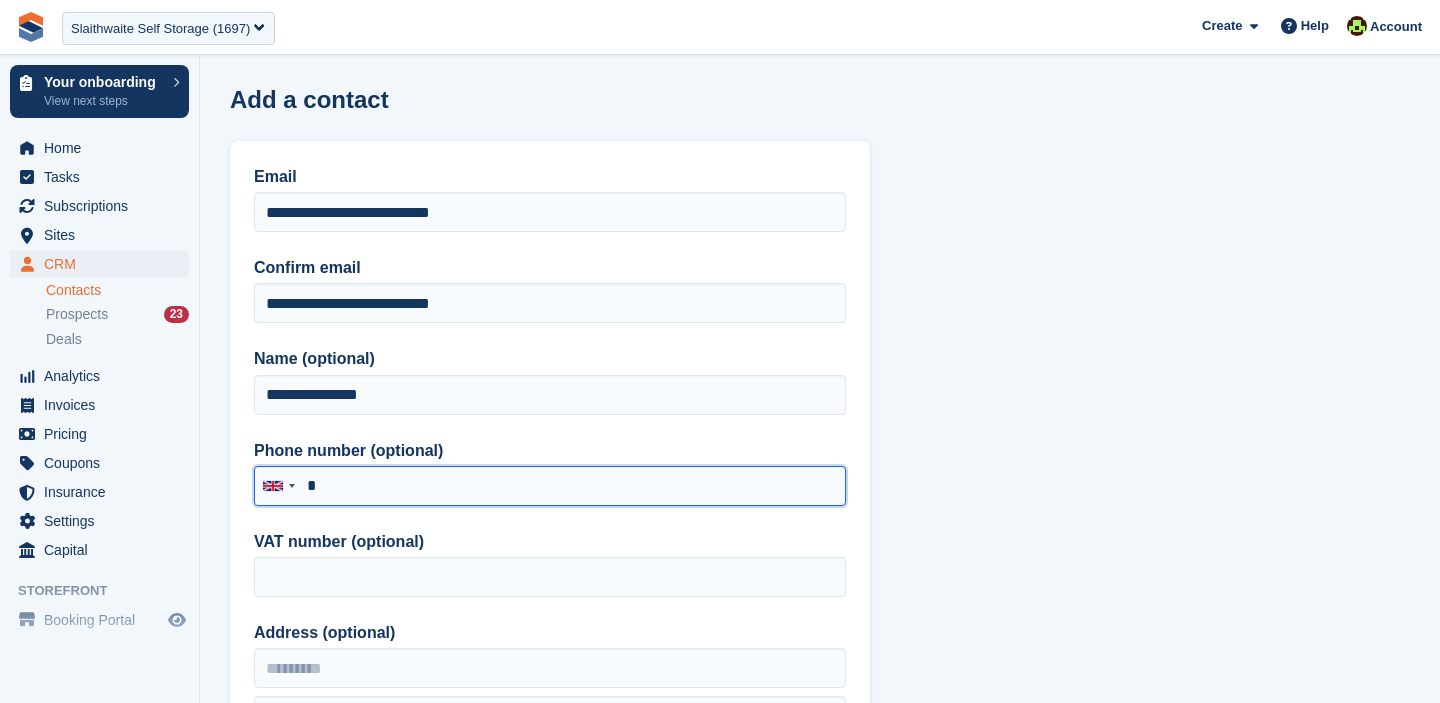 paste on "**********" 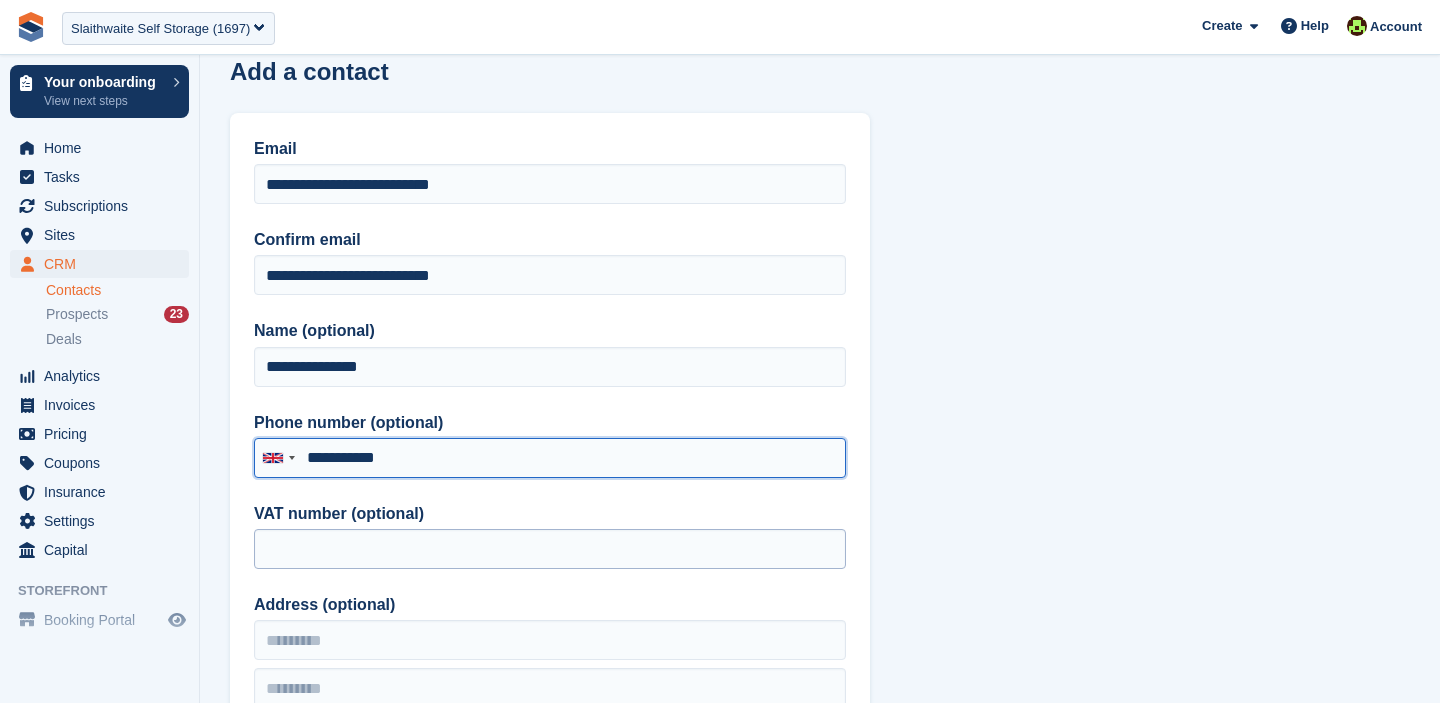 scroll, scrollTop: 29, scrollLeft: 0, axis: vertical 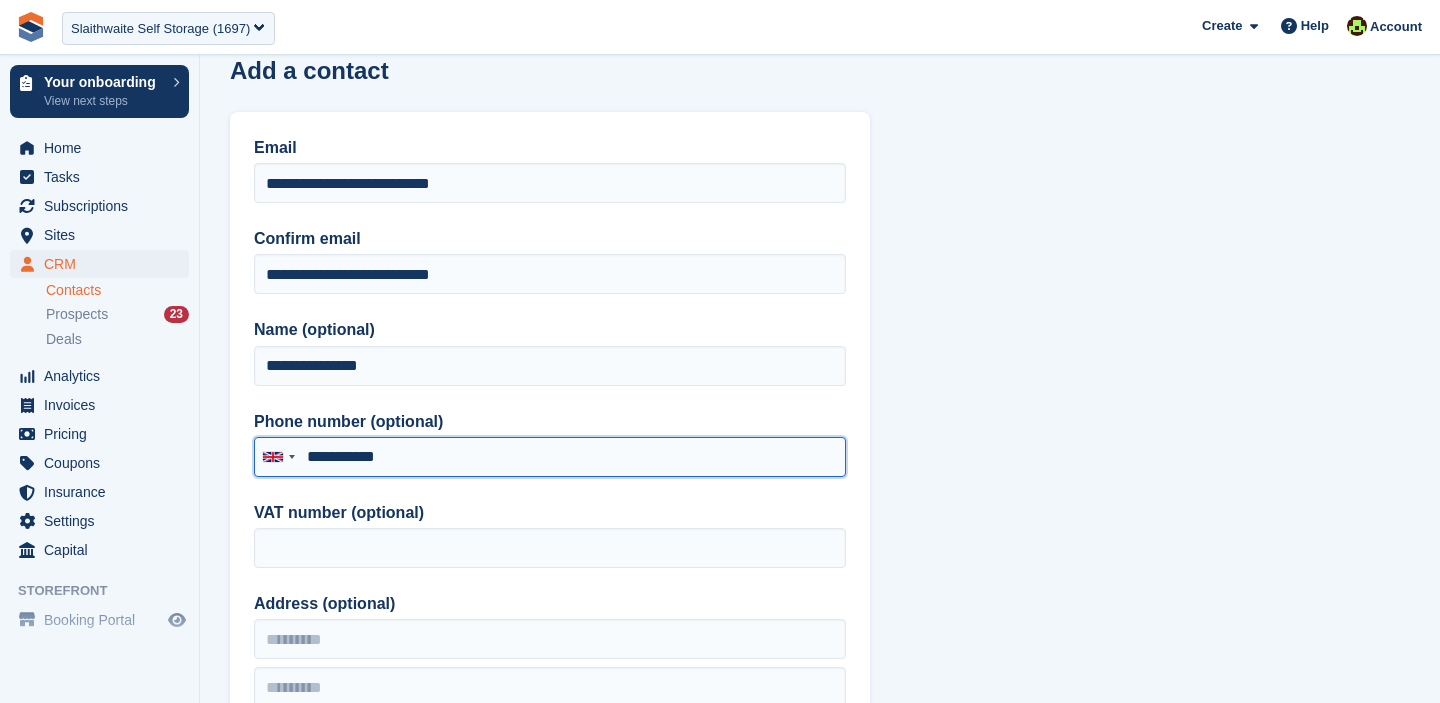 click on "**********" at bounding box center [550, 457] 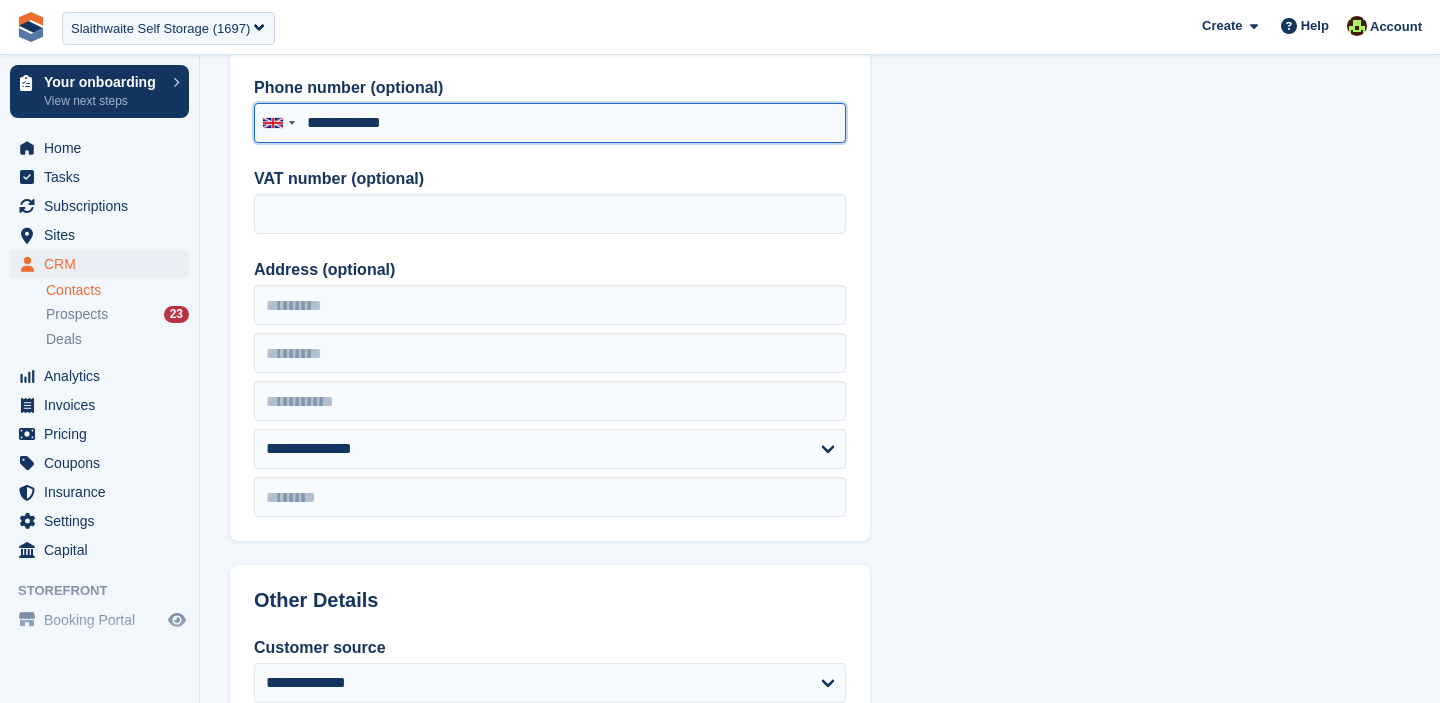 scroll, scrollTop: 434, scrollLeft: 0, axis: vertical 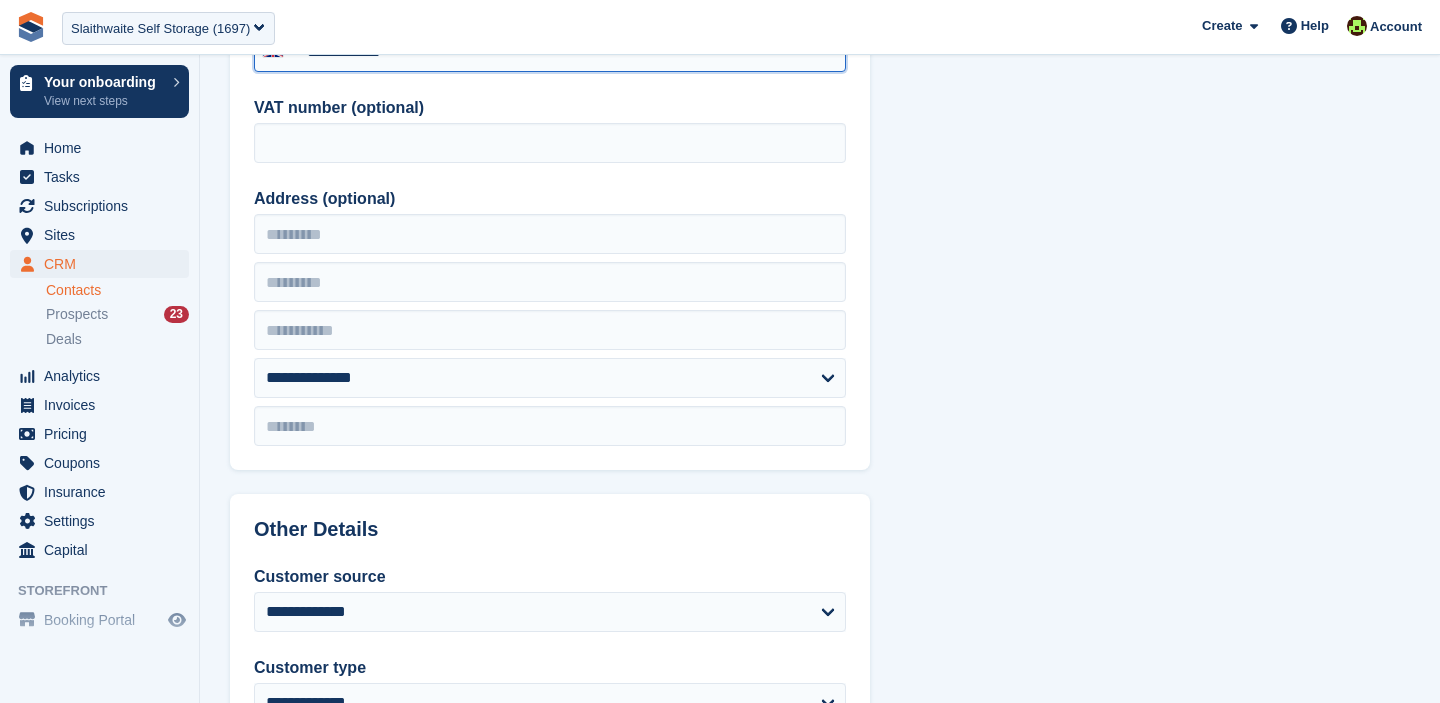 type on "**********" 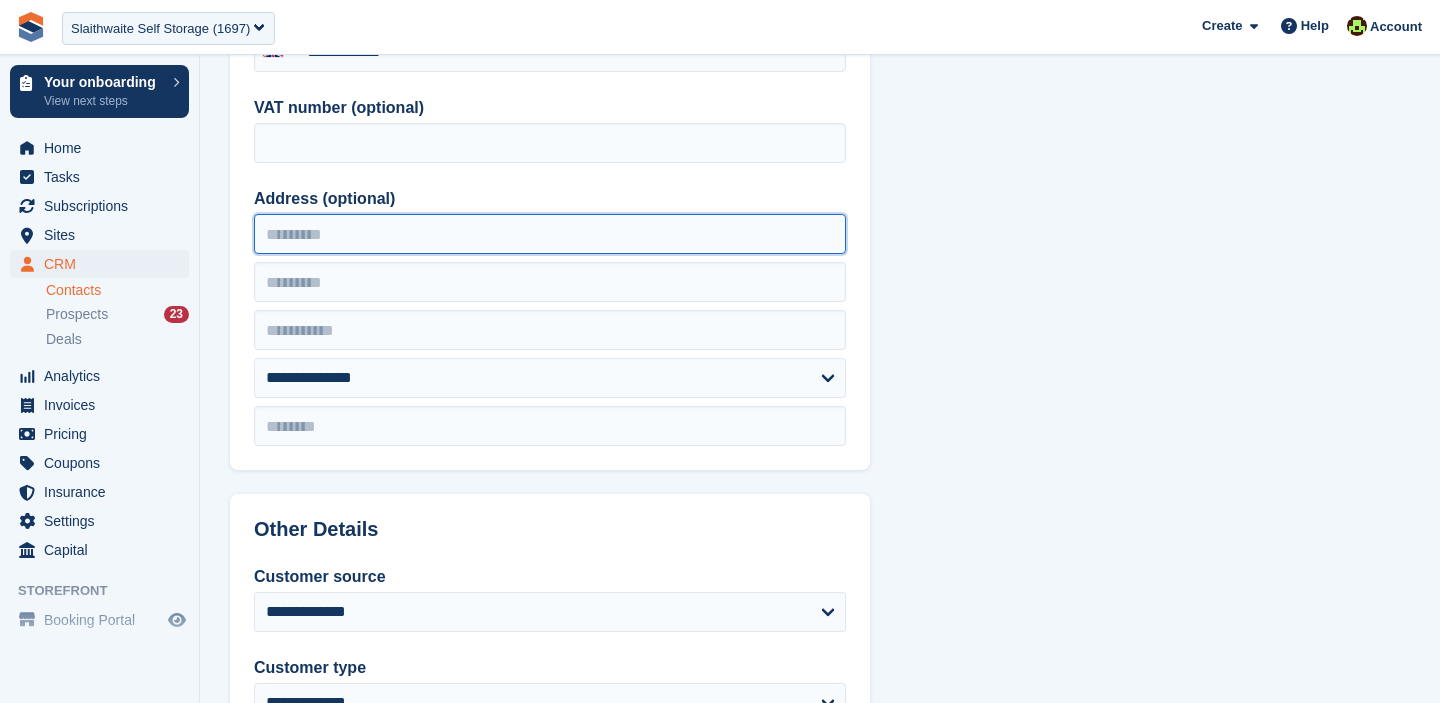 click on "Address (optional)" at bounding box center [550, 234] 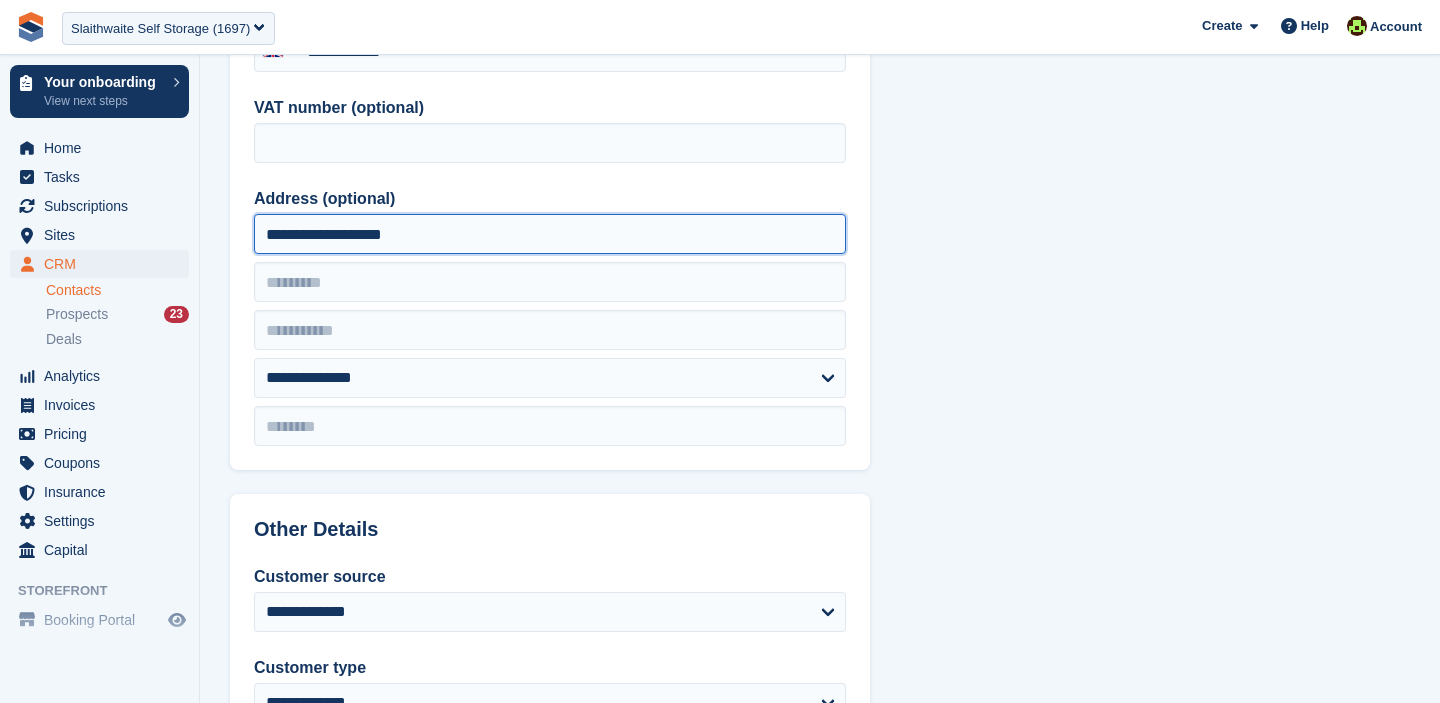 type on "**********" 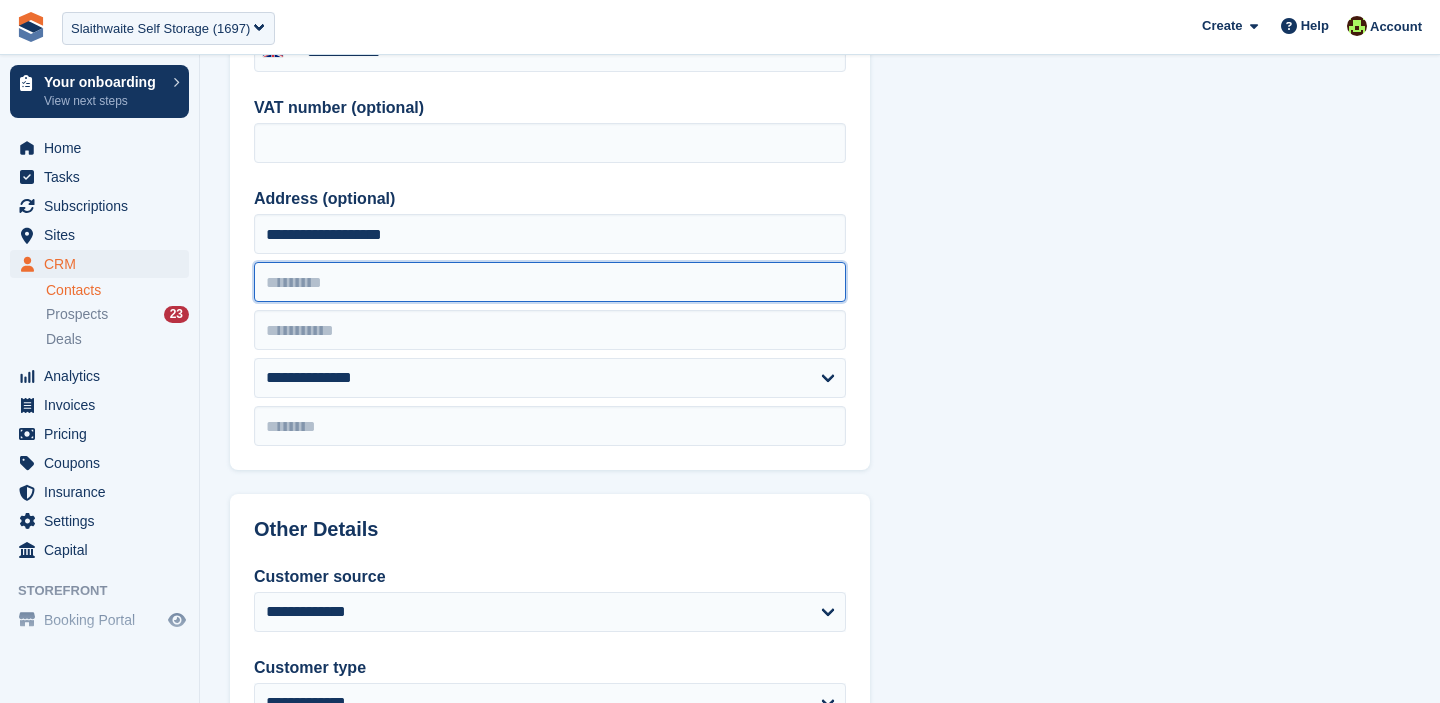 click at bounding box center (550, 282) 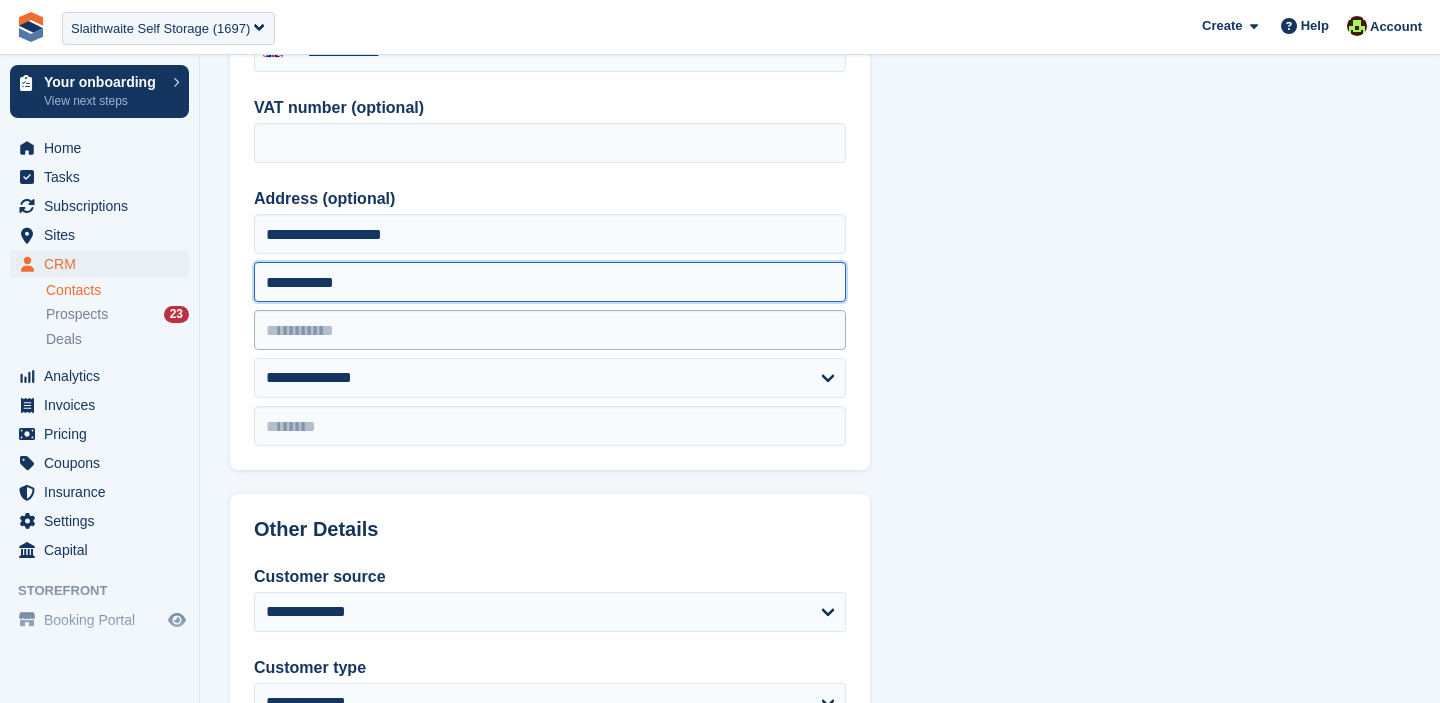 type on "**********" 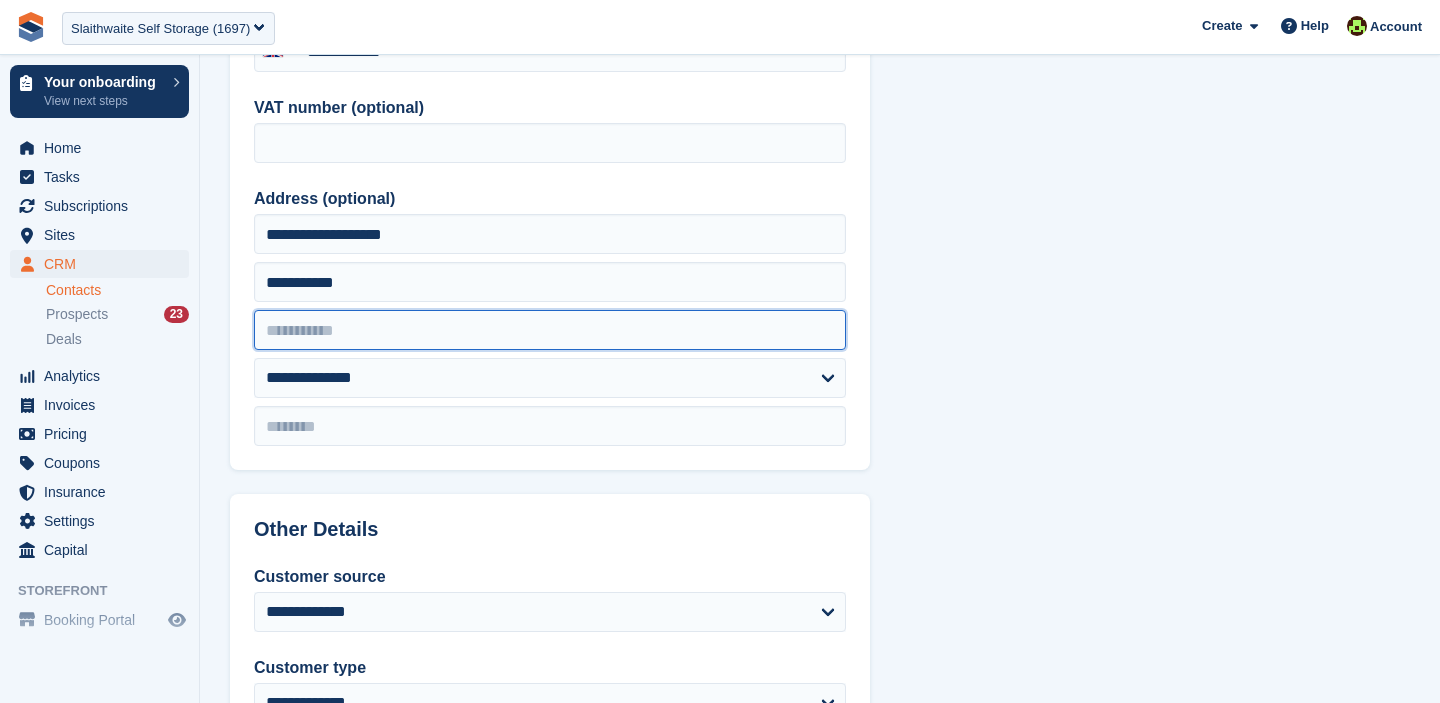 click at bounding box center (550, 330) 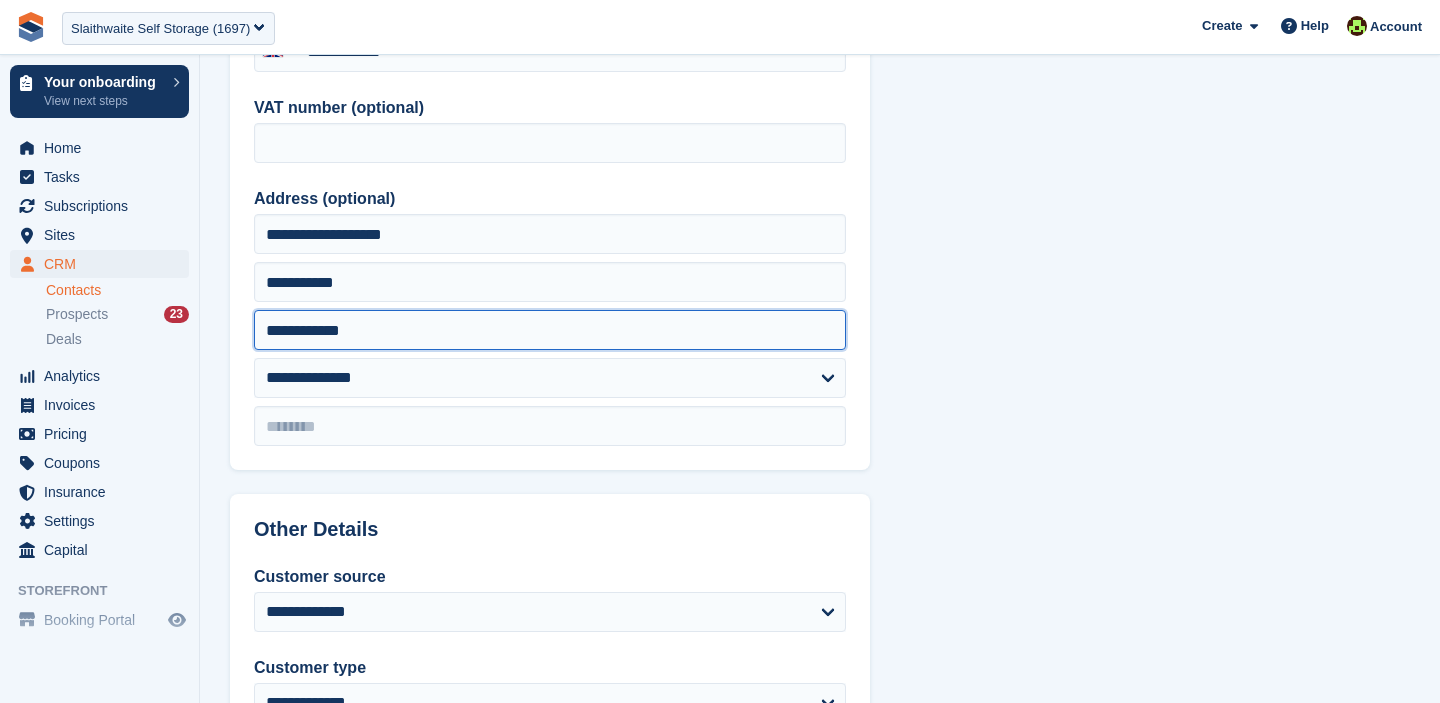 type on "**********" 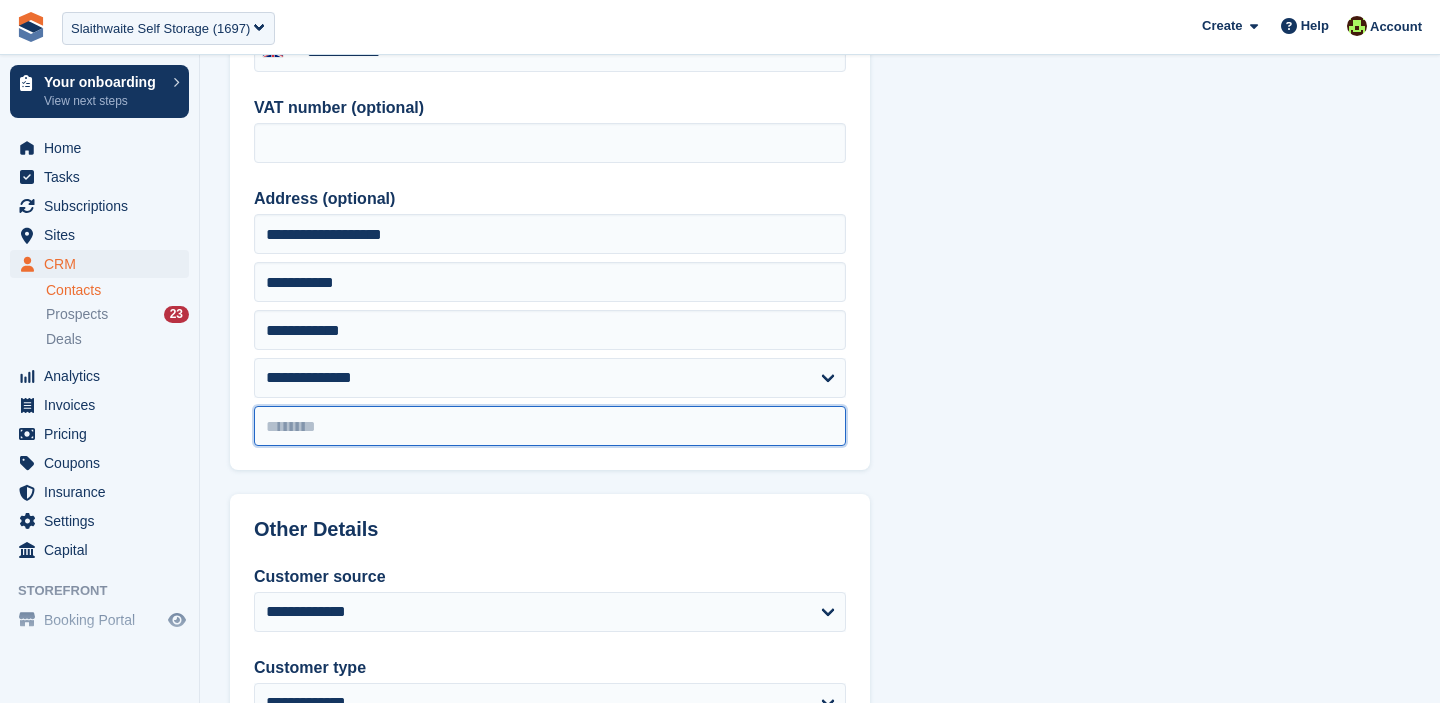 click at bounding box center [550, 426] 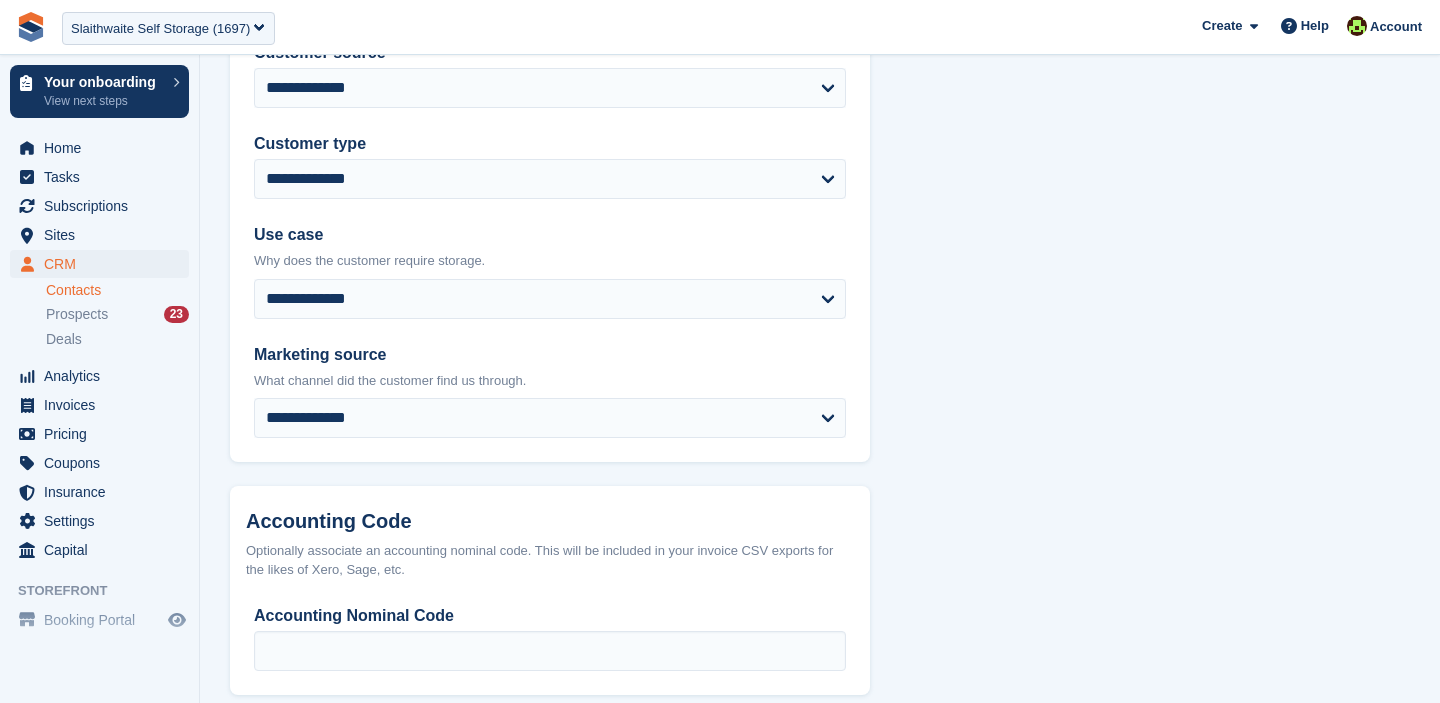 scroll, scrollTop: 1060, scrollLeft: 0, axis: vertical 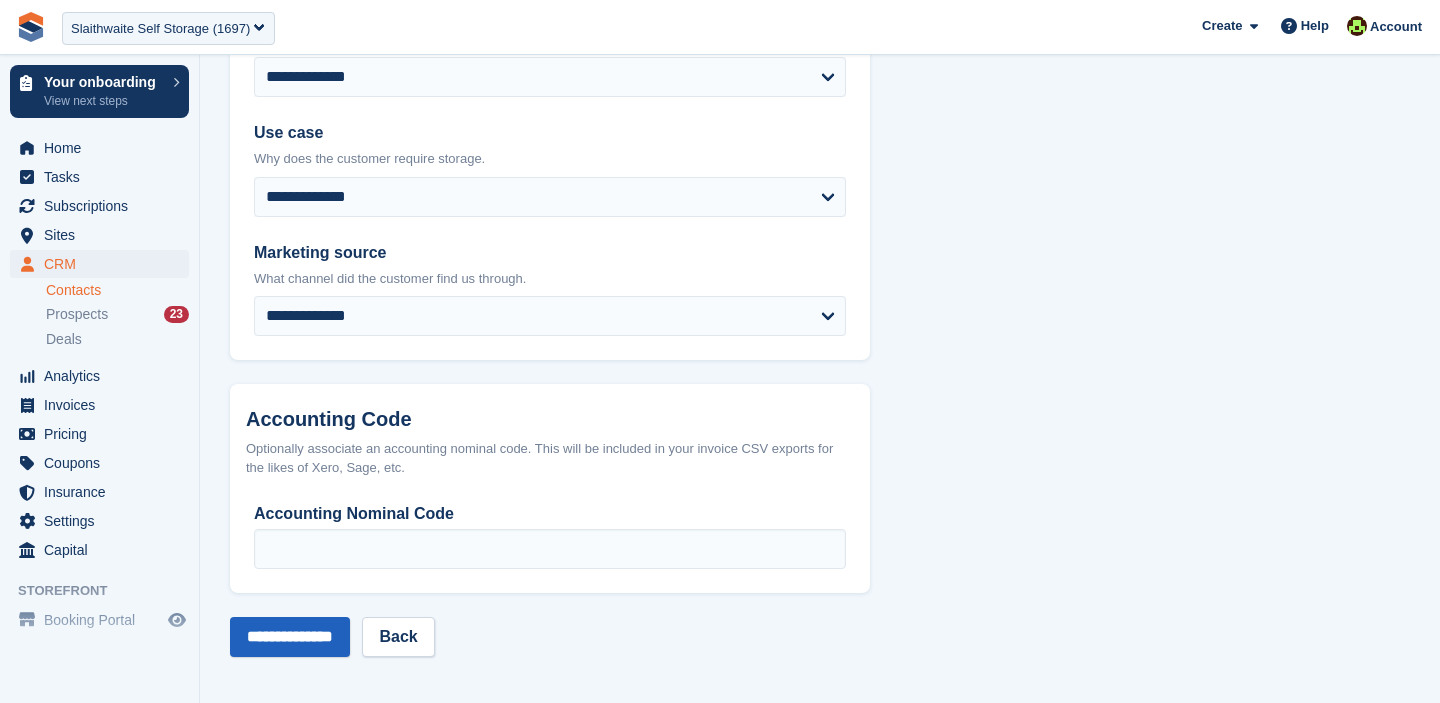 type on "*******" 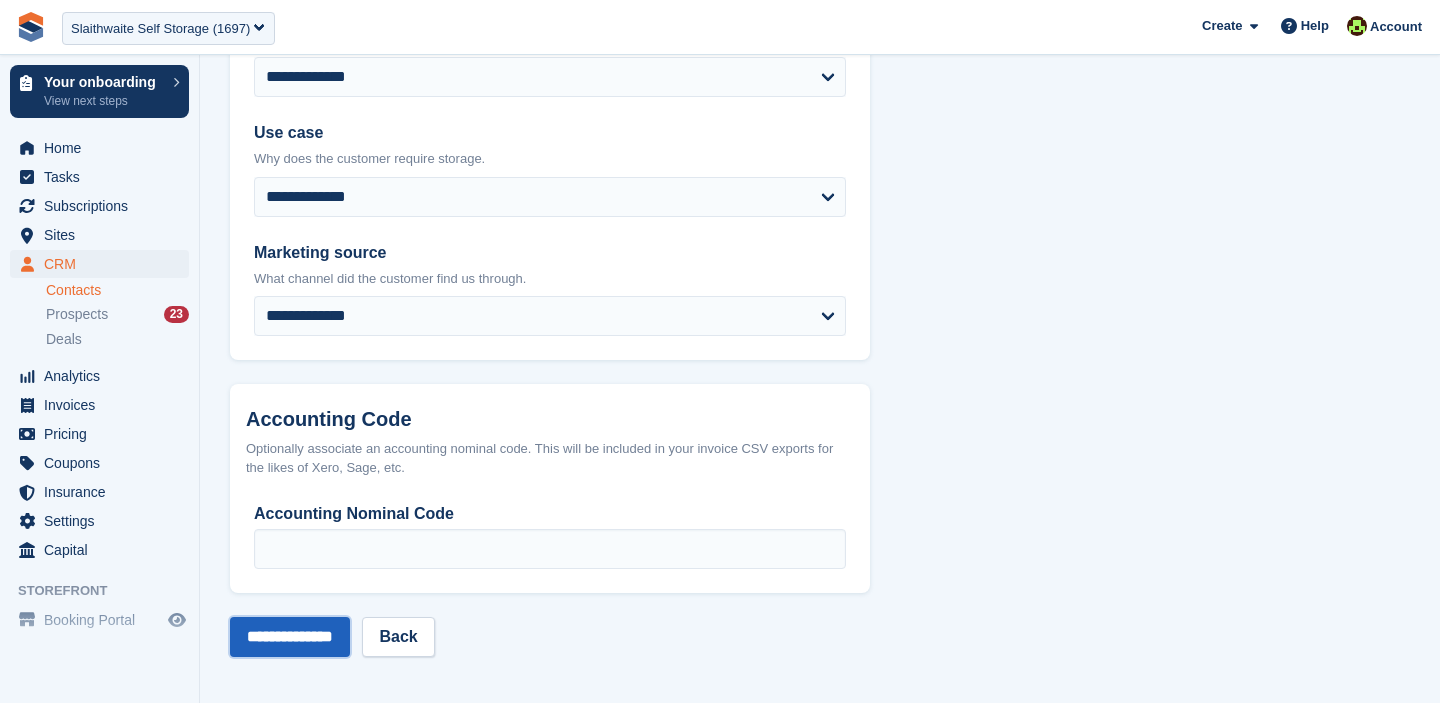 click on "**********" at bounding box center (290, 637) 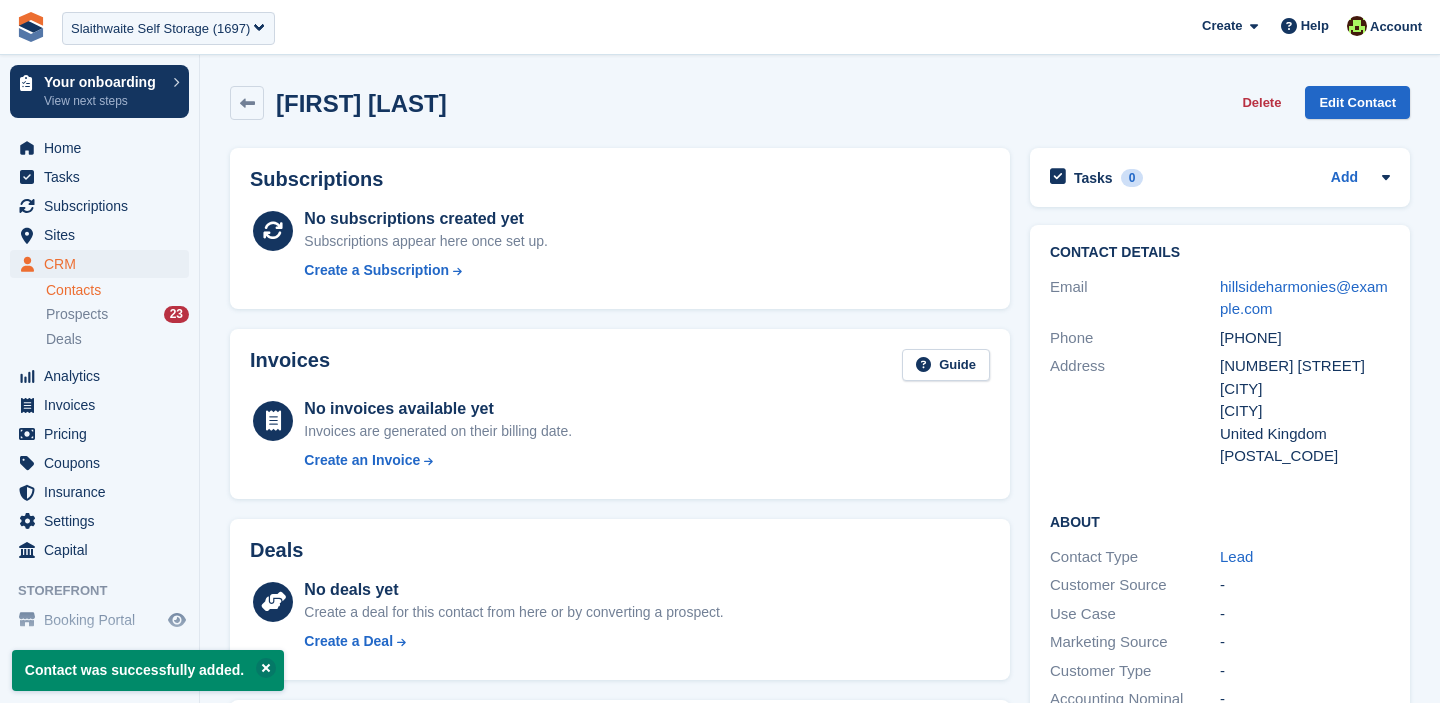 scroll, scrollTop: 0, scrollLeft: 0, axis: both 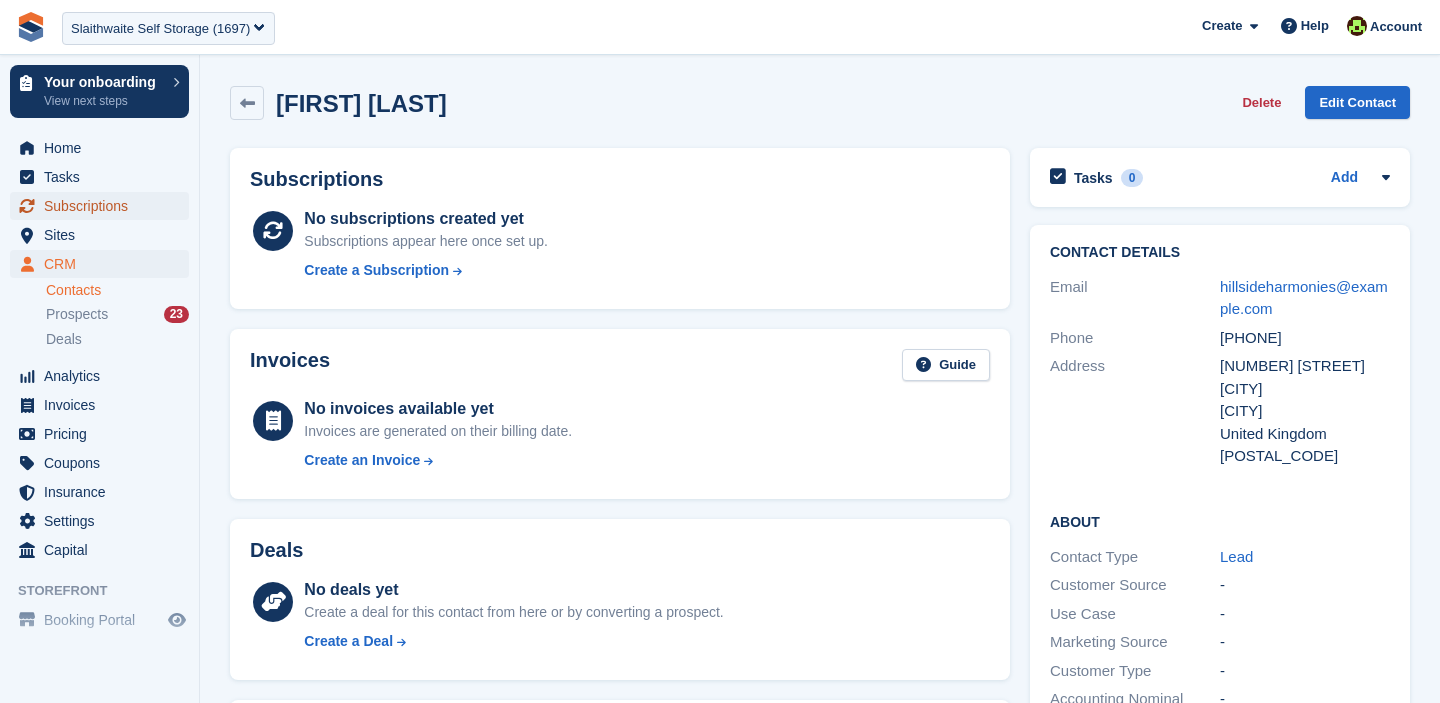 click on "Subscriptions" at bounding box center (104, 206) 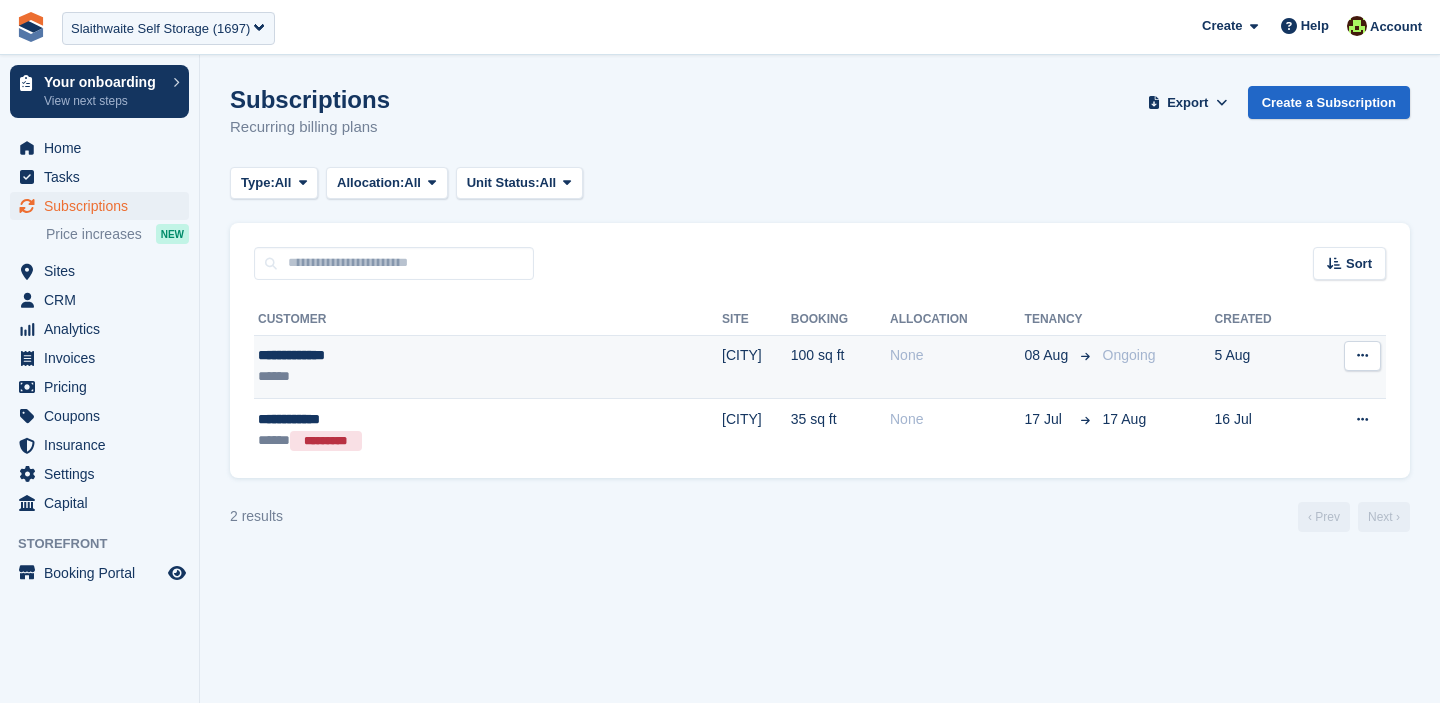 click on "None" at bounding box center (957, 367) 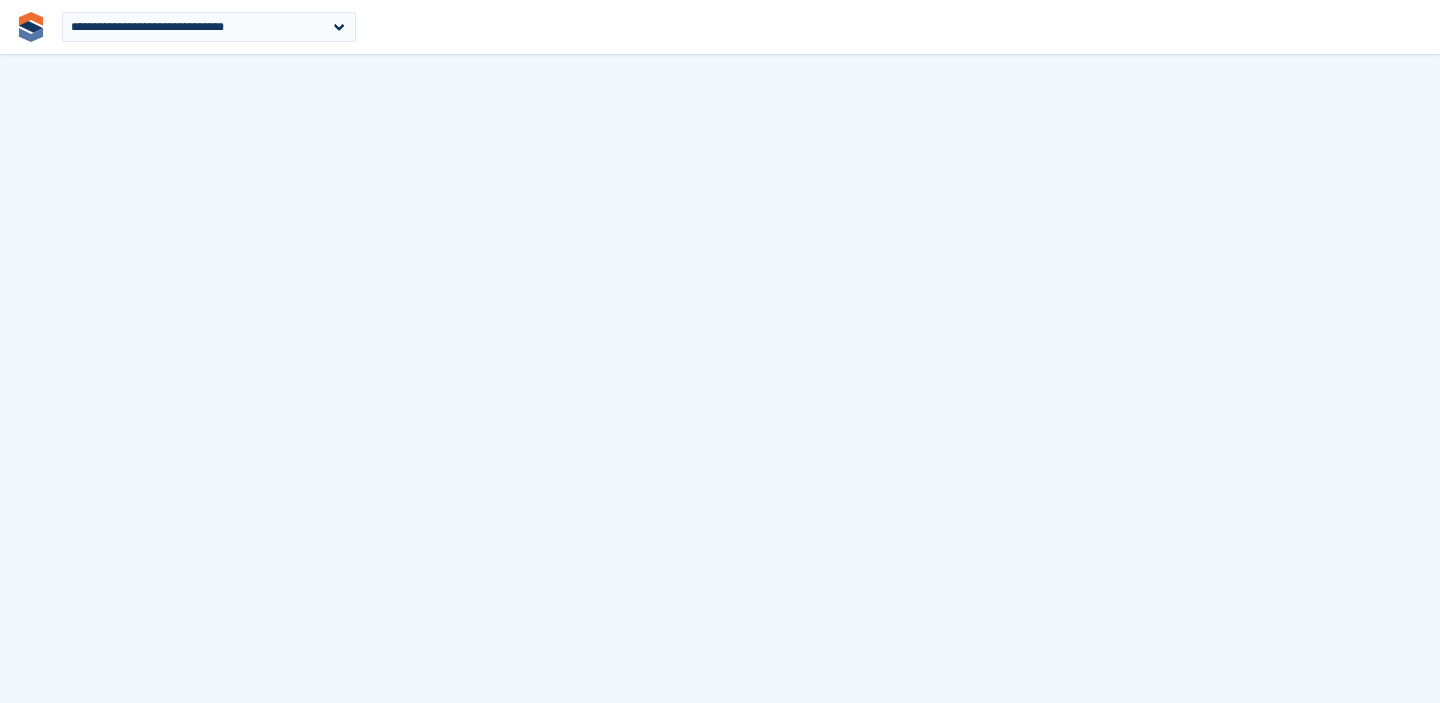scroll, scrollTop: 0, scrollLeft: 0, axis: both 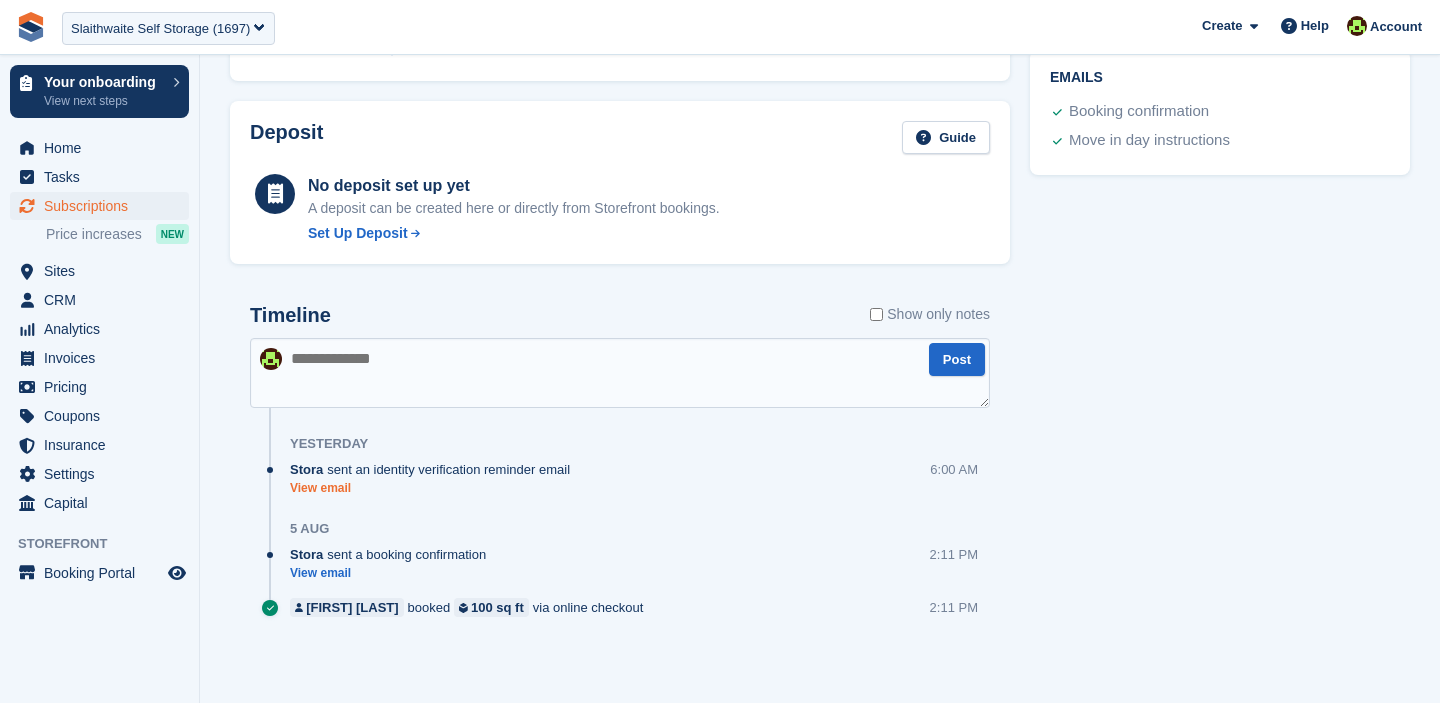click on "View email" at bounding box center [435, 488] 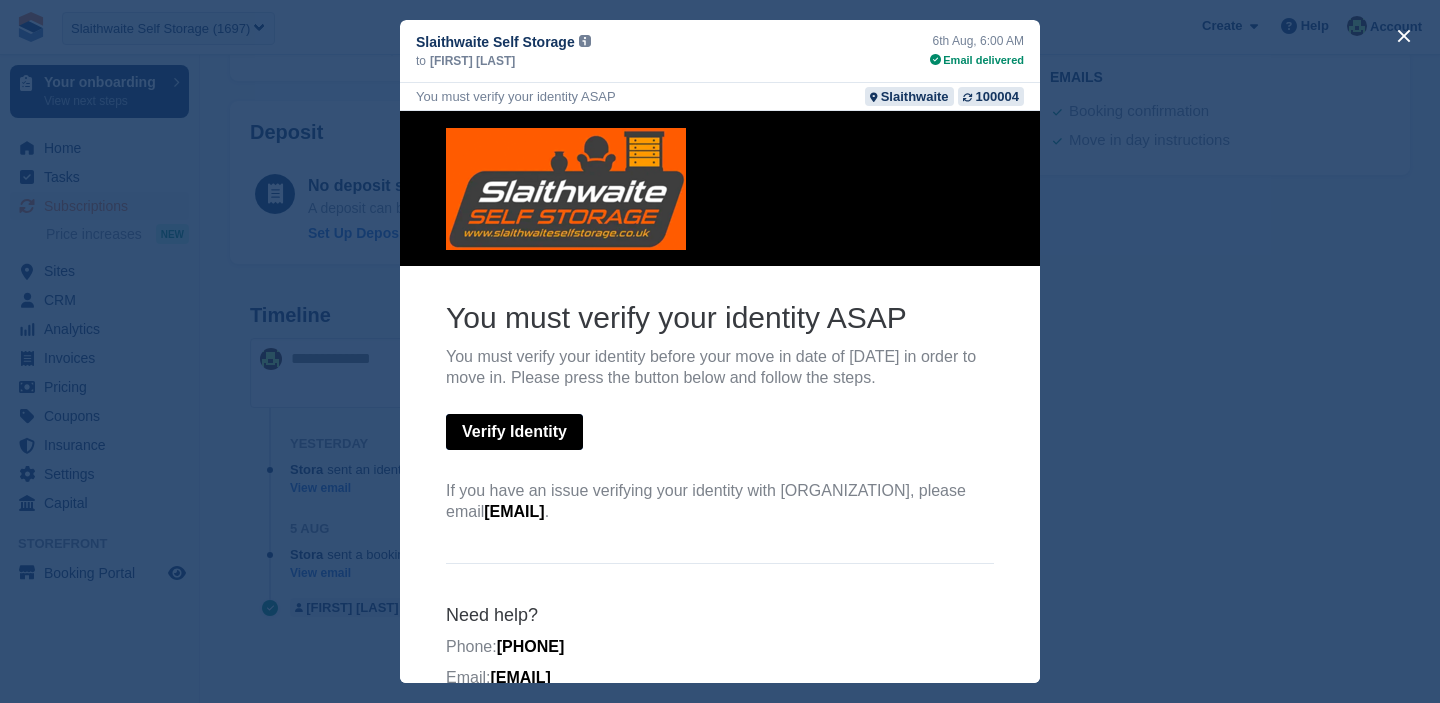 scroll, scrollTop: 4, scrollLeft: 0, axis: vertical 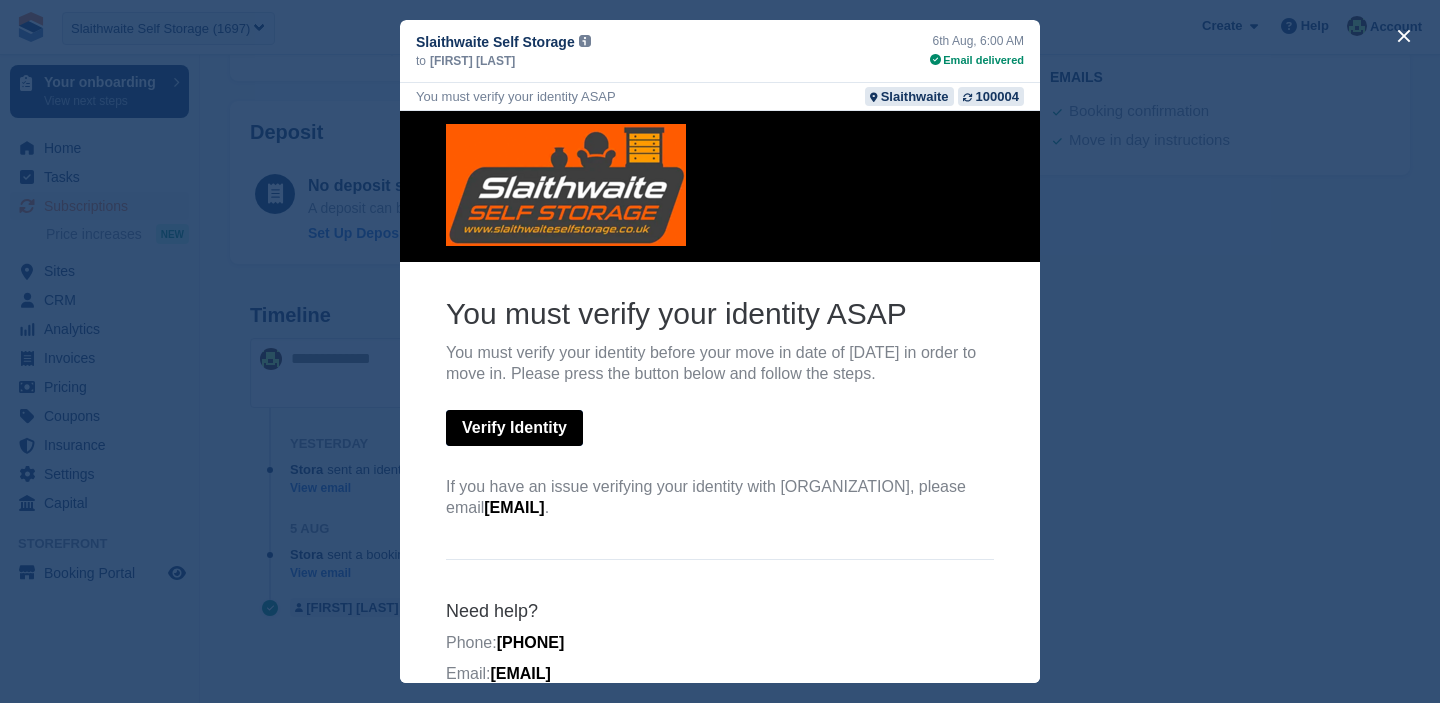 click at bounding box center (720, 351) 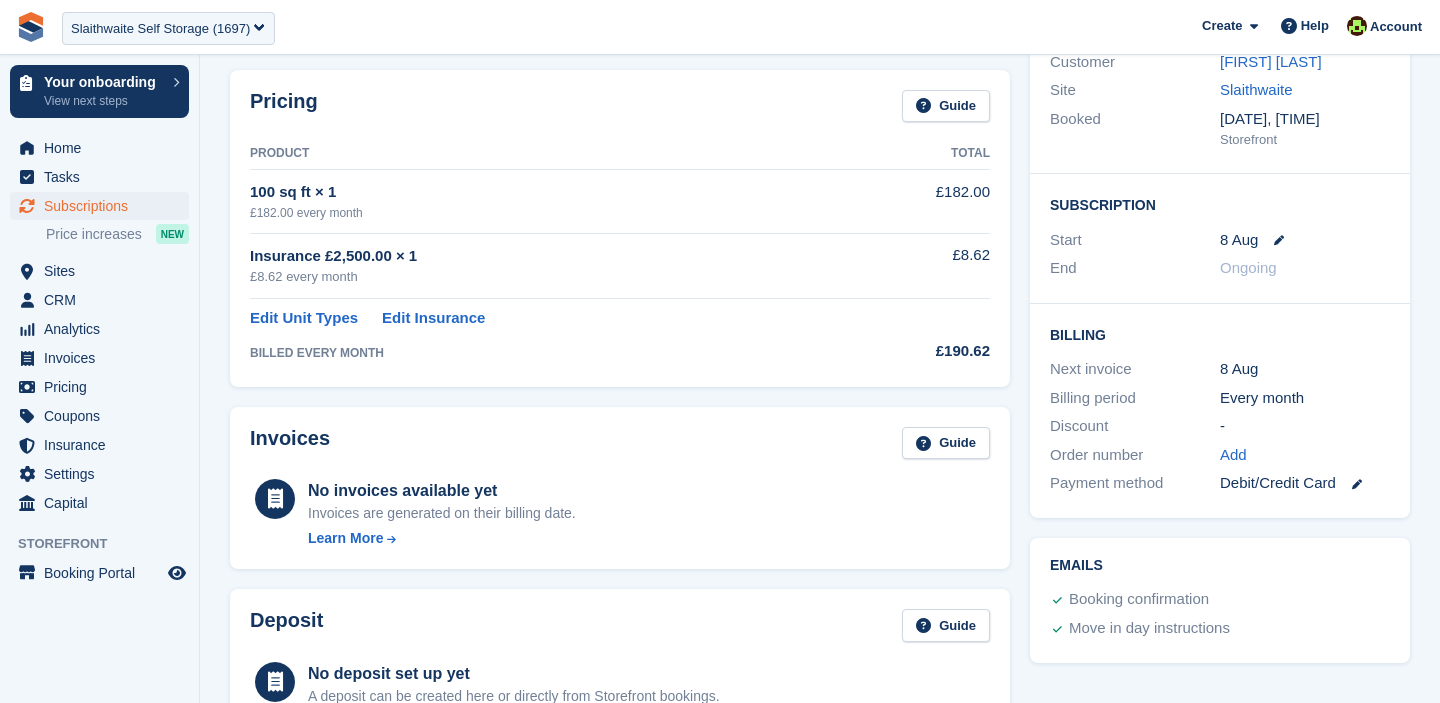 scroll, scrollTop: 3, scrollLeft: 0, axis: vertical 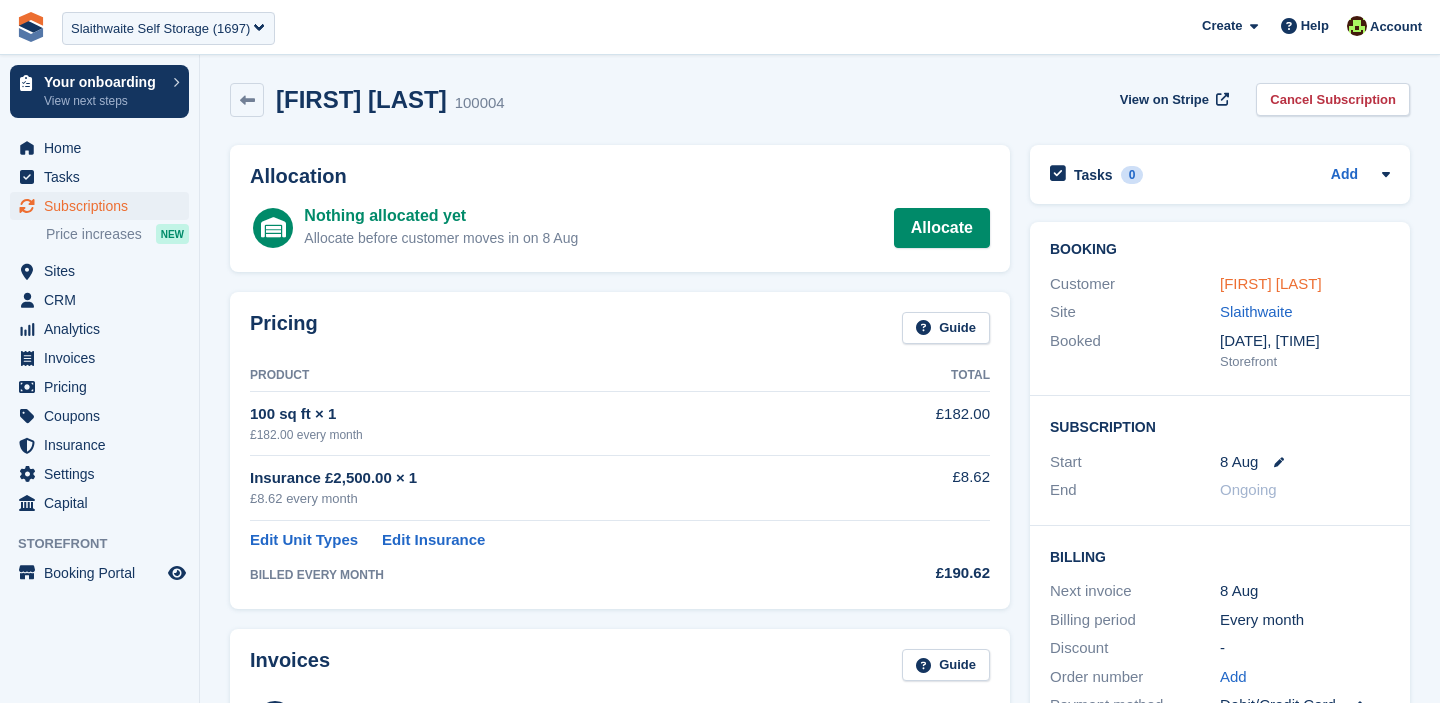click on "[FIRST] [LAST]" at bounding box center (1271, 283) 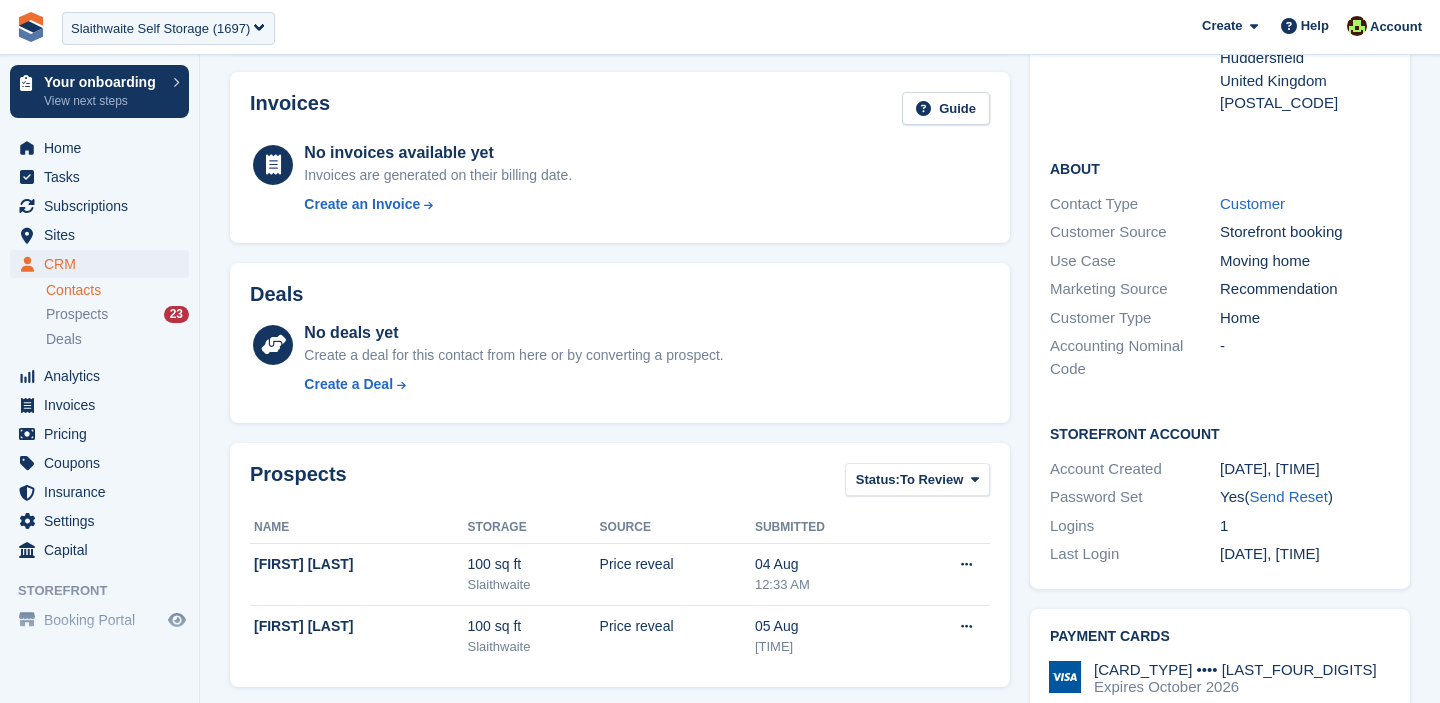 scroll, scrollTop: 0, scrollLeft: 0, axis: both 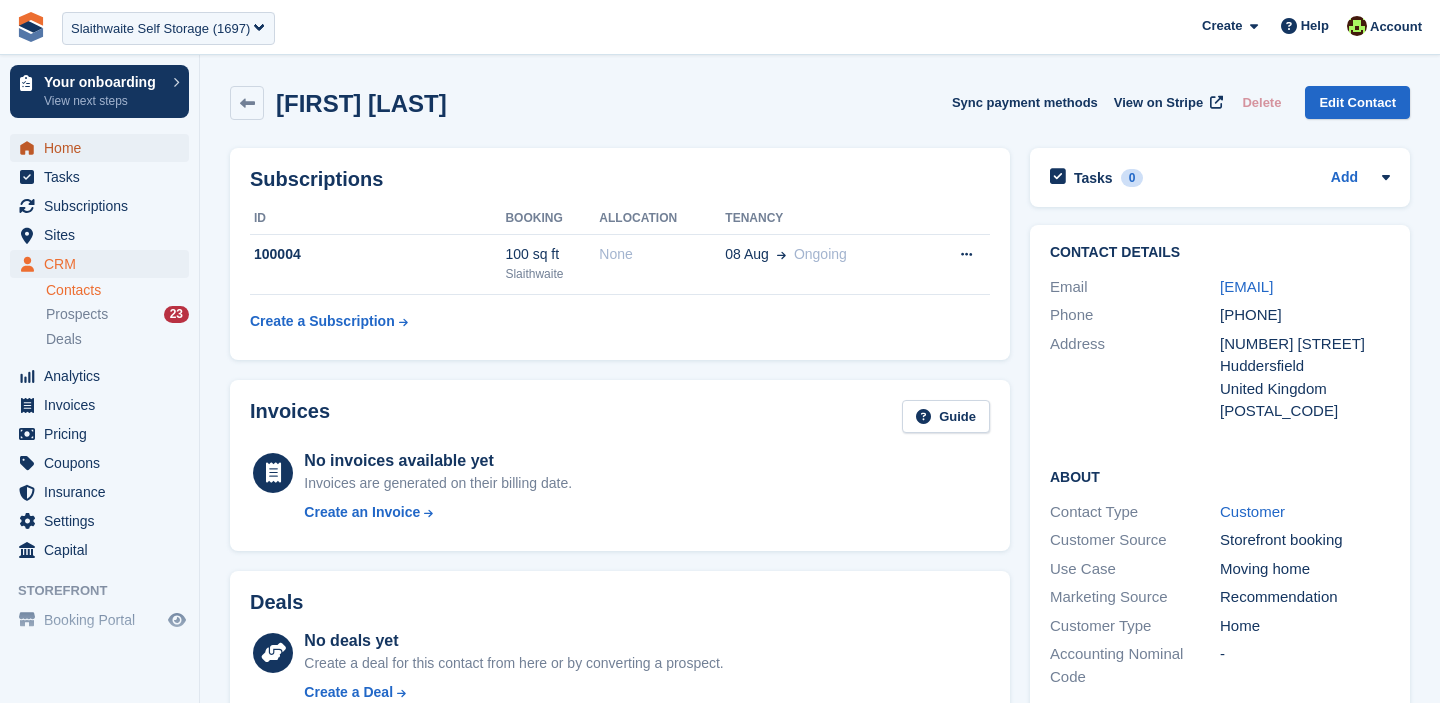 click on "Home" at bounding box center (104, 148) 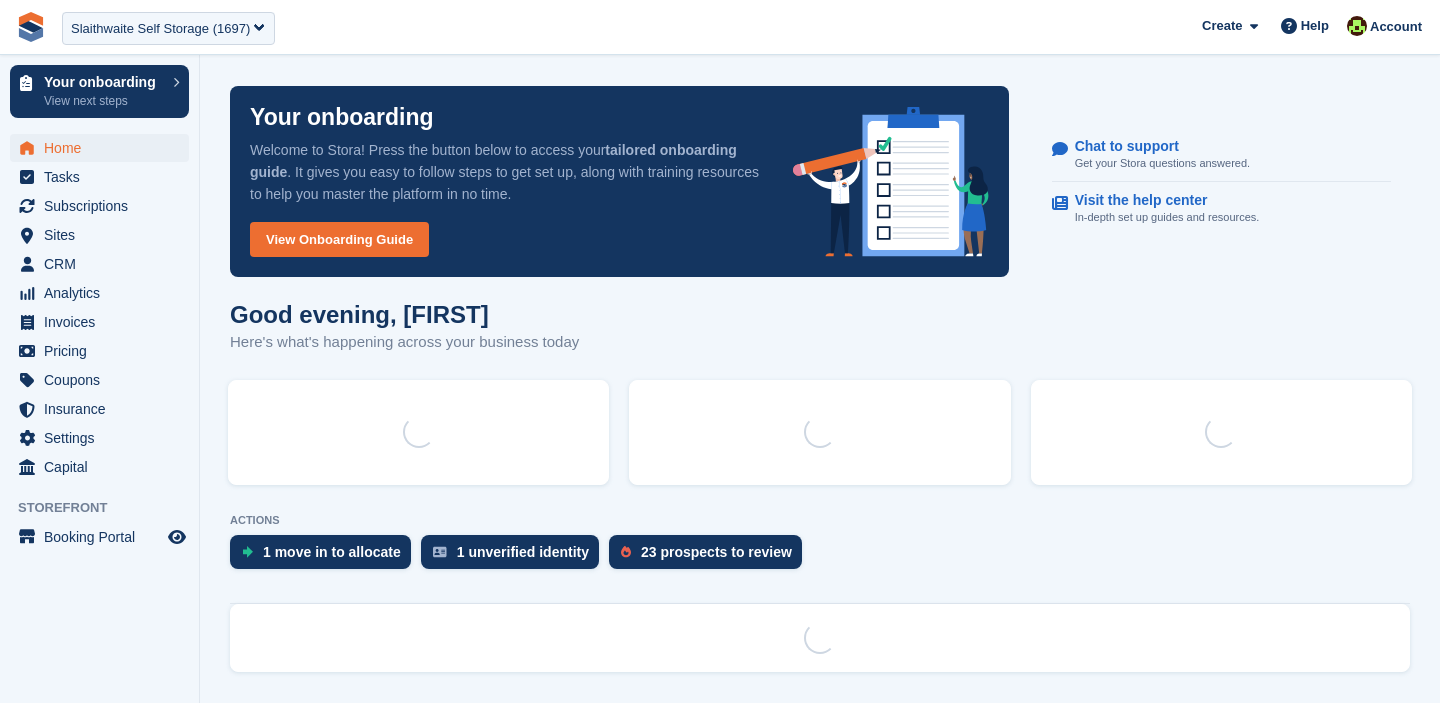 scroll, scrollTop: 0, scrollLeft: 0, axis: both 